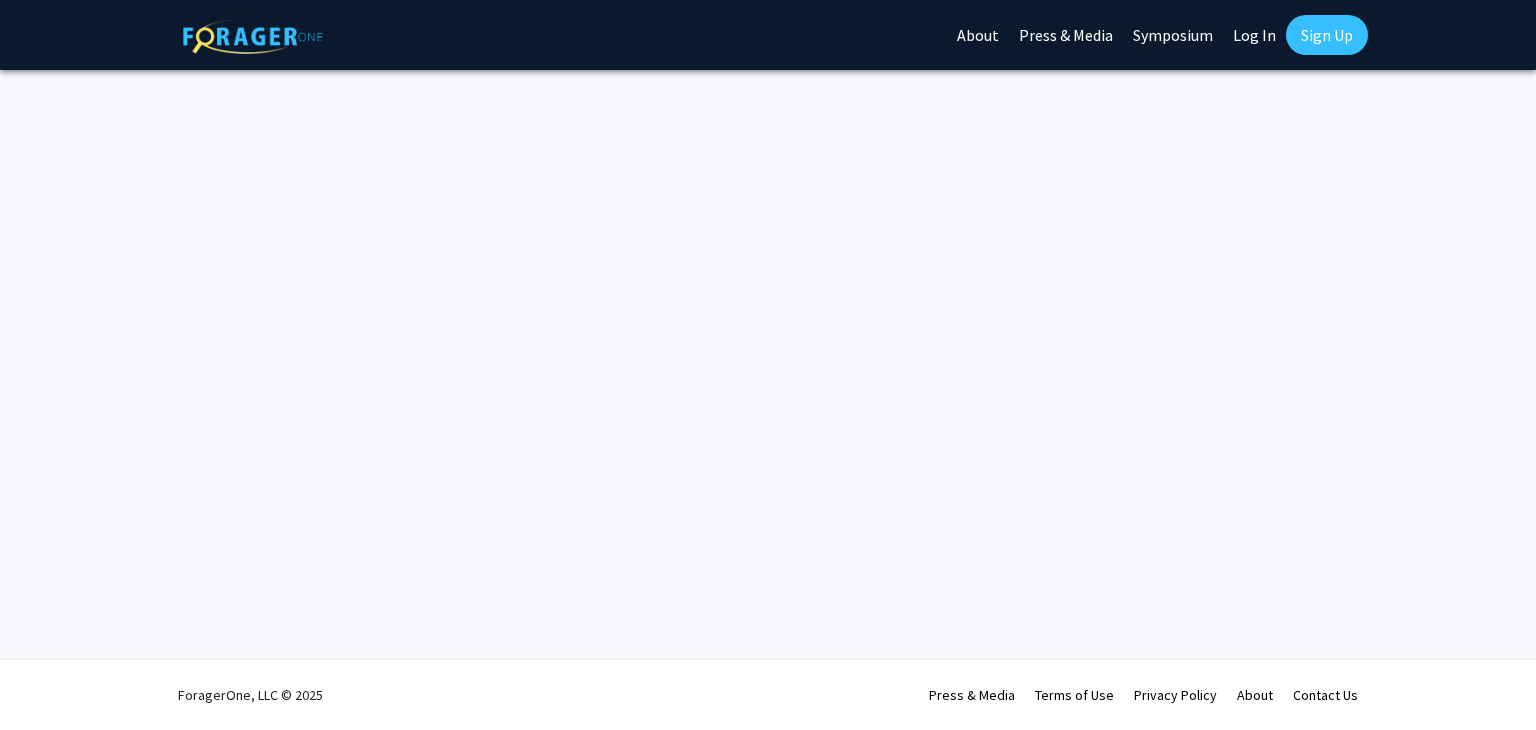 scroll, scrollTop: 0, scrollLeft: 0, axis: both 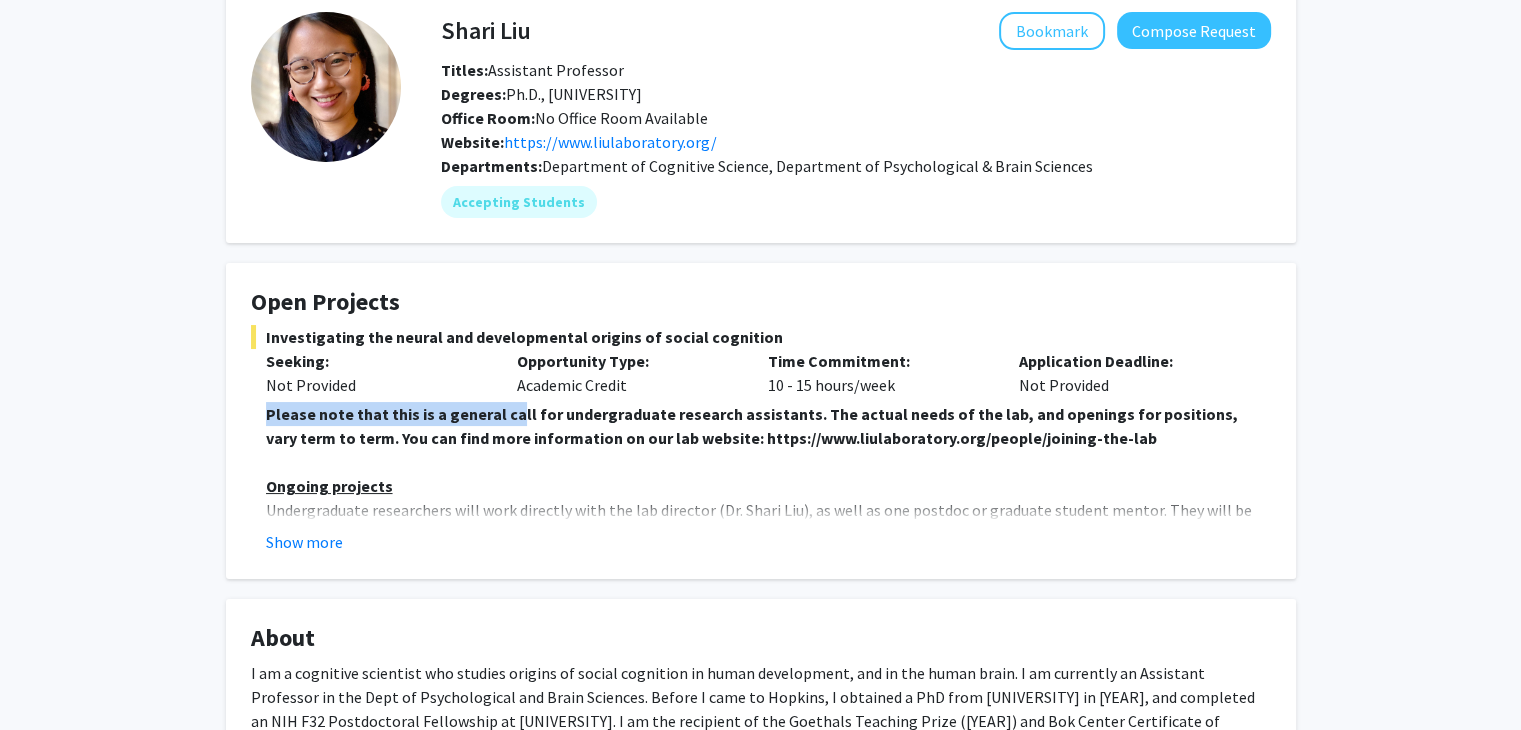 drag, startPoint x: 256, startPoint y: 410, endPoint x: 514, endPoint y: 420, distance: 258.19373 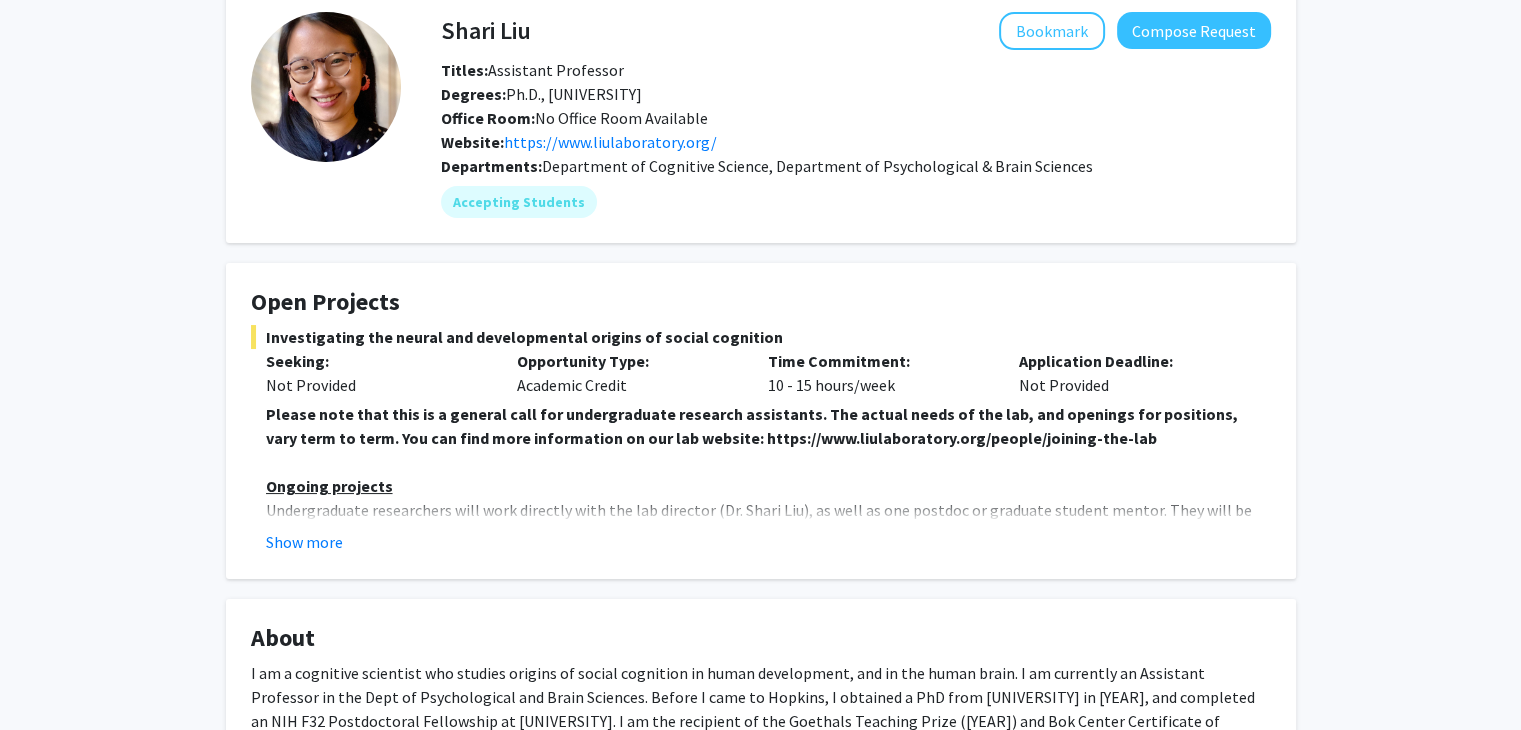 click on "Please note that this is a general call for undergraduate research assistants. The actual needs of the lab, and openings for positions, vary term to term. You can find more information on our lab website: https://www.liulaboratory.org/people/joining-the-lab" 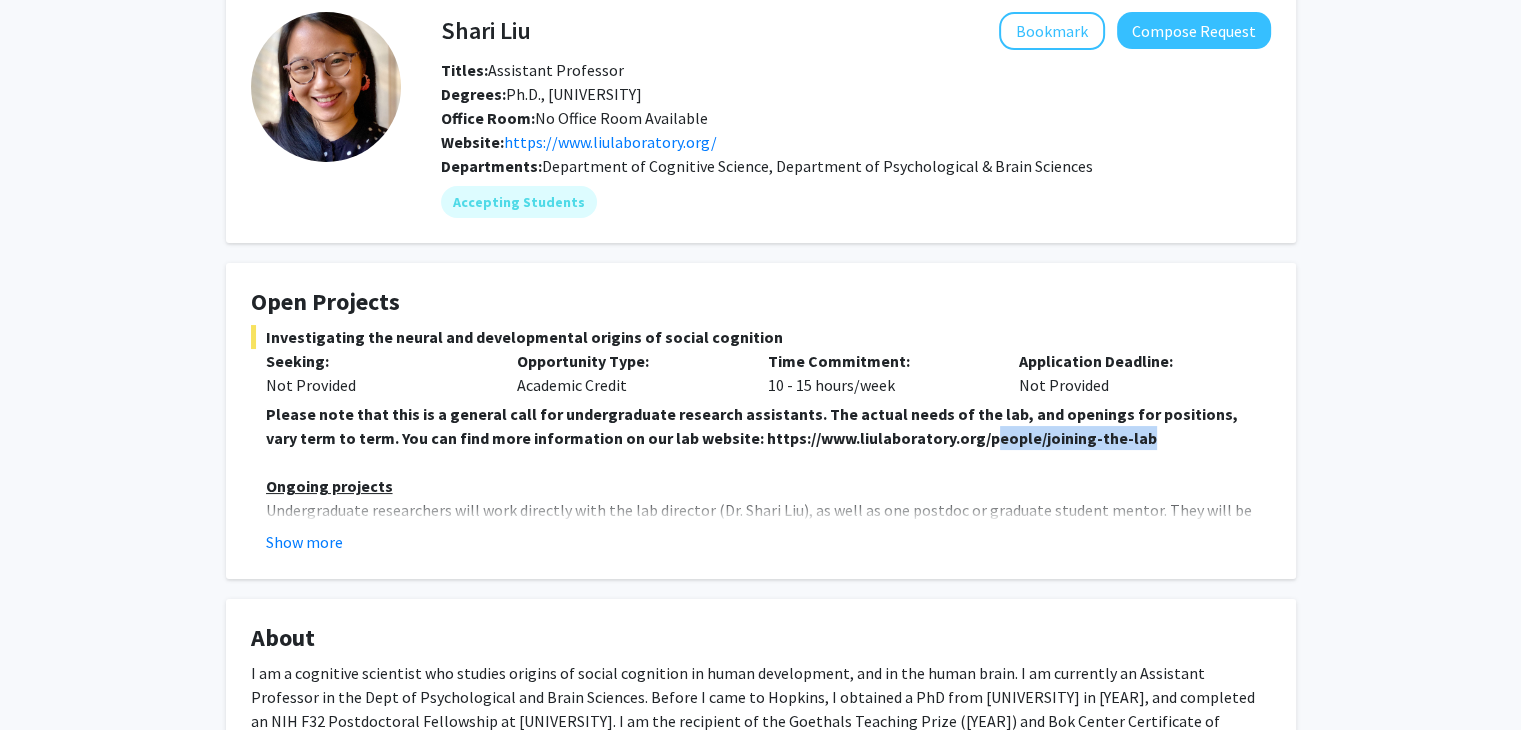 drag, startPoint x: 1114, startPoint y: 442, endPoint x: 911, endPoint y: 425, distance: 203.71059 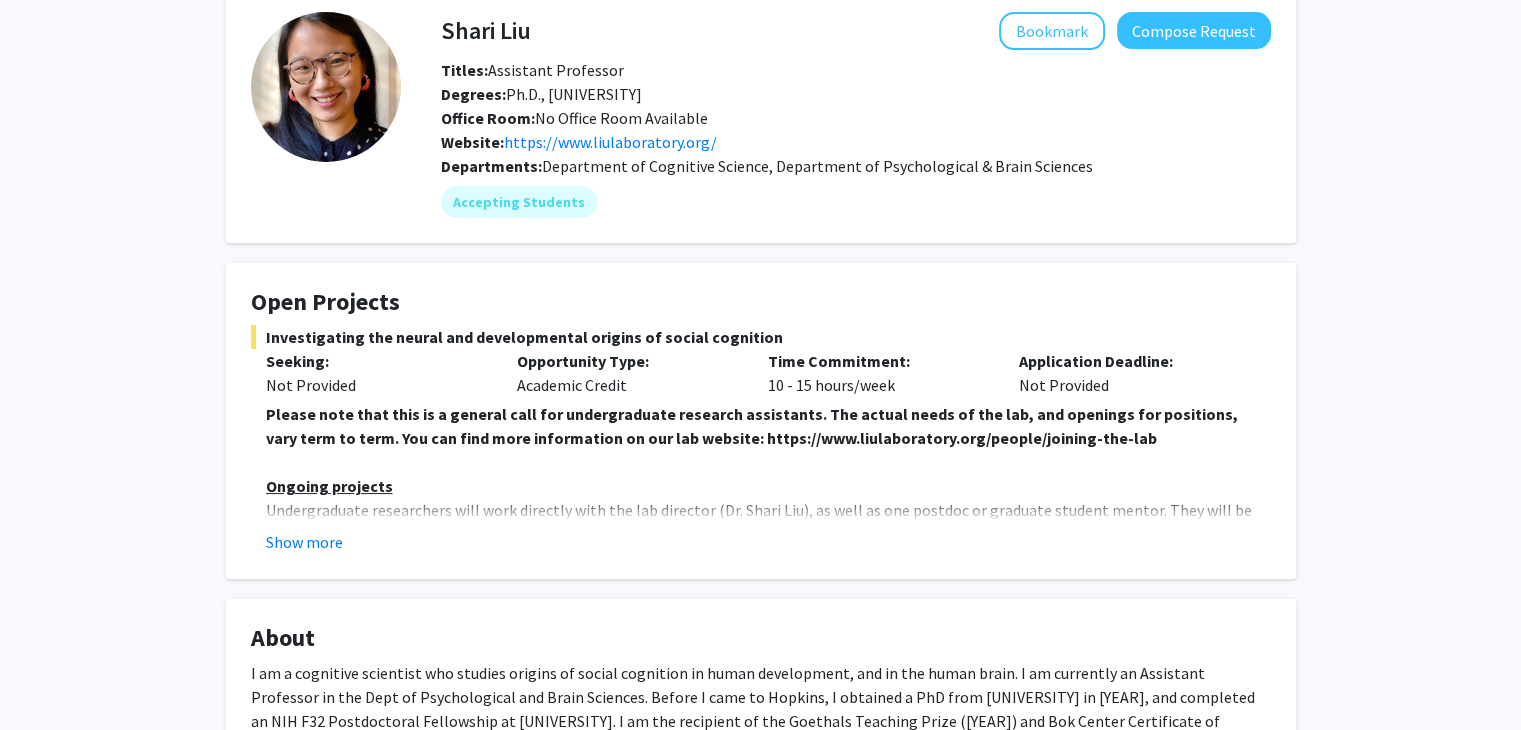 click on "Time Commitment:  10 - 15 hours/week" 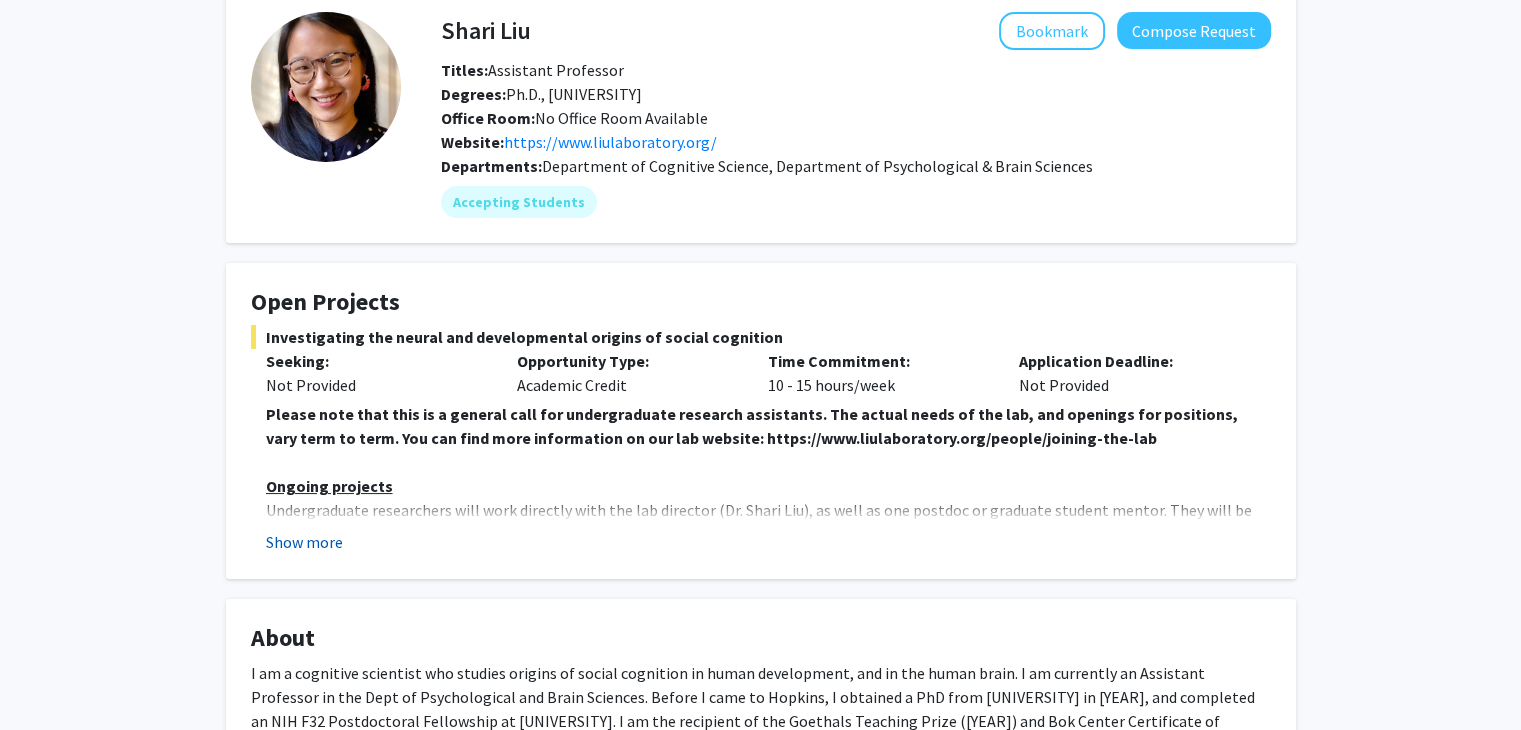 click on "Show more" 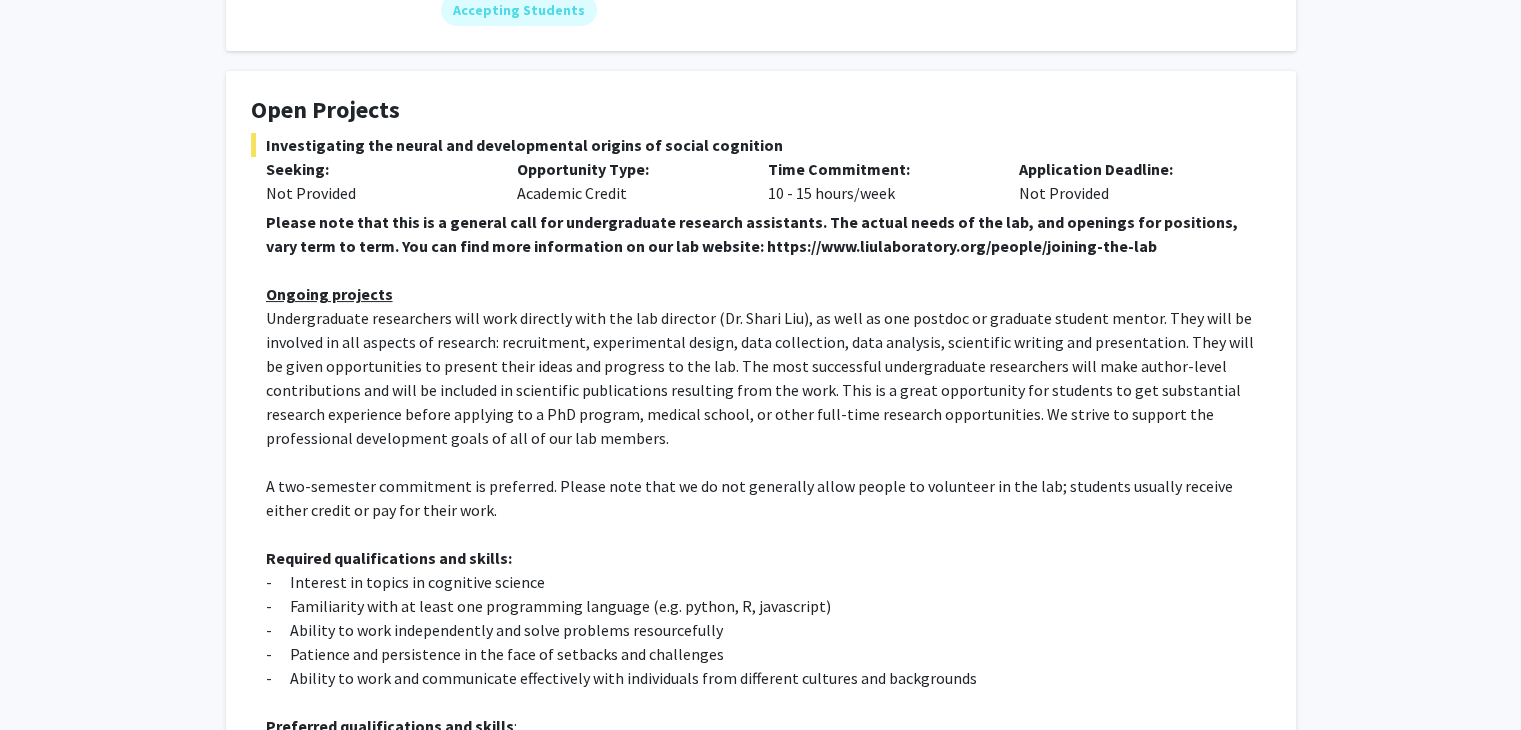 scroll, scrollTop: 400, scrollLeft: 0, axis: vertical 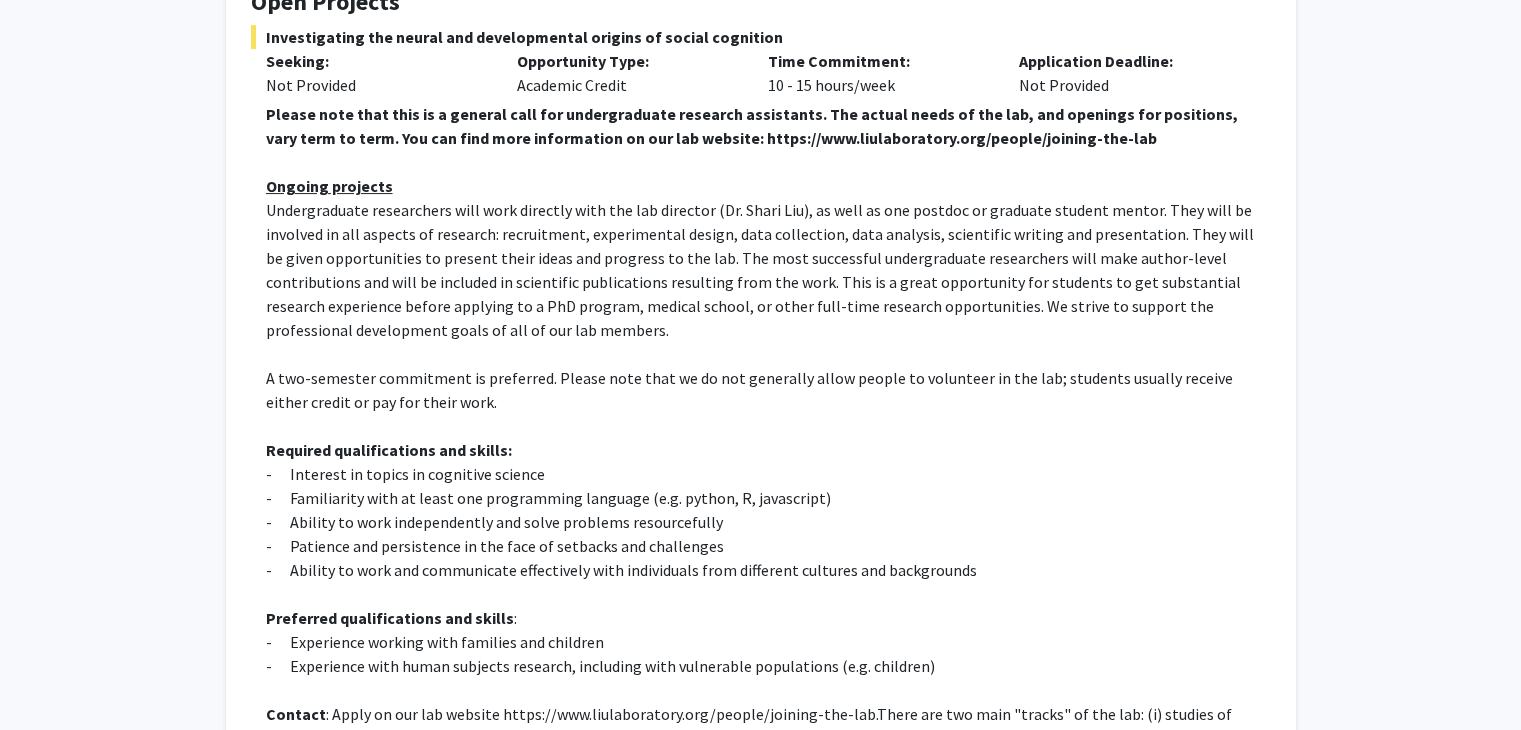 click on "-      Familiarity with at least one programming language (e.g. python, R, javascript)" 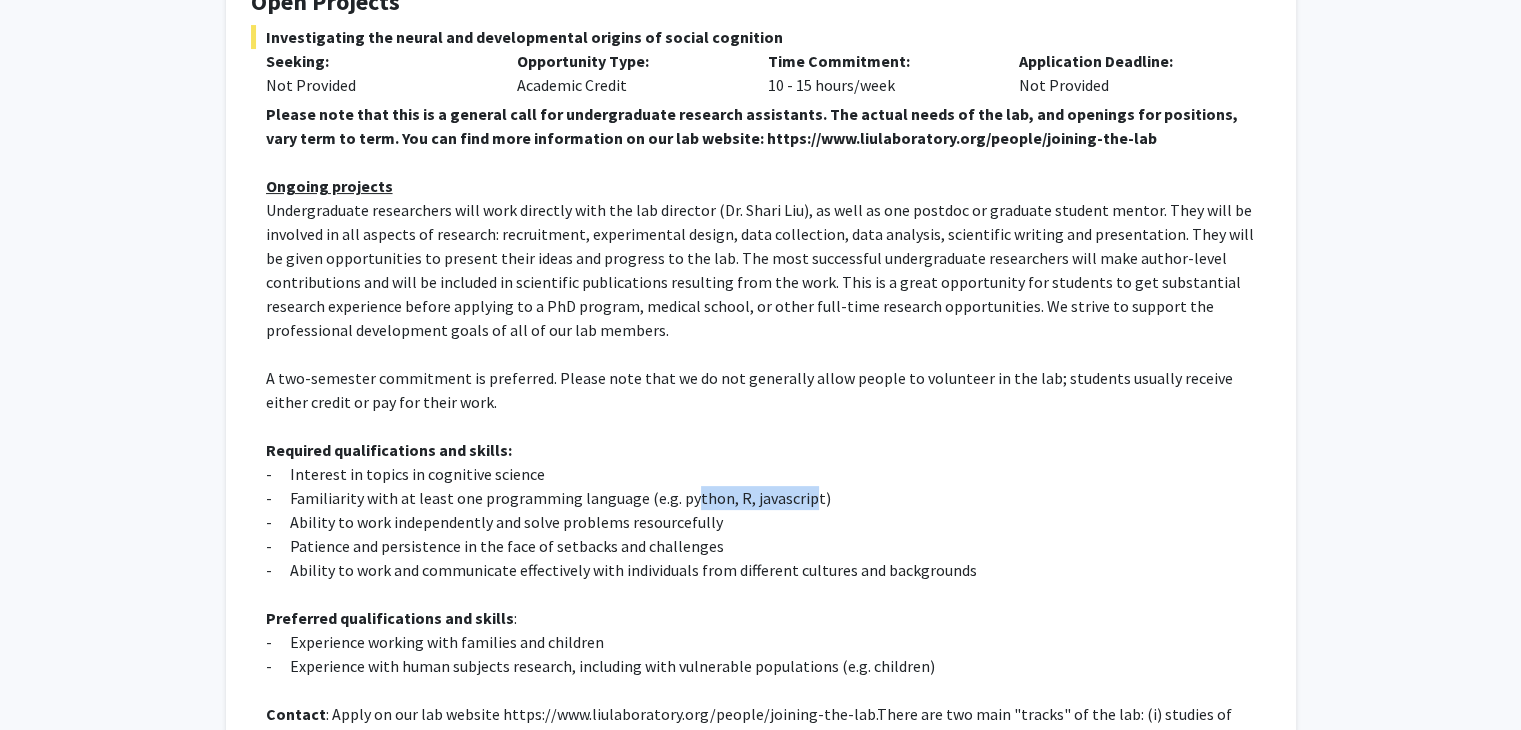 drag, startPoint x: 685, startPoint y: 491, endPoint x: 798, endPoint y: 491, distance: 113 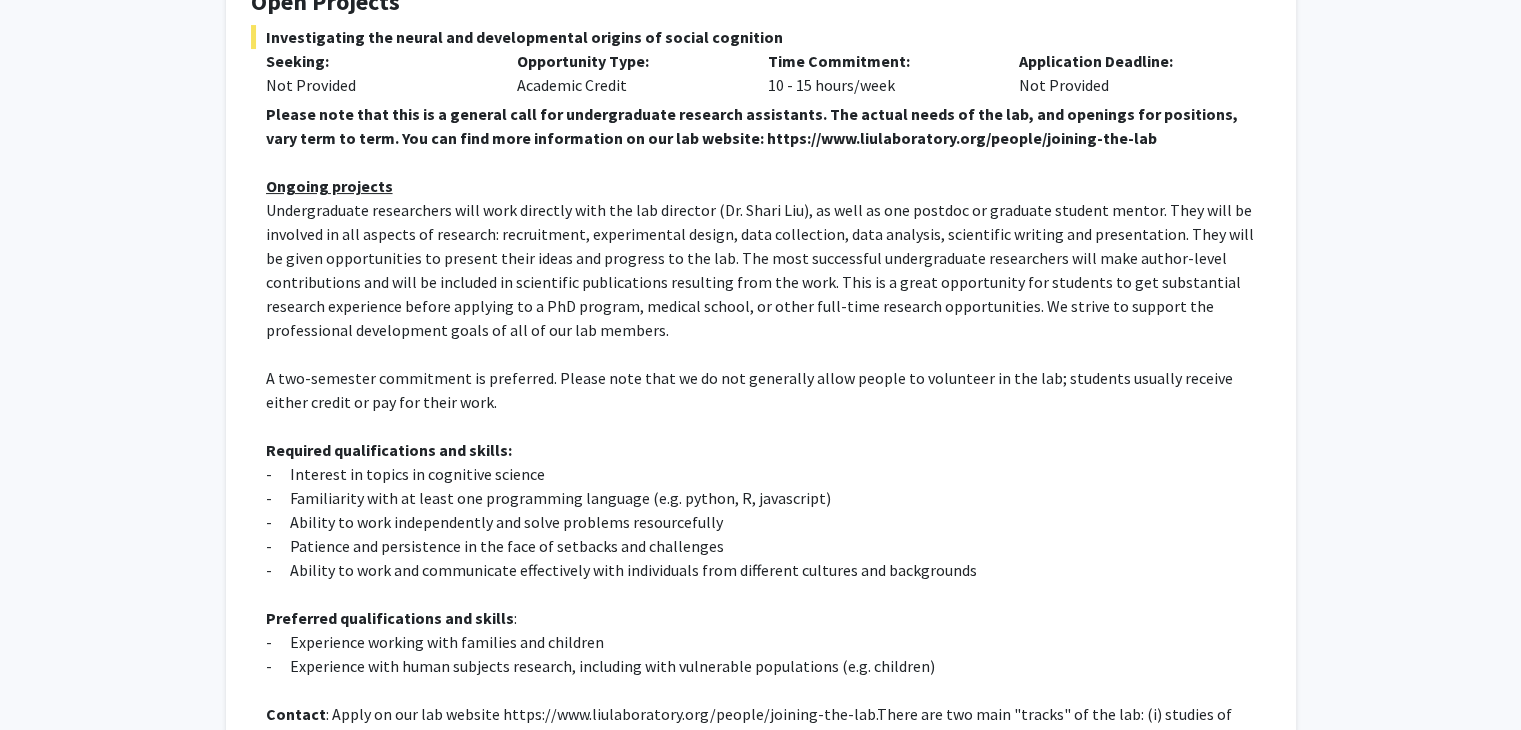 click on "-      Ability to work independently and solve problems resourcefully" 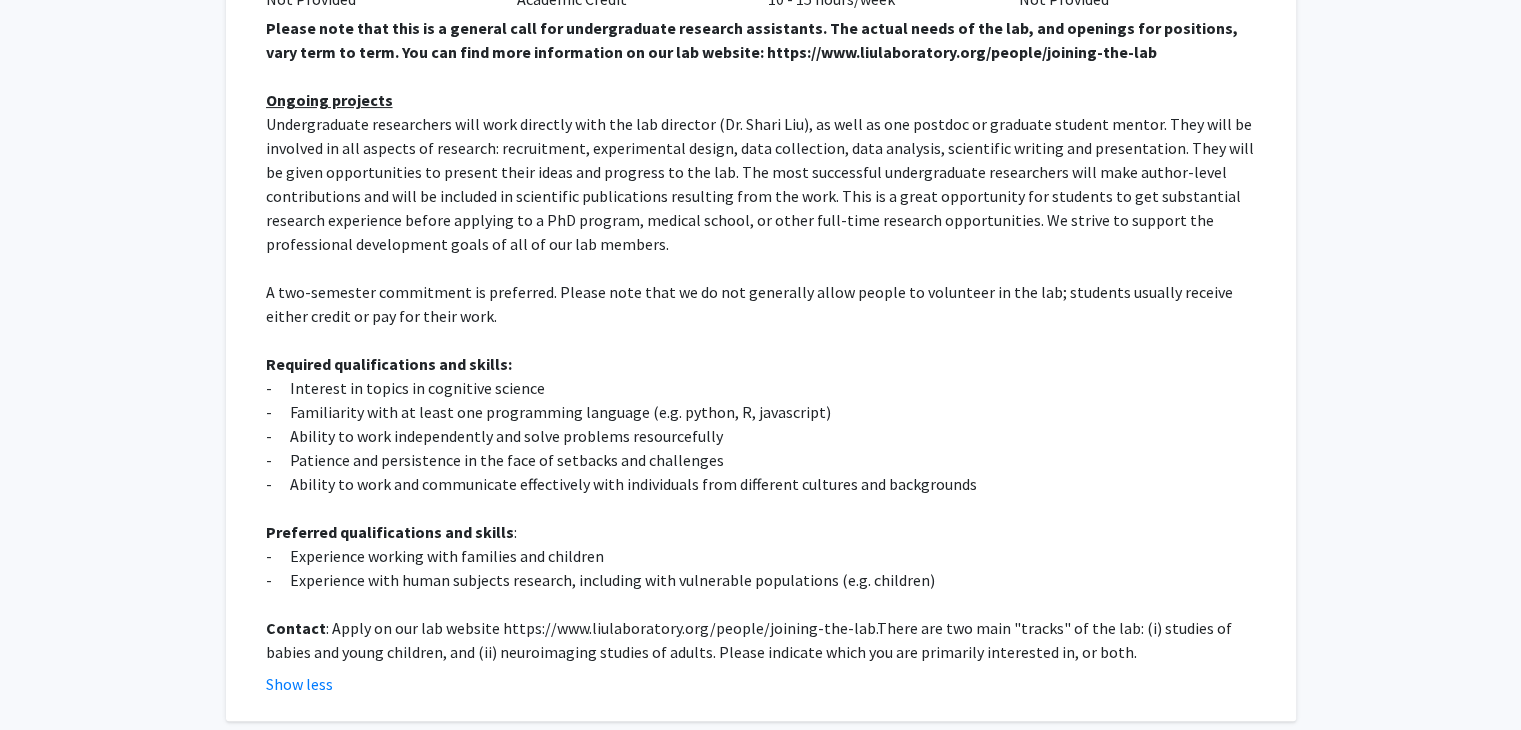 scroll, scrollTop: 600, scrollLeft: 0, axis: vertical 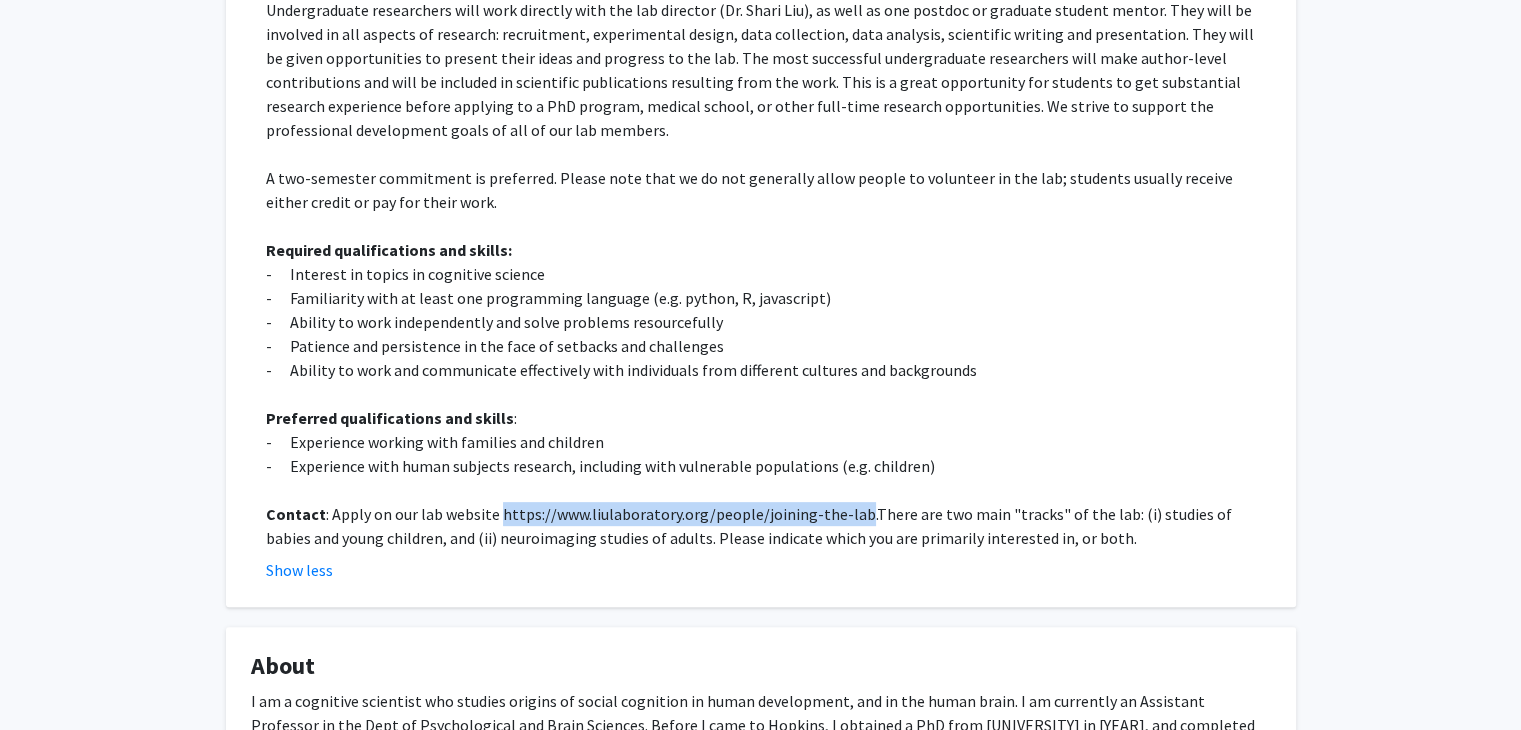 drag, startPoint x: 493, startPoint y: 512, endPoint x: 852, endPoint y: 512, distance: 359 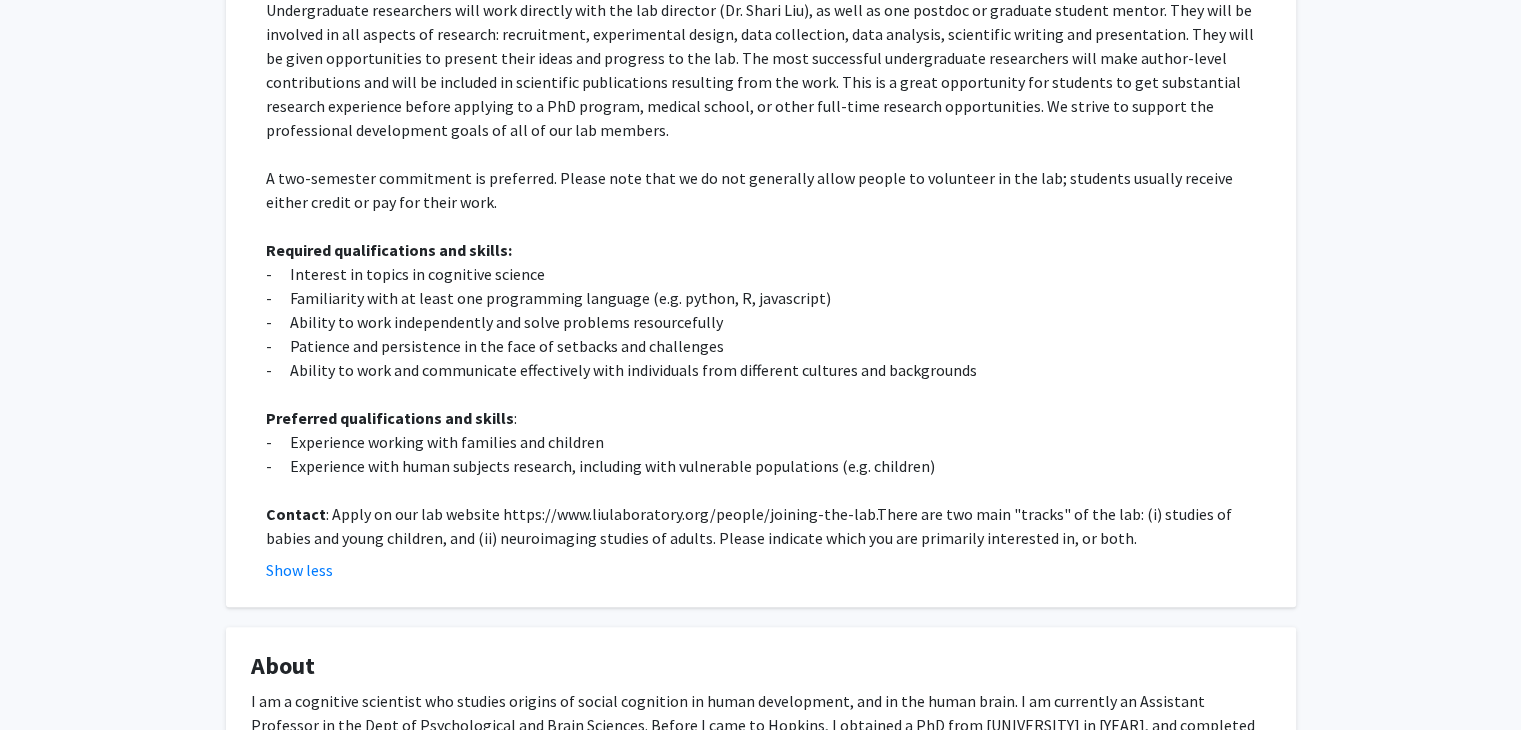 click on "-      Interest in topics in cognitive science" 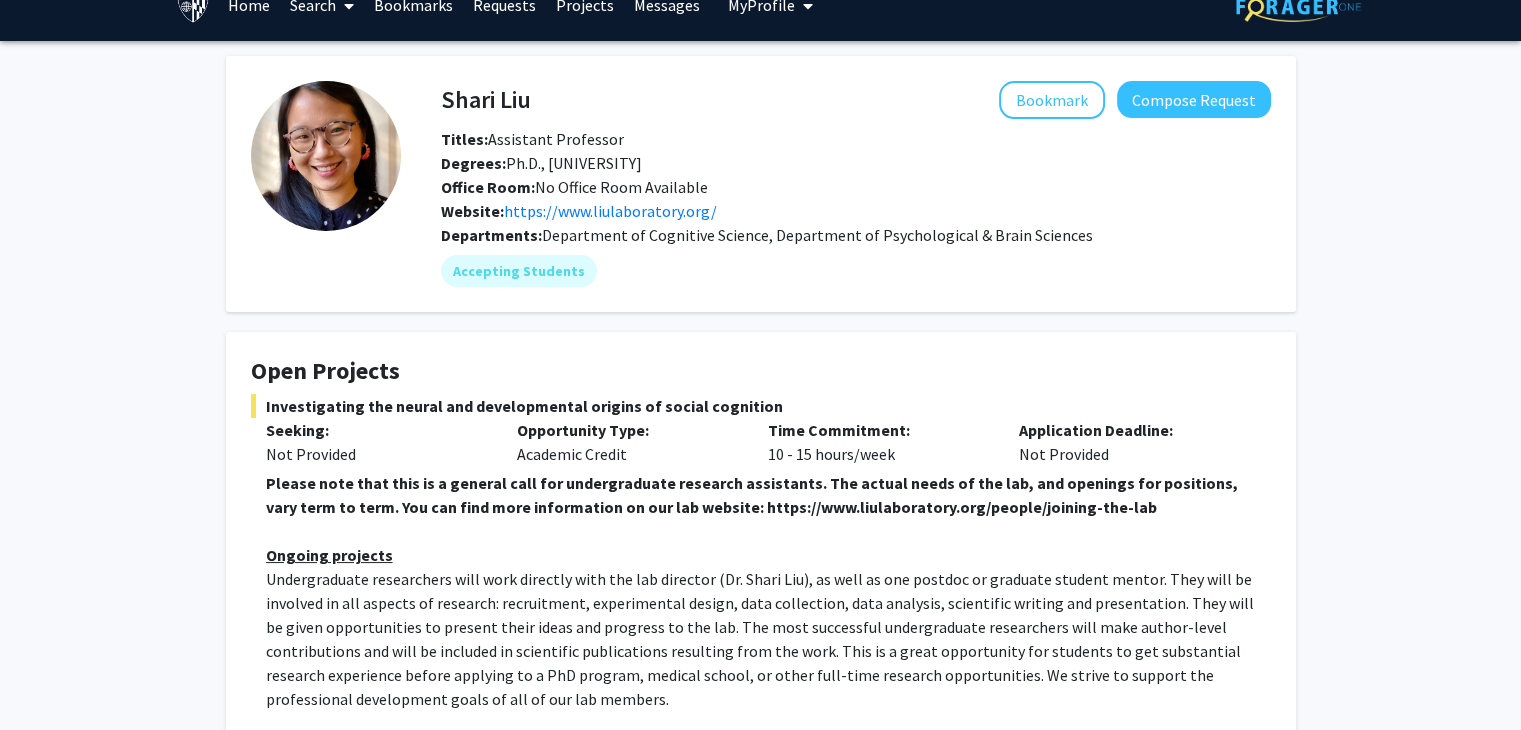 scroll, scrollTop: 0, scrollLeft: 0, axis: both 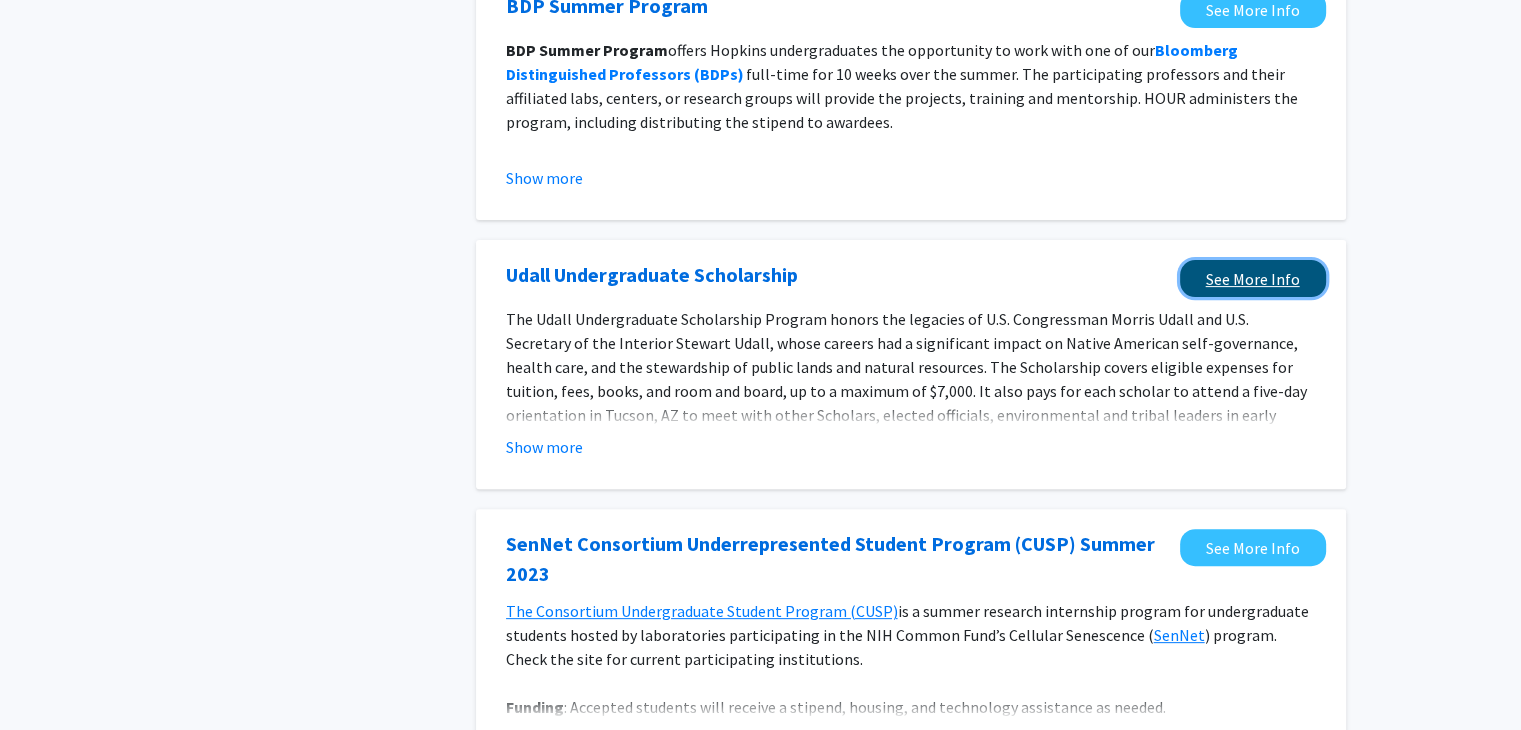 click on "See More Info" 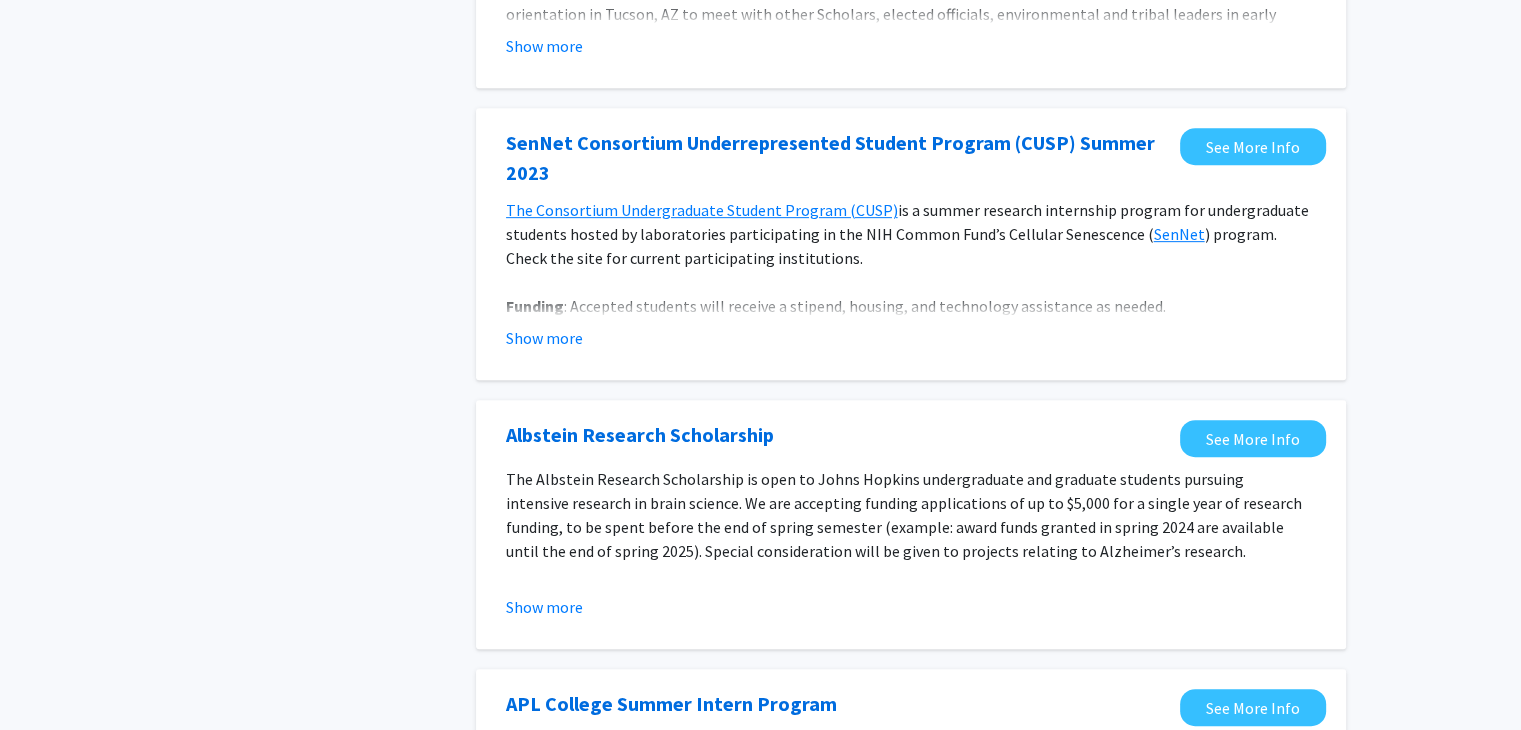 scroll, scrollTop: 1000, scrollLeft: 0, axis: vertical 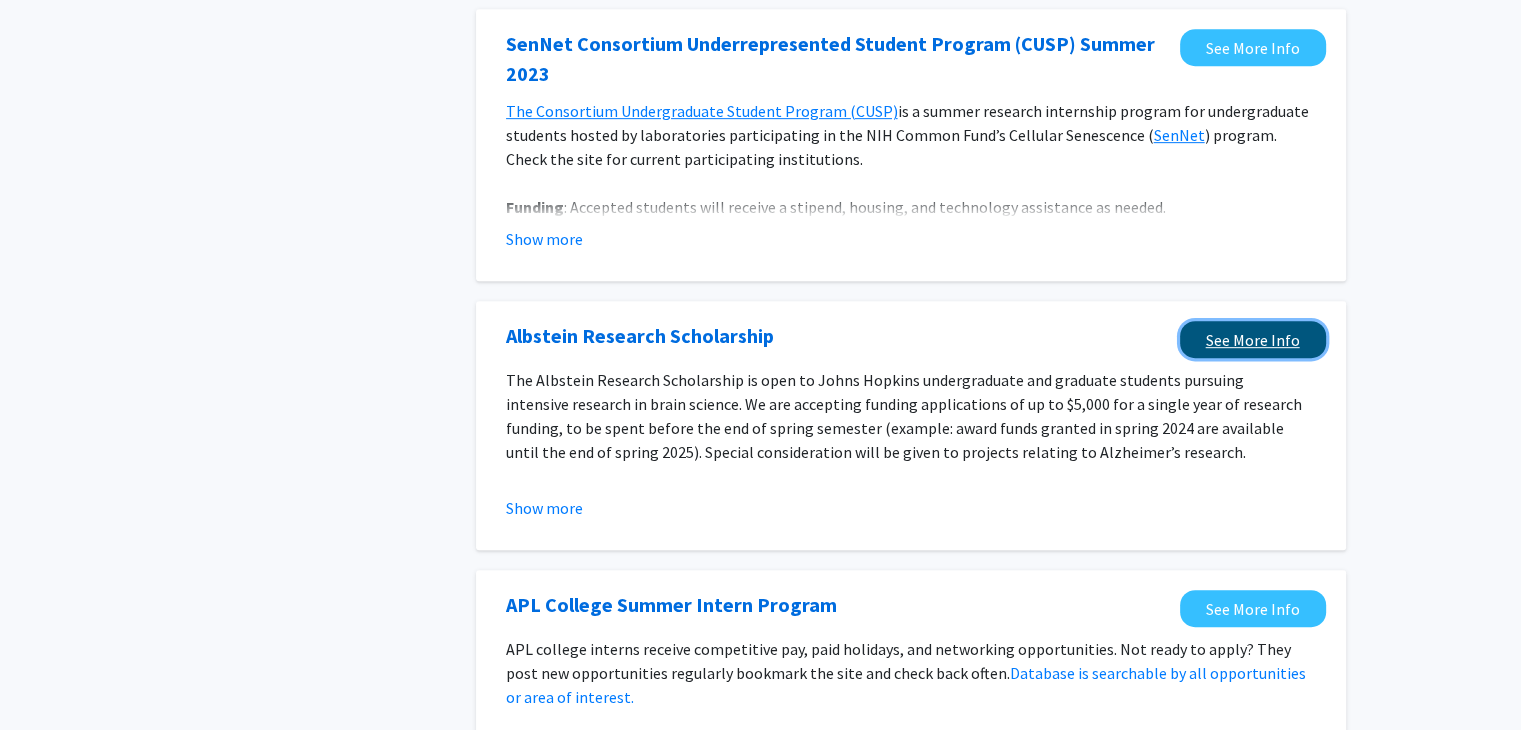 click on "See More Info" 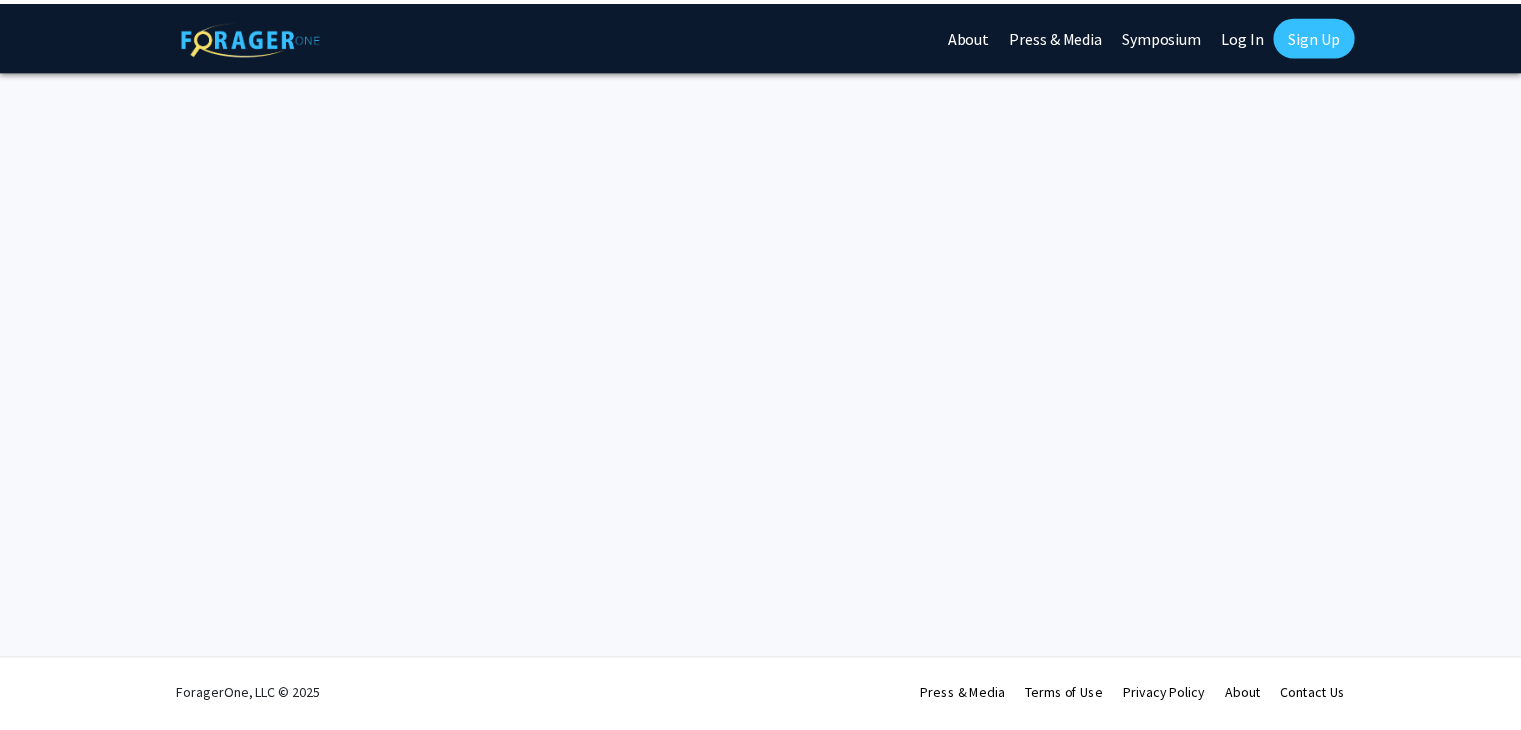 scroll, scrollTop: 0, scrollLeft: 0, axis: both 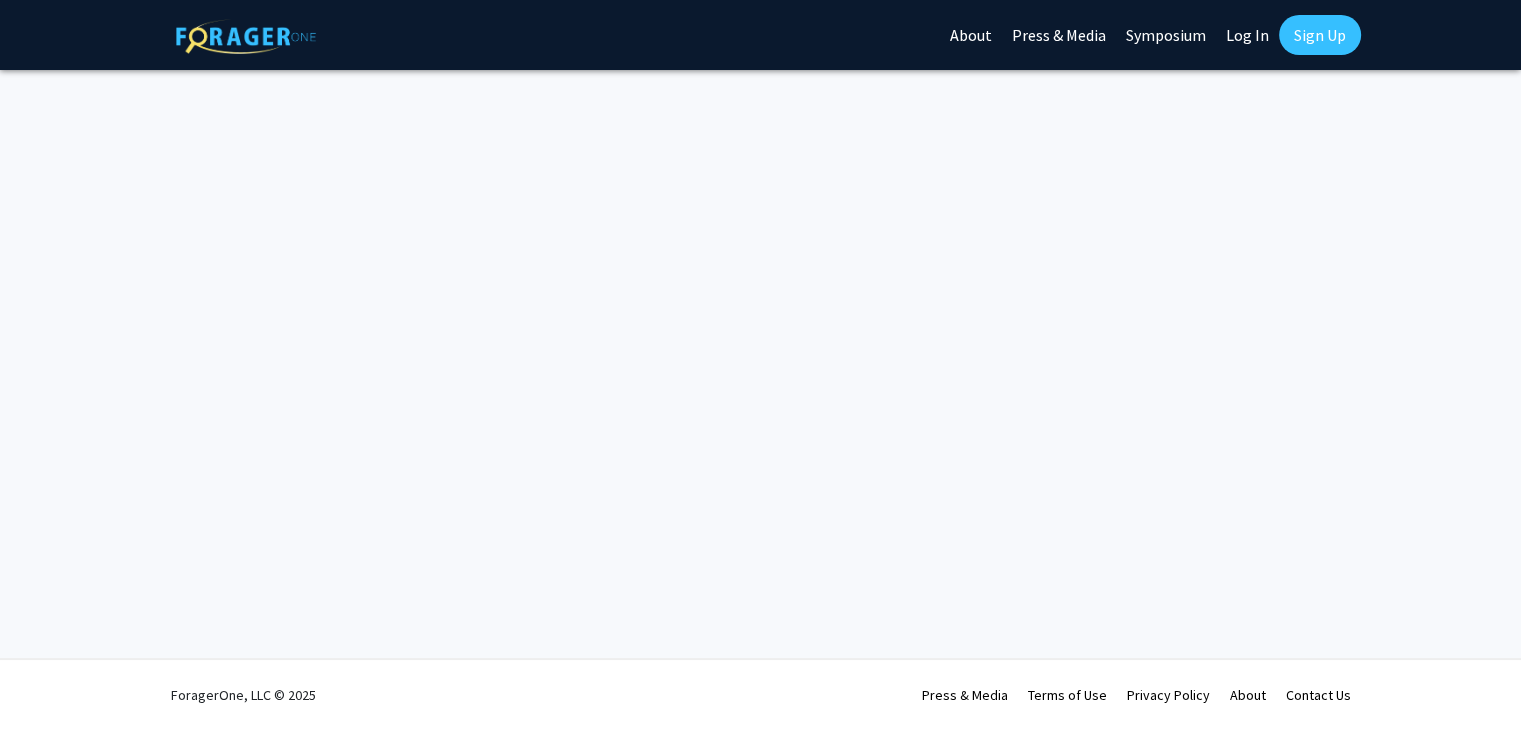 click on "Log In" 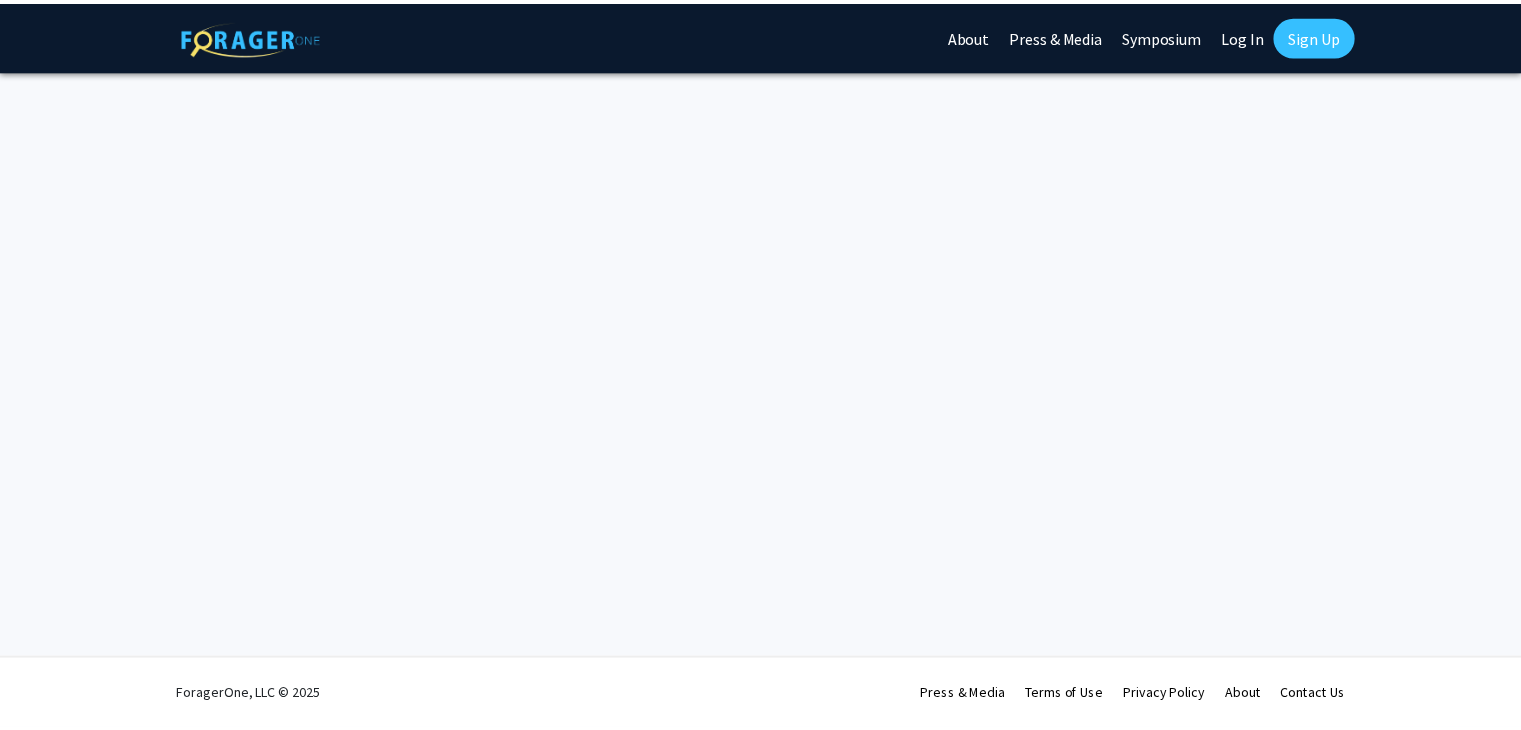 scroll, scrollTop: 0, scrollLeft: 0, axis: both 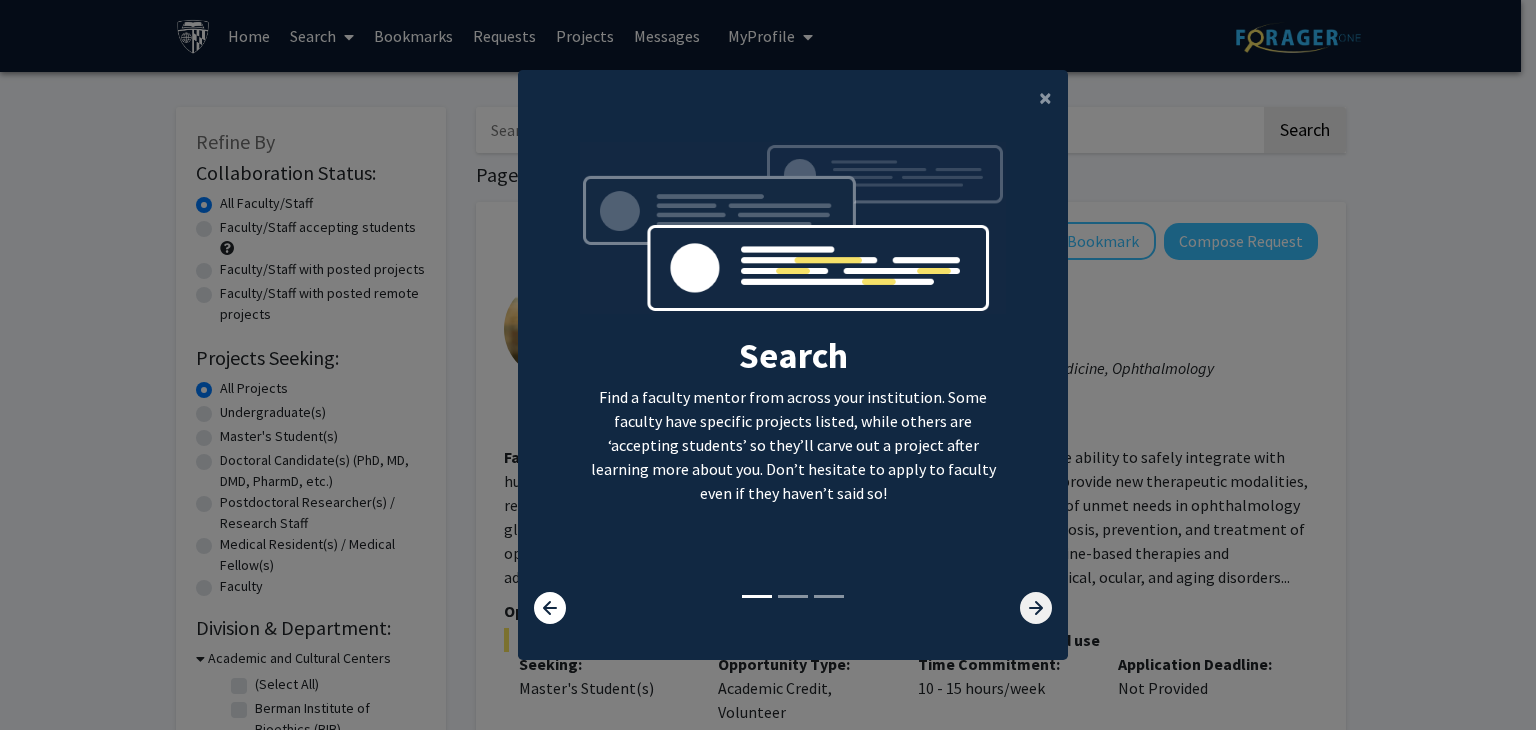 click 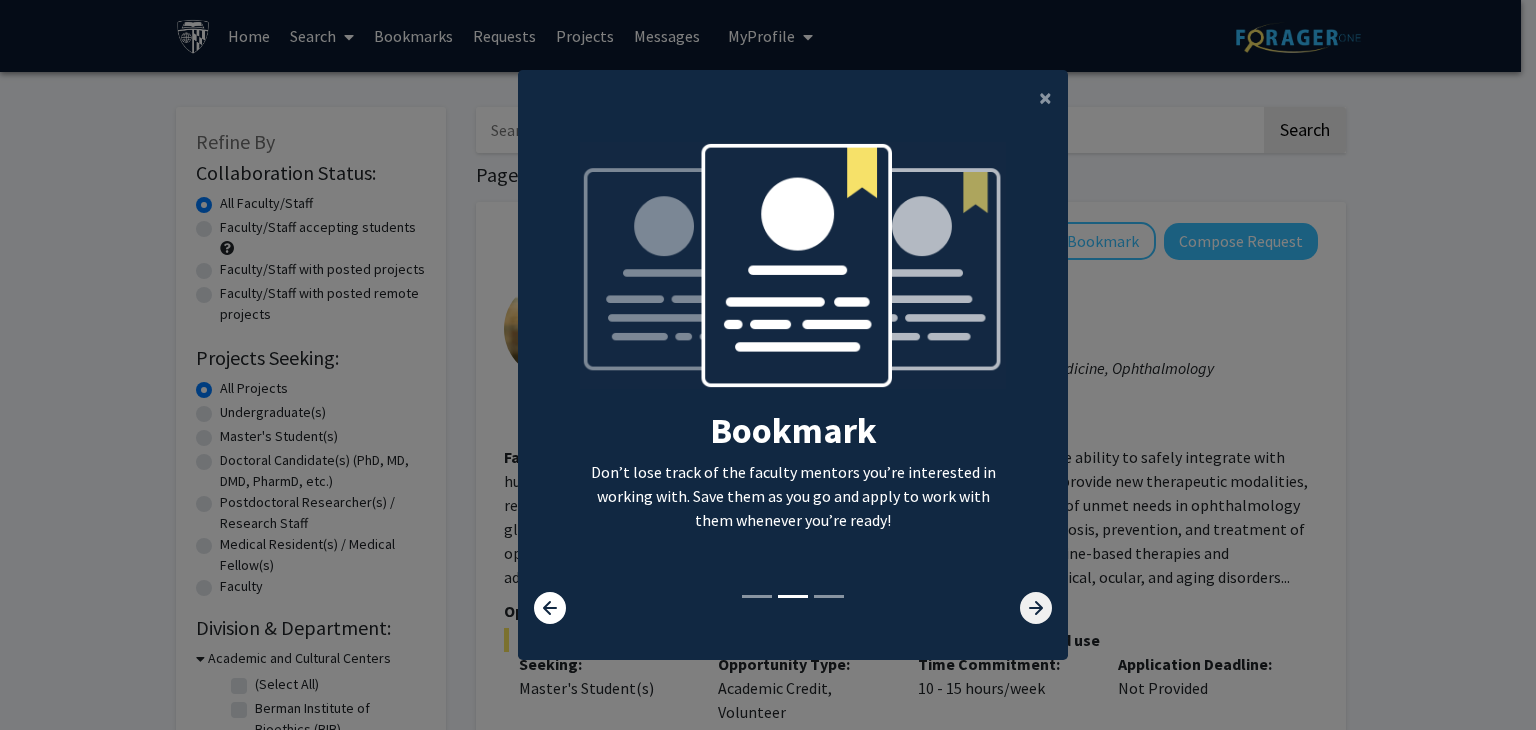 click 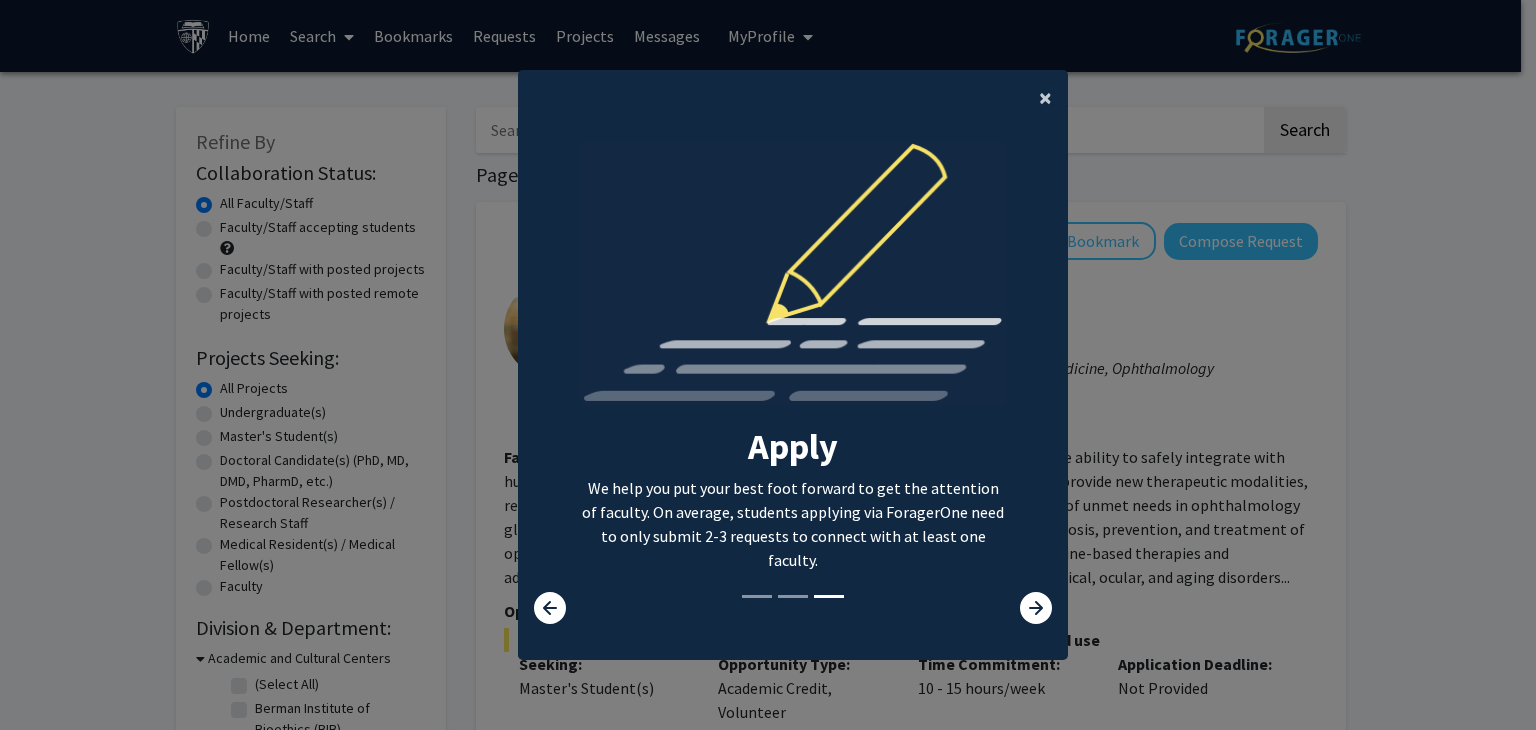 click on "×" 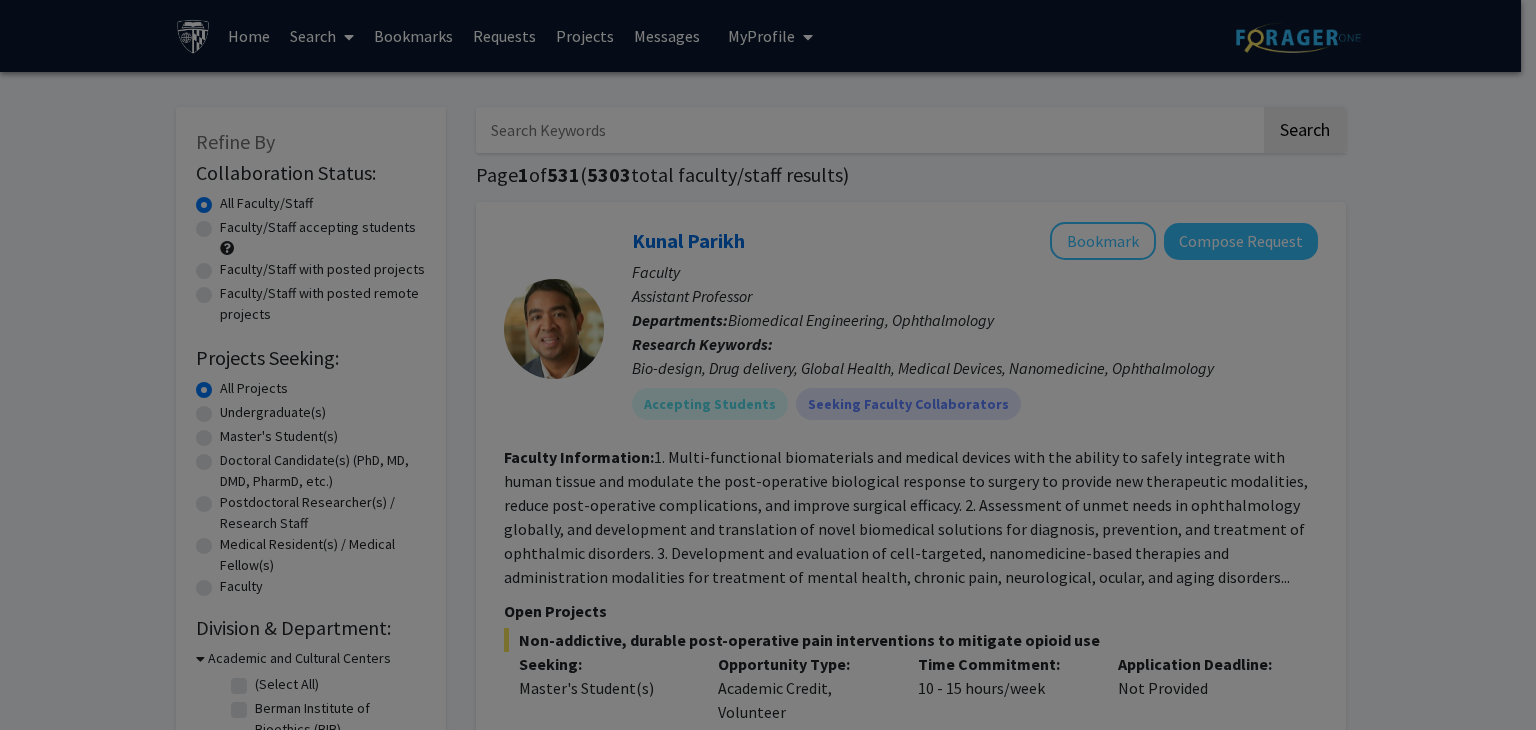 click on "Search  Find a faculty mentor from across your institution. Some faculty have specific projects listed, while others are ‘accepting students’ so they’ll carve out a project after learning more about you. Don’t hesitate to apply to faculty even if they haven’t said so!  Bookmark  Don’t lose track of the faculty mentors you’re interested in working with. Save them as you go and apply to work with them whenever you’re ready!  Apply  We help you put your best foot forward to get the attention of faculty. On average, students applying via ForagerOne need to only submit 2-3 requests to connect with at least one faculty." at bounding box center [793, 199] 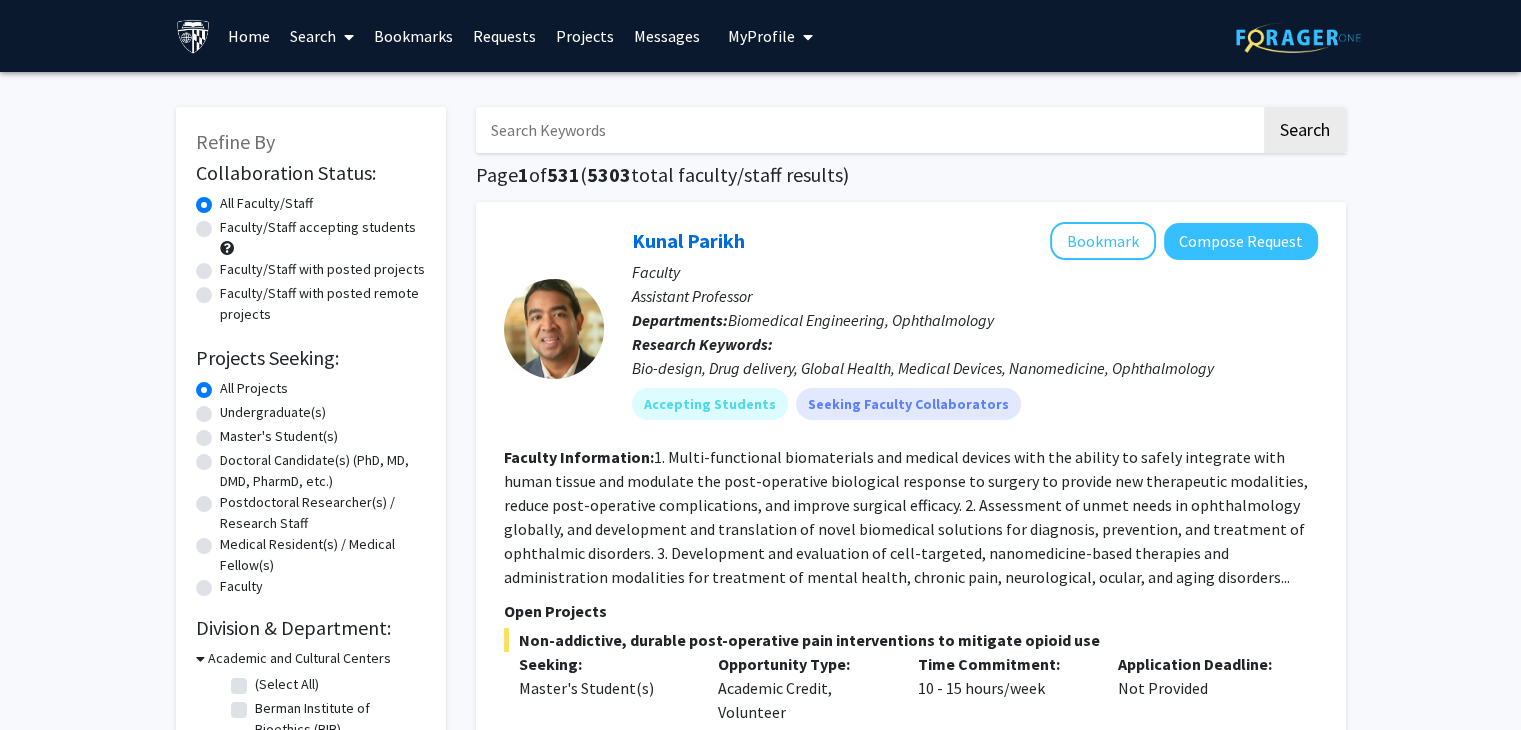 click on "Undergraduate(s)" 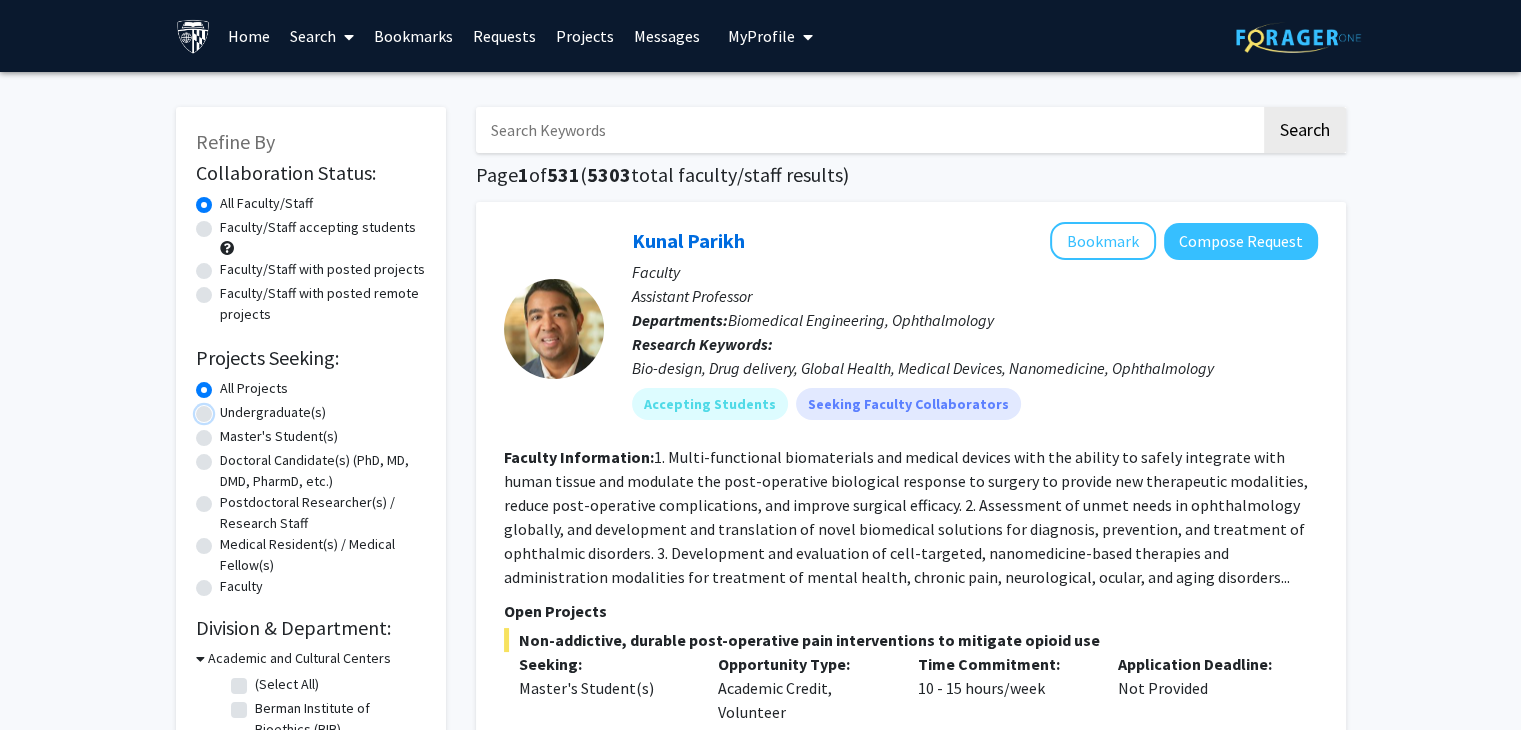 click on "Undergraduate(s)" at bounding box center (226, 408) 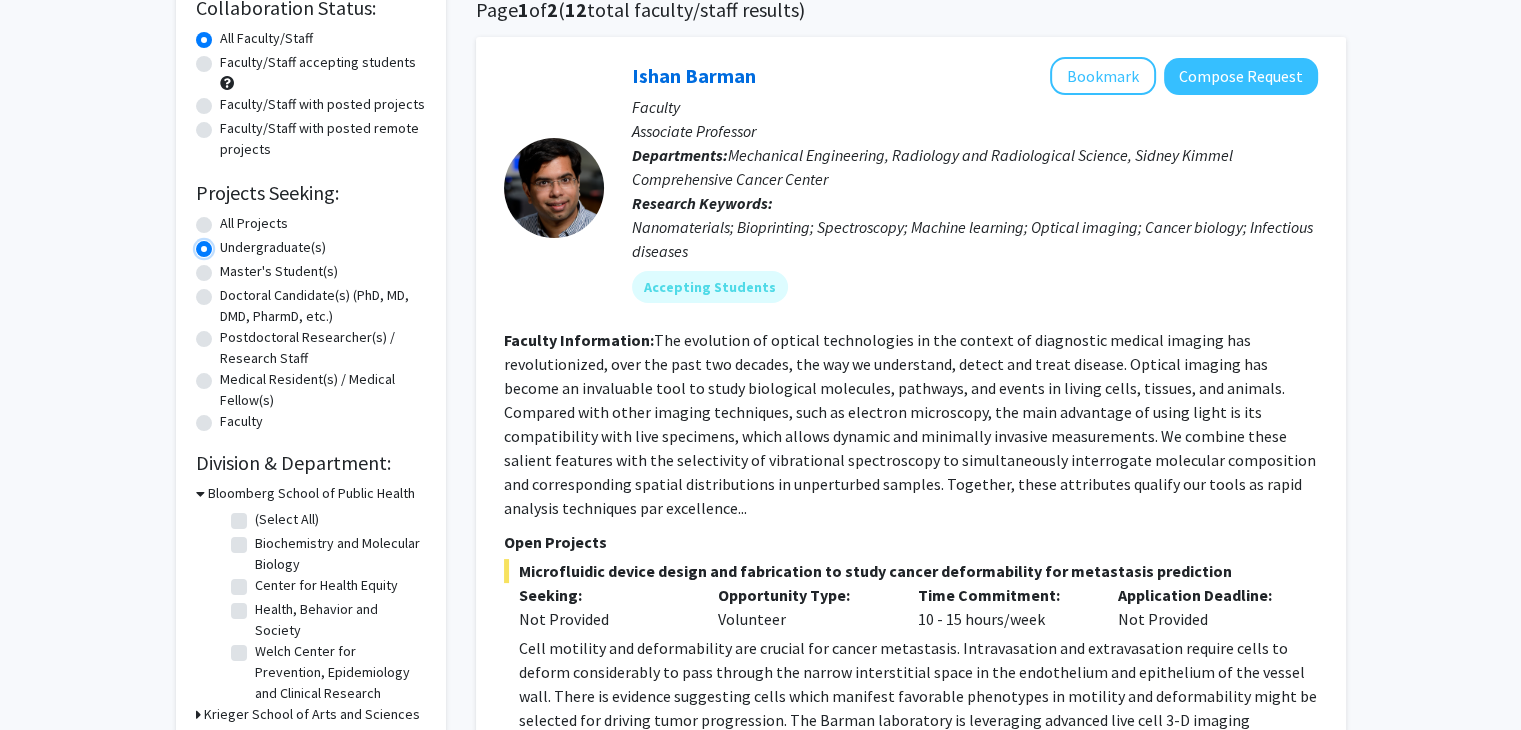 scroll, scrollTop: 200, scrollLeft: 0, axis: vertical 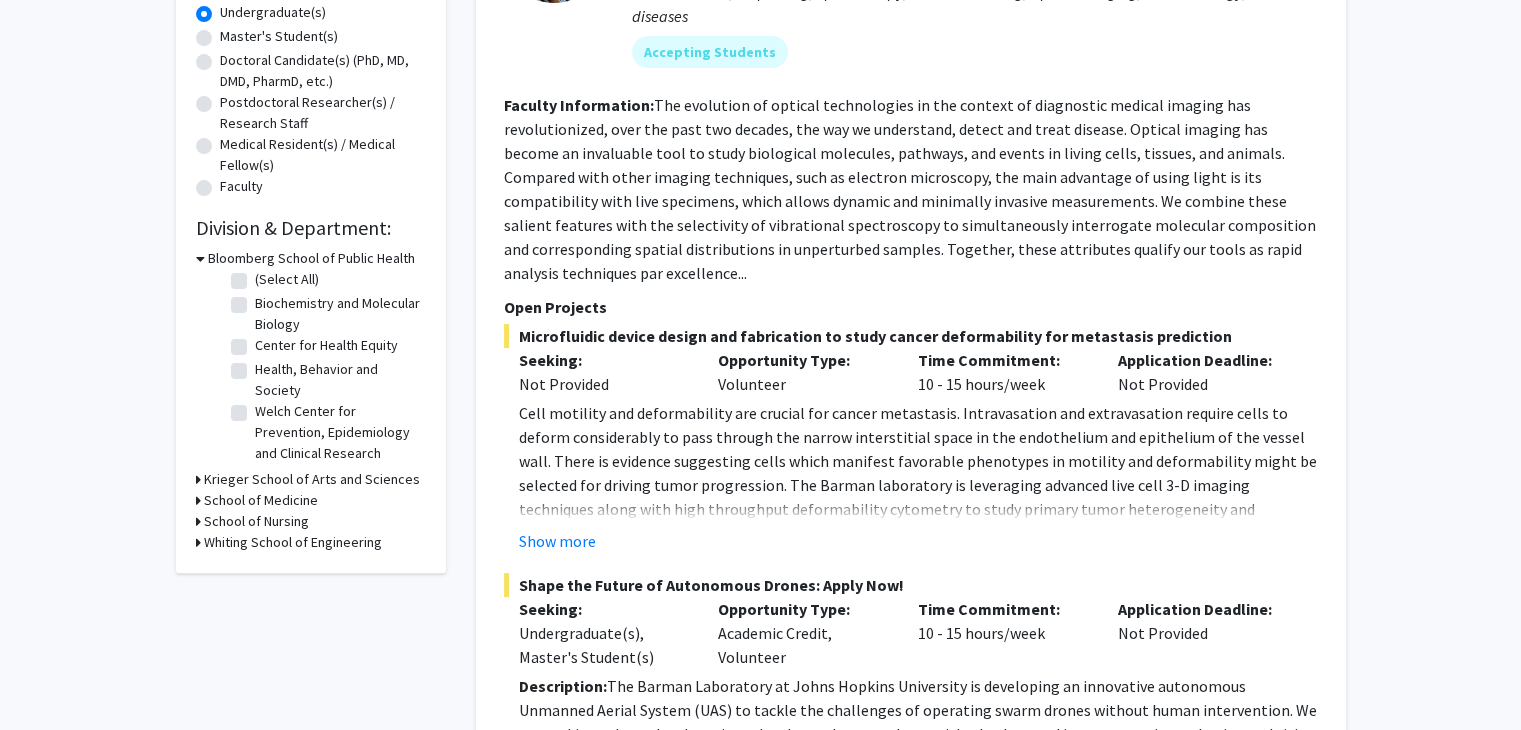 click 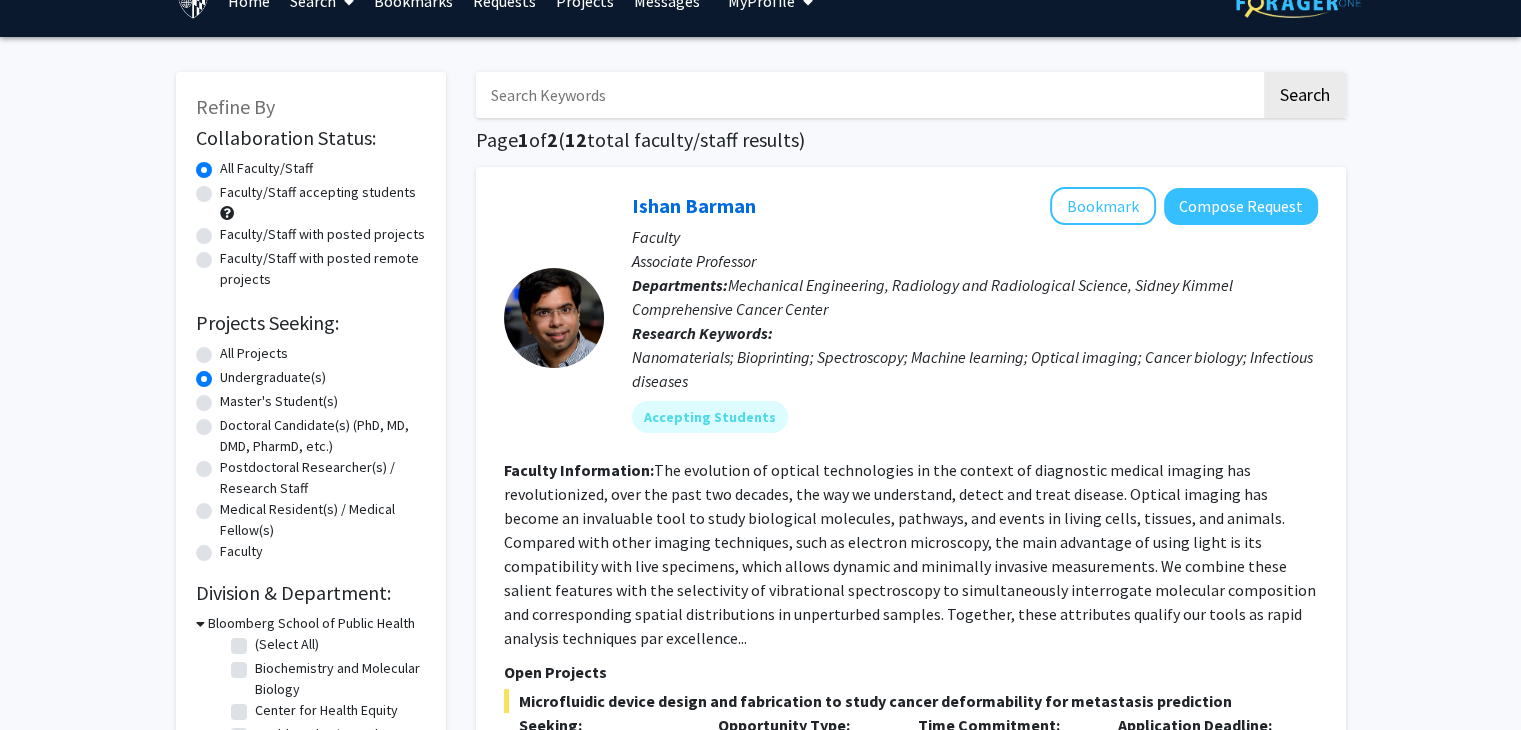 scroll, scrollTop: 0, scrollLeft: 0, axis: both 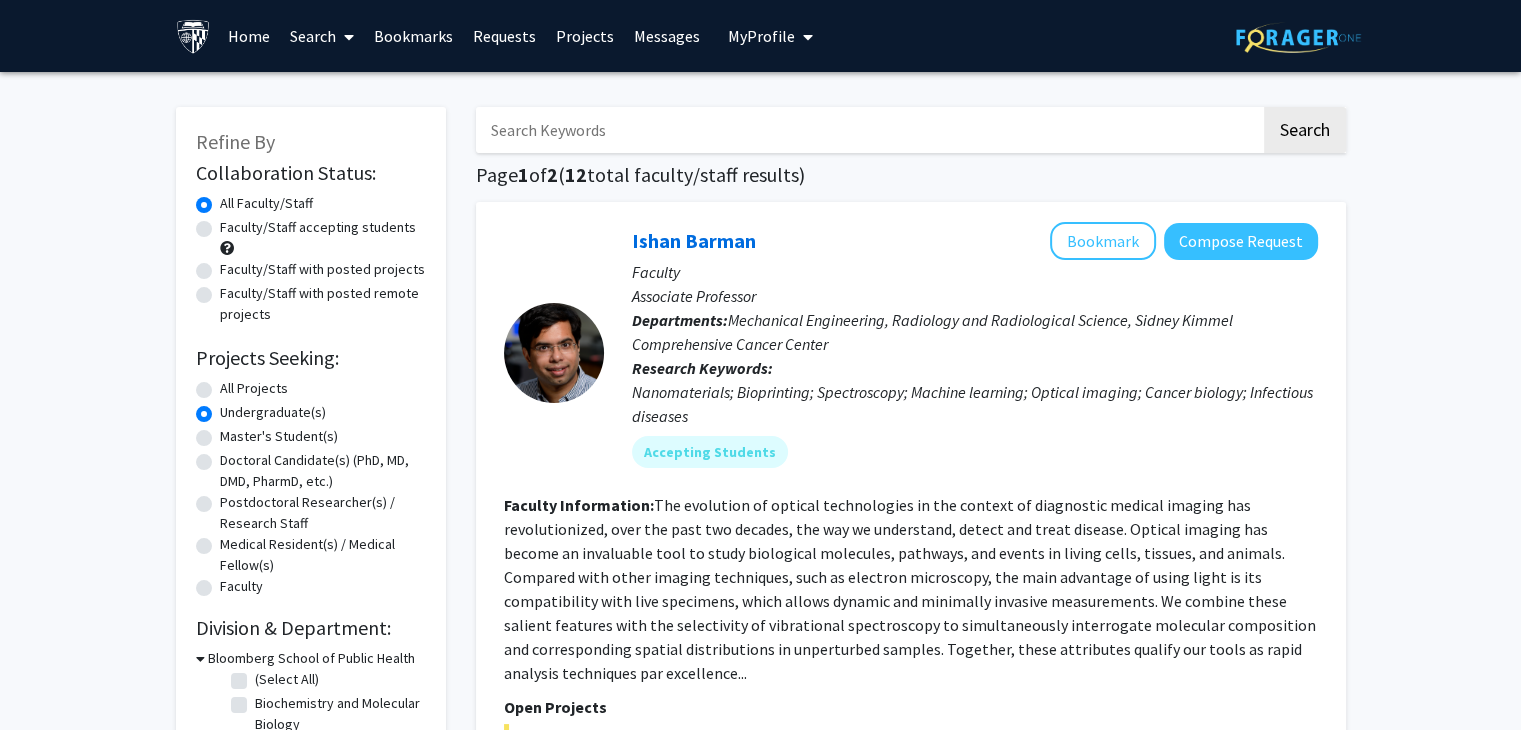 click on "All Projects" 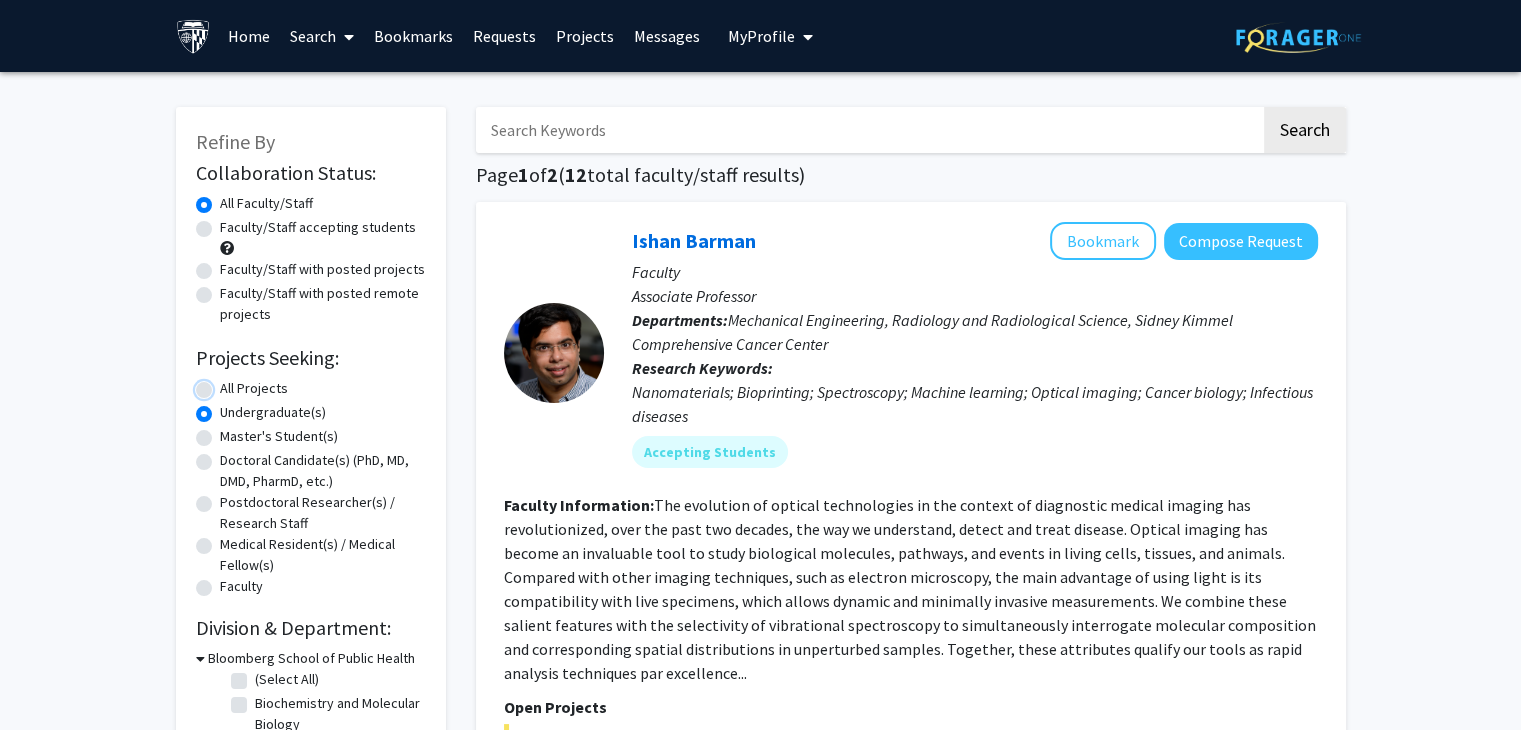 click on "All Projects" at bounding box center [226, 384] 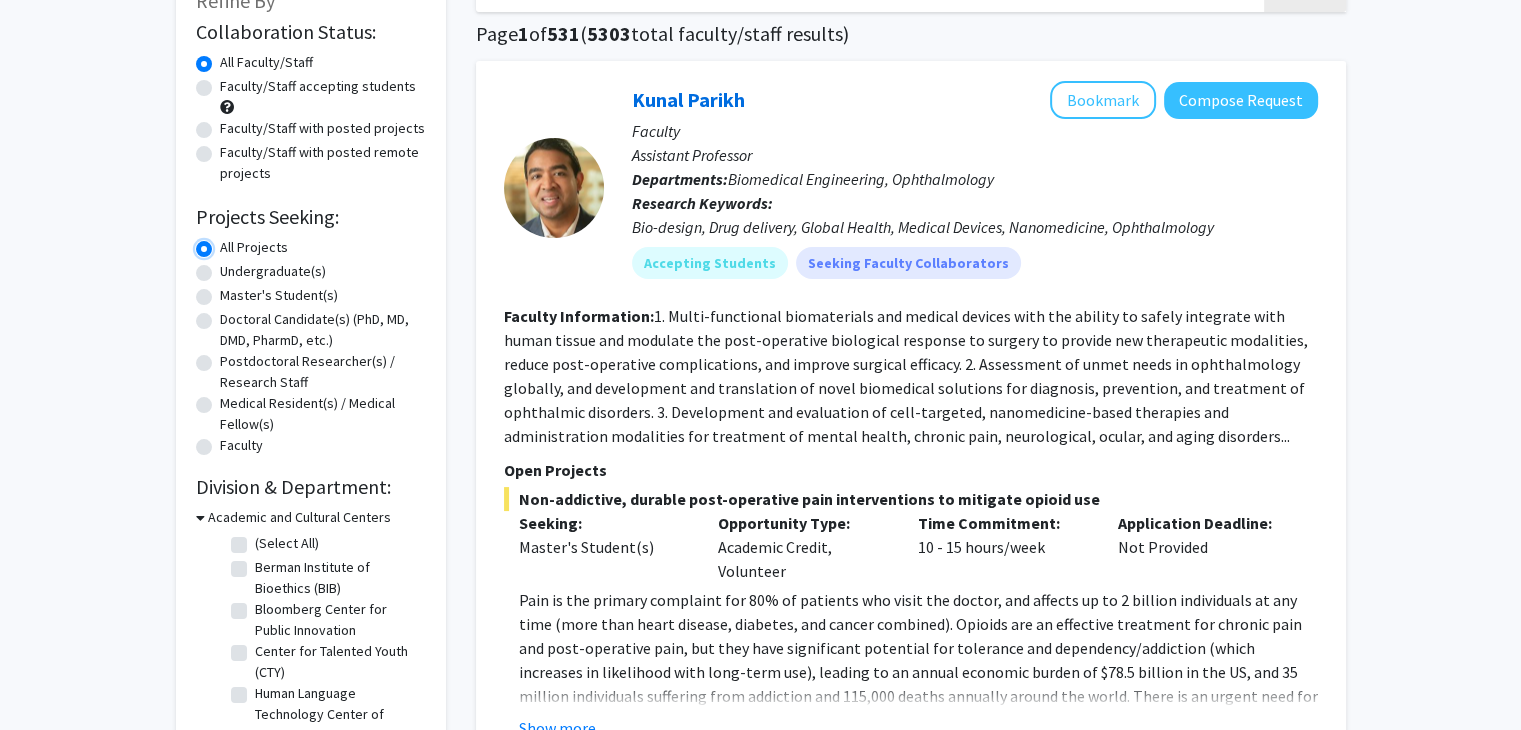 scroll, scrollTop: 600, scrollLeft: 0, axis: vertical 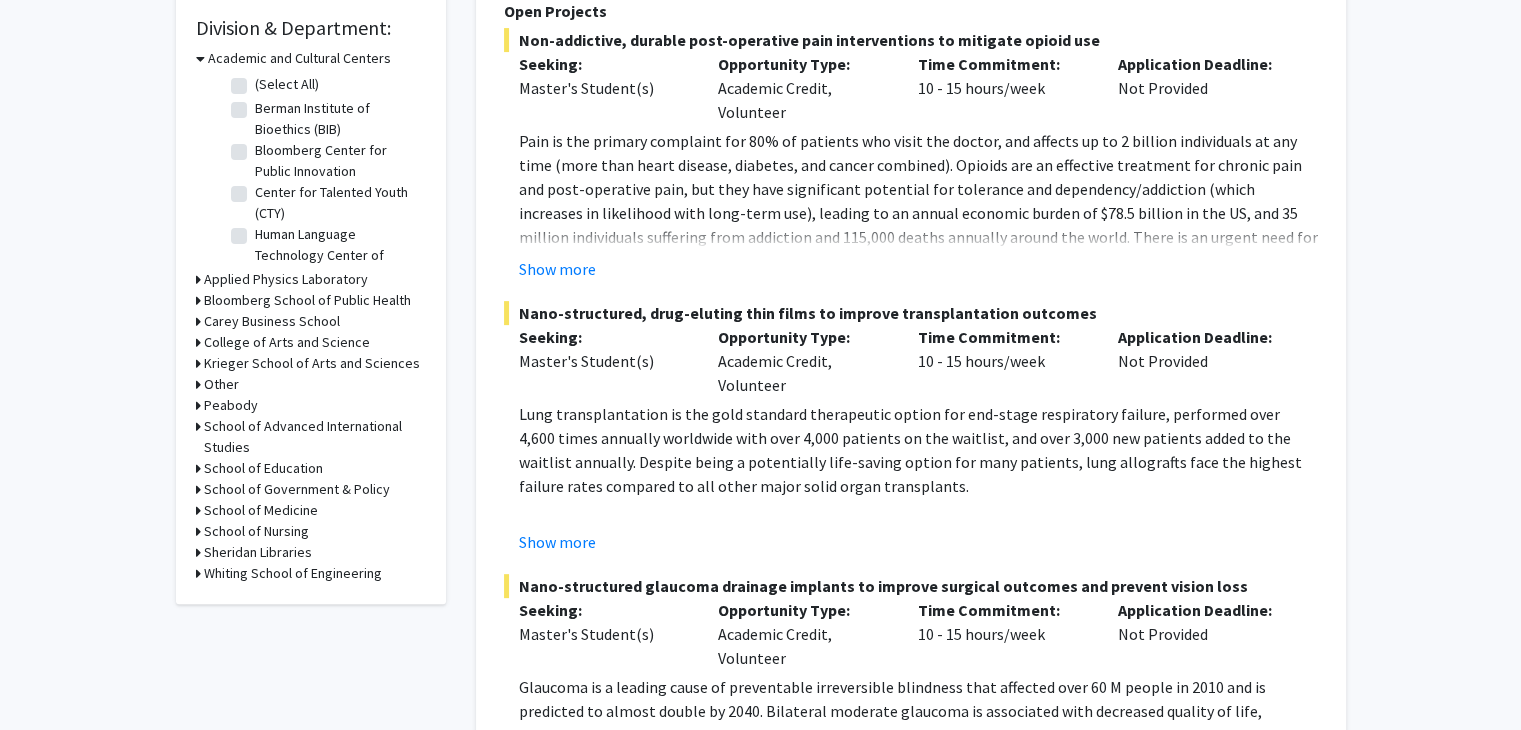 click on "Whiting School of Engineering" at bounding box center (293, 573) 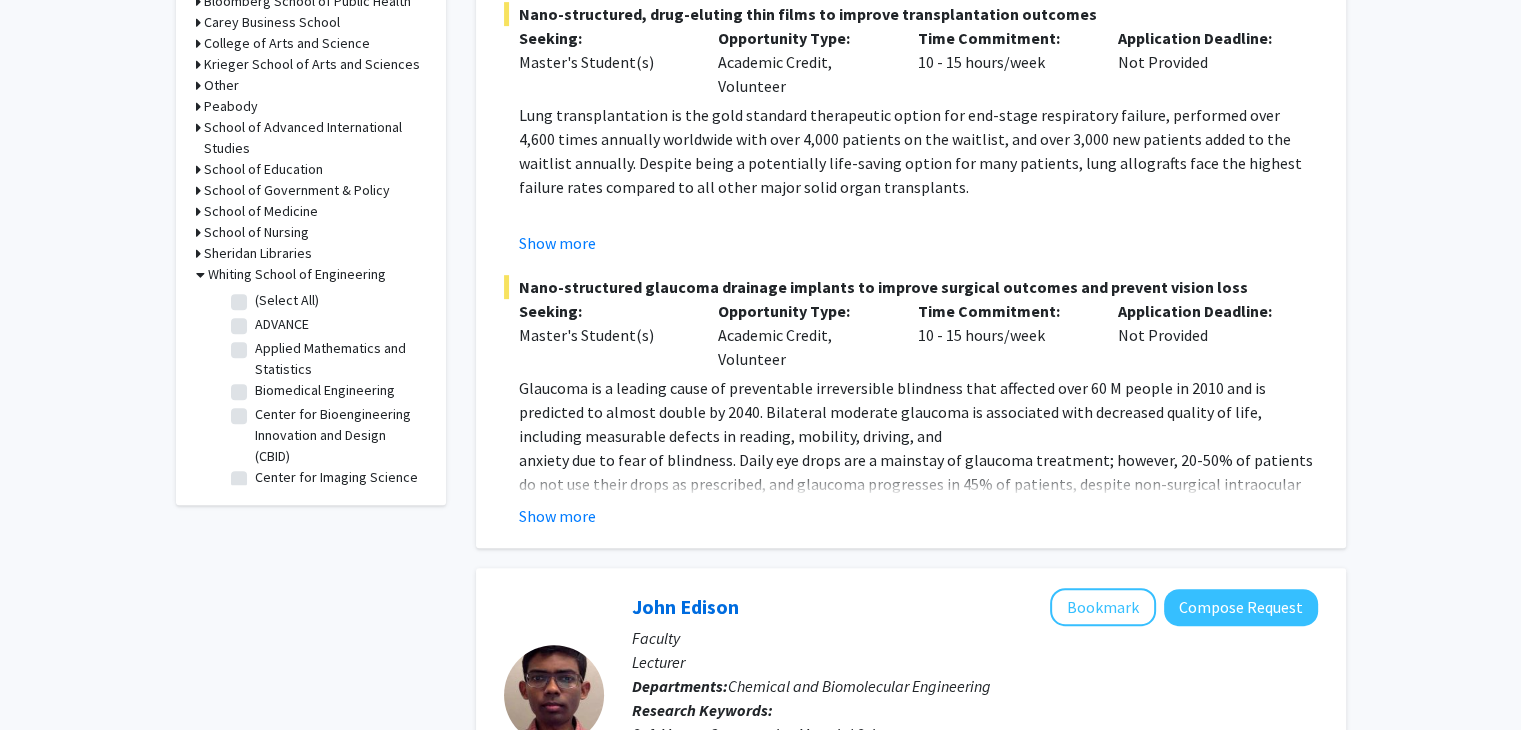 scroll, scrollTop: 900, scrollLeft: 0, axis: vertical 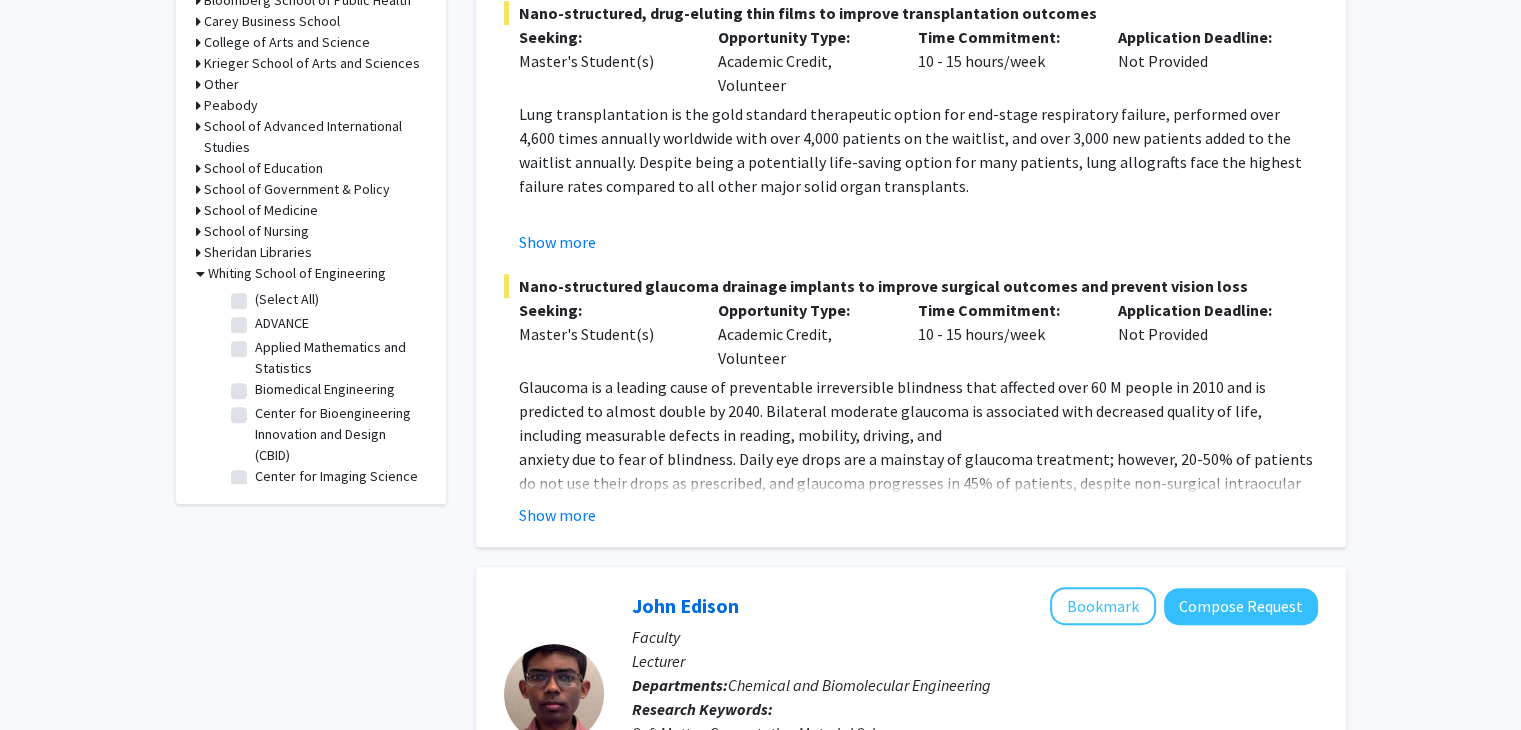 click on "Biomedical Engineering" 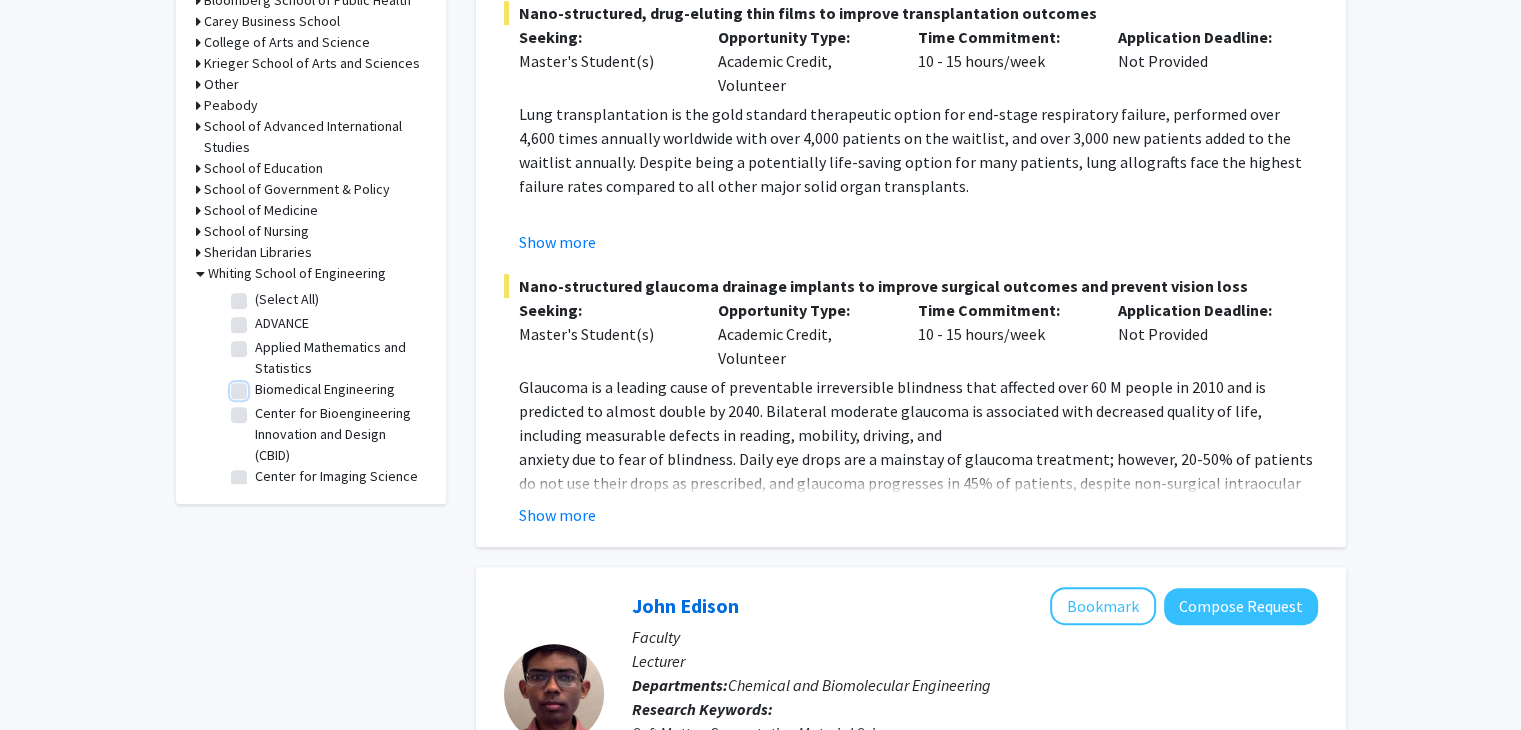 click on "Biomedical Engineering" at bounding box center (261, 385) 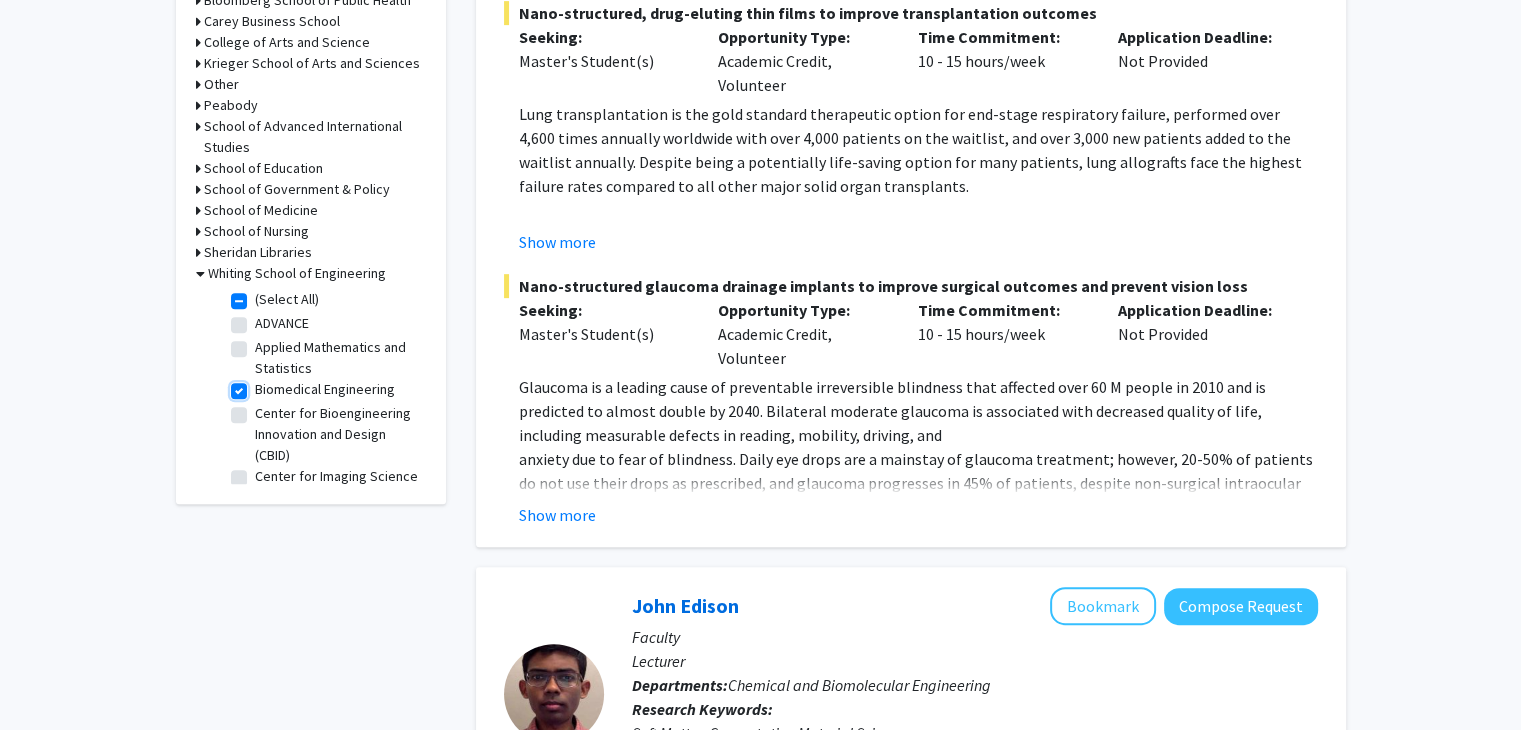 checkbox on "true" 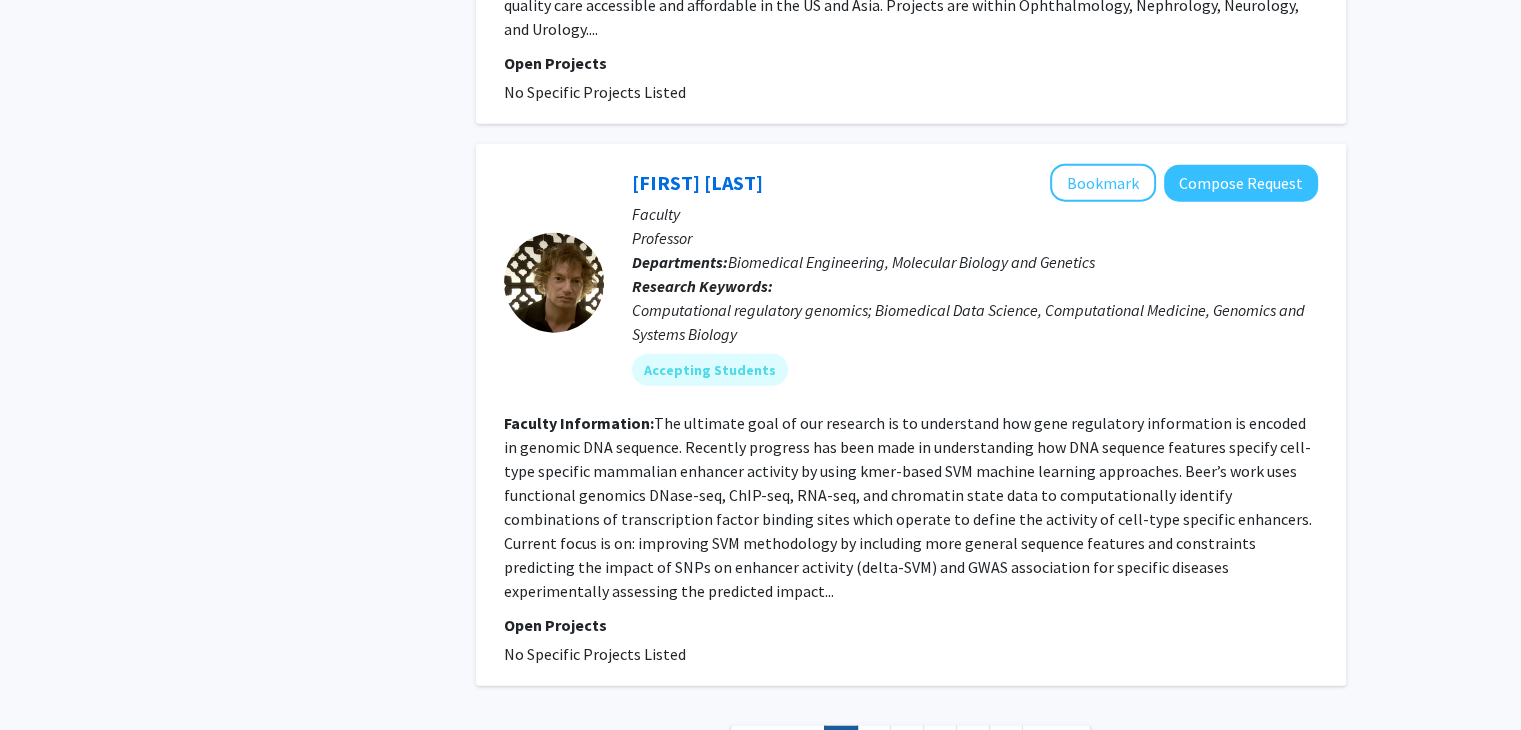 scroll, scrollTop: 4909, scrollLeft: 0, axis: vertical 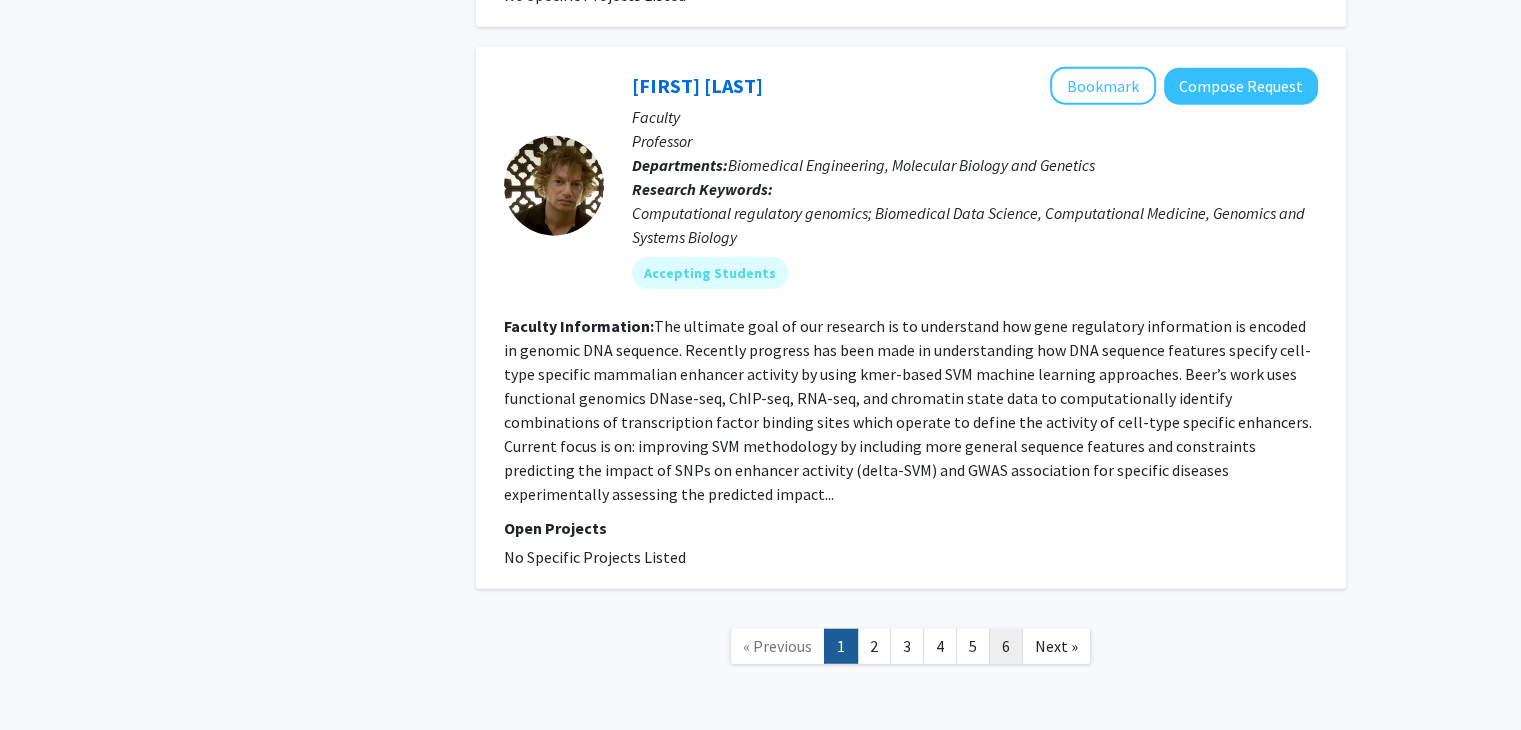 click on "6" 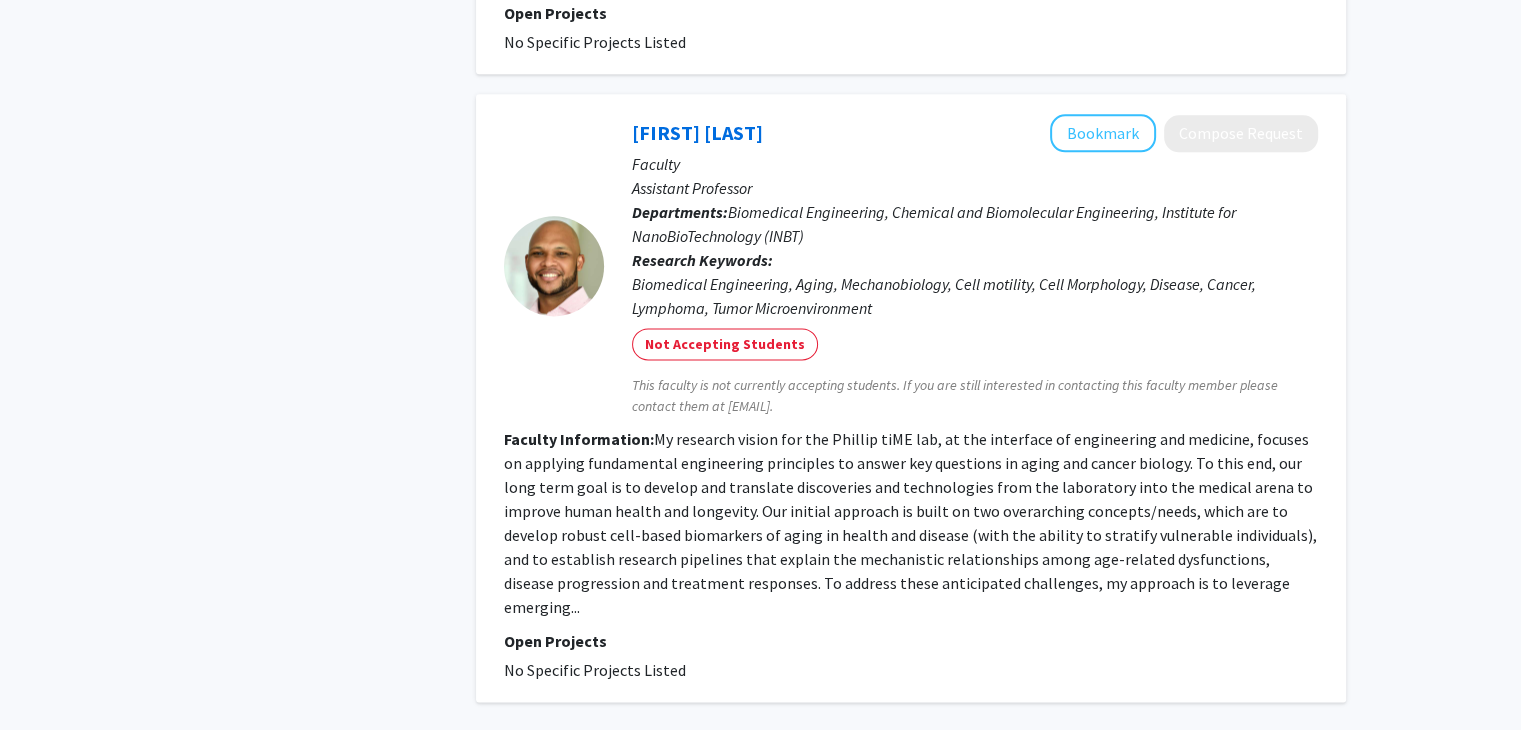 scroll, scrollTop: 2785, scrollLeft: 0, axis: vertical 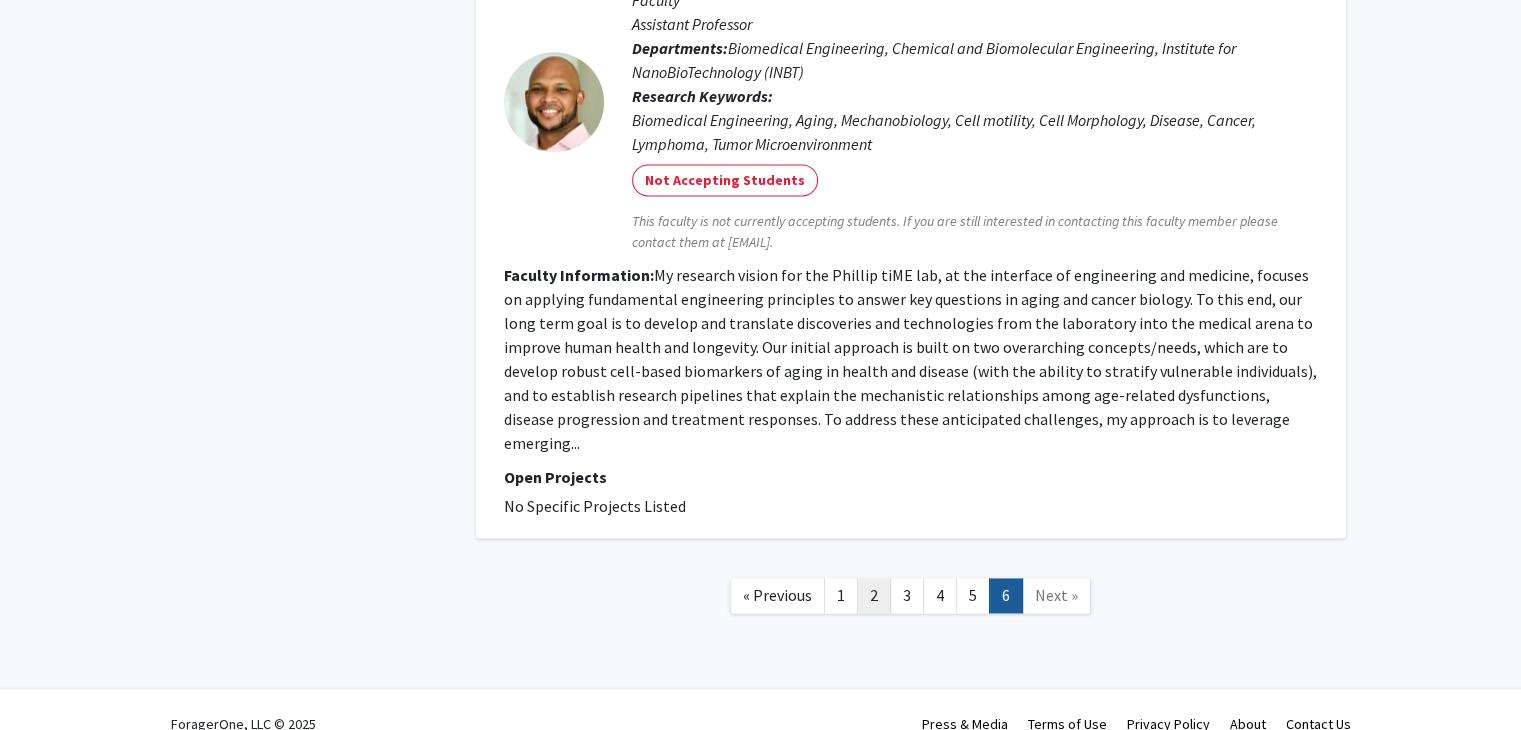 click on "2" 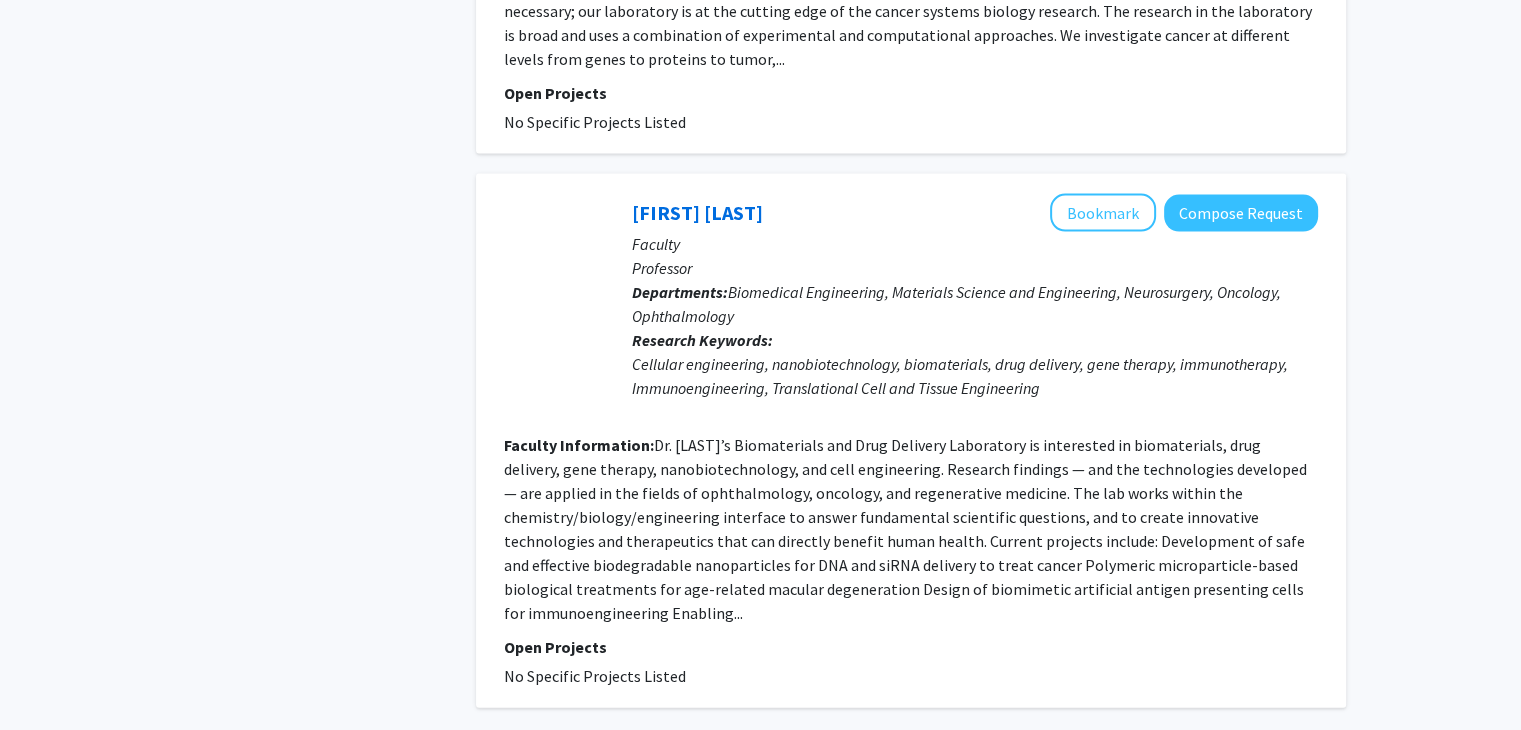 scroll, scrollTop: 4549, scrollLeft: 0, axis: vertical 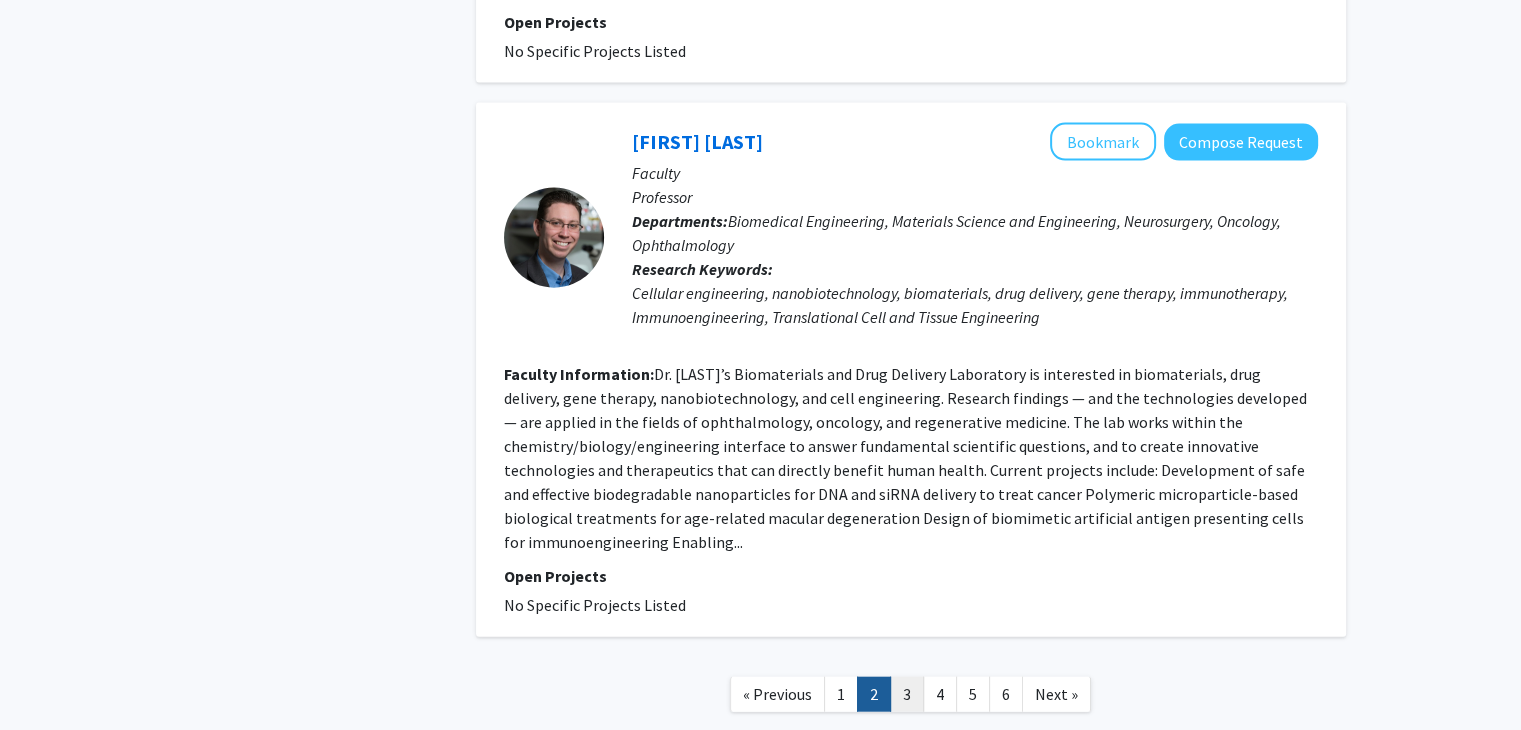 click on "3" 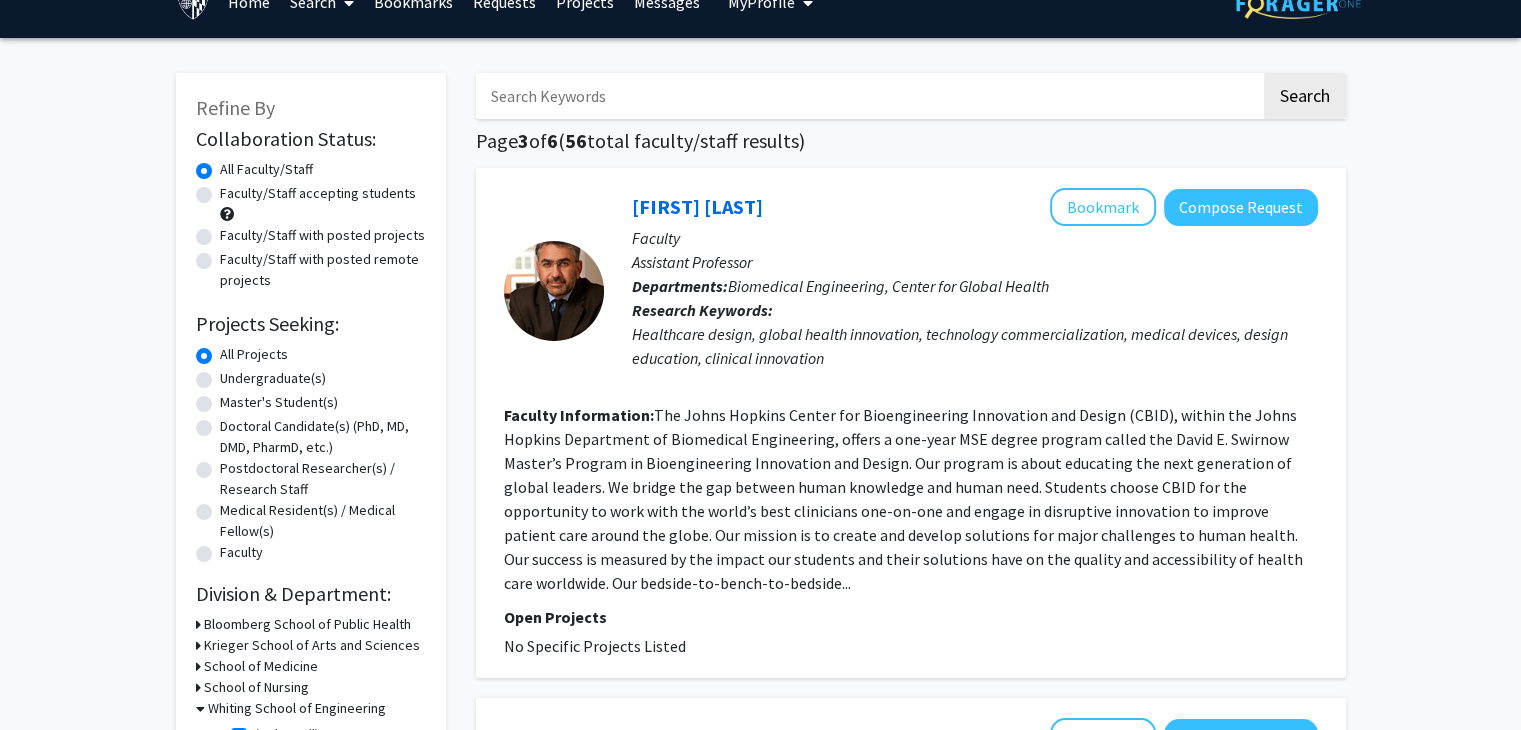 scroll, scrollTop: 0, scrollLeft: 0, axis: both 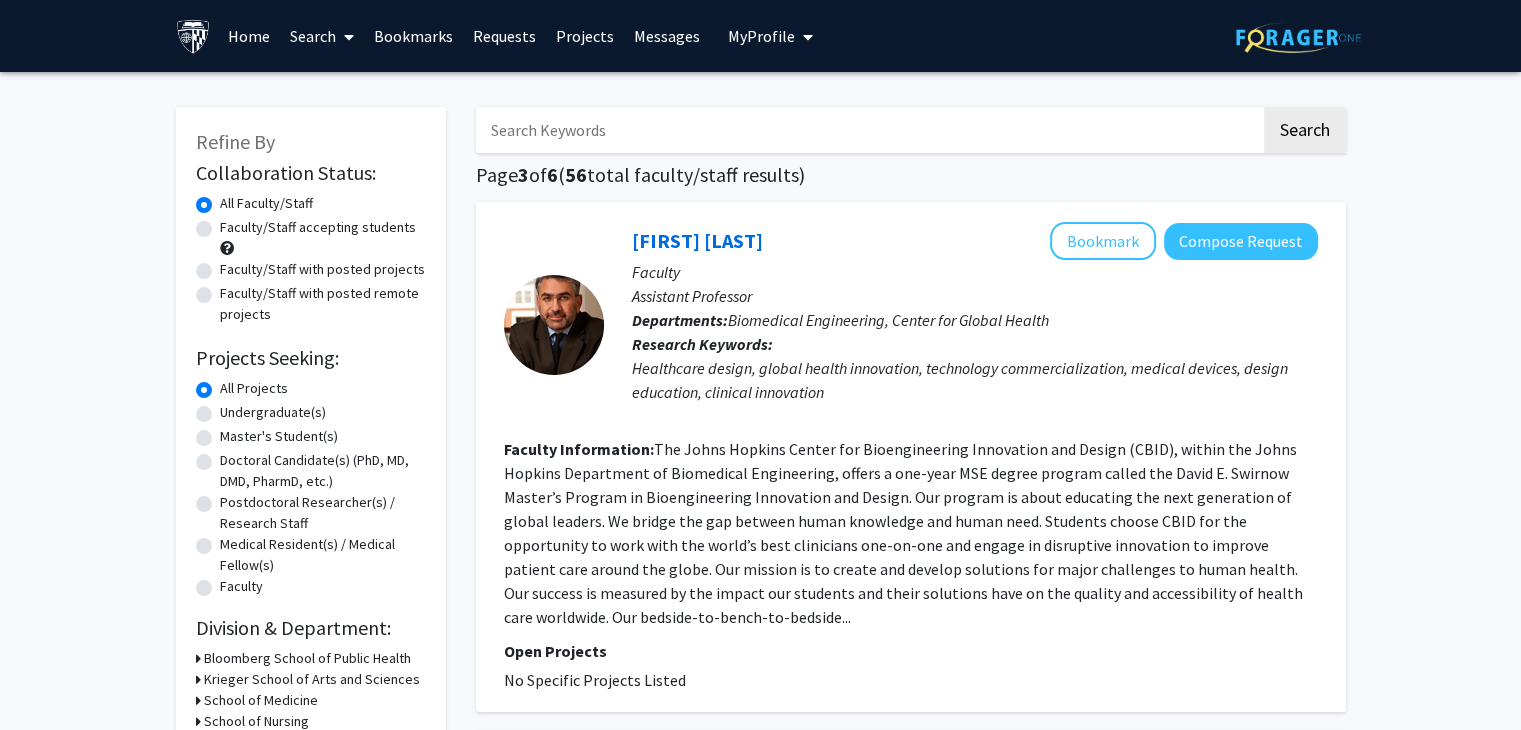 click at bounding box center [868, 130] 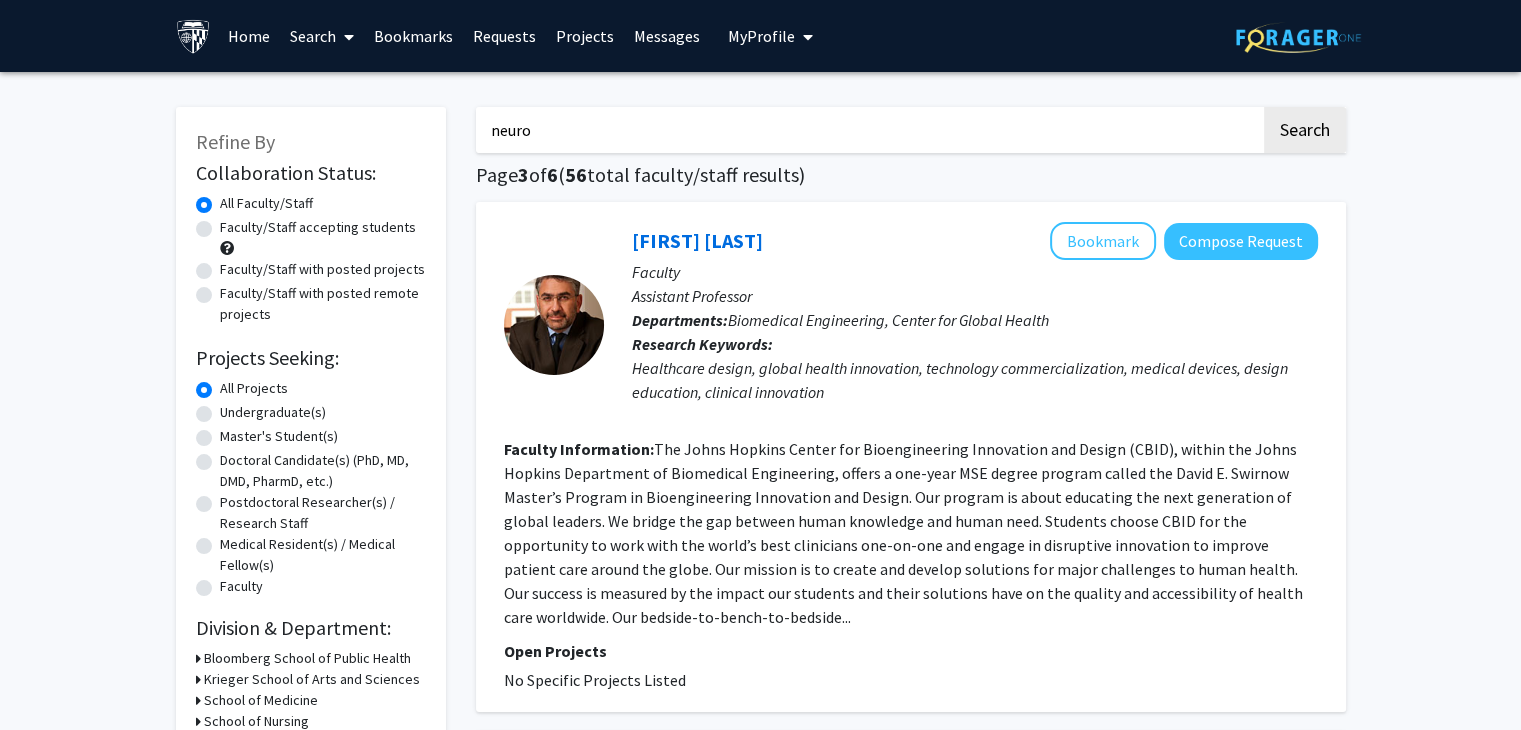 type on "neuro" 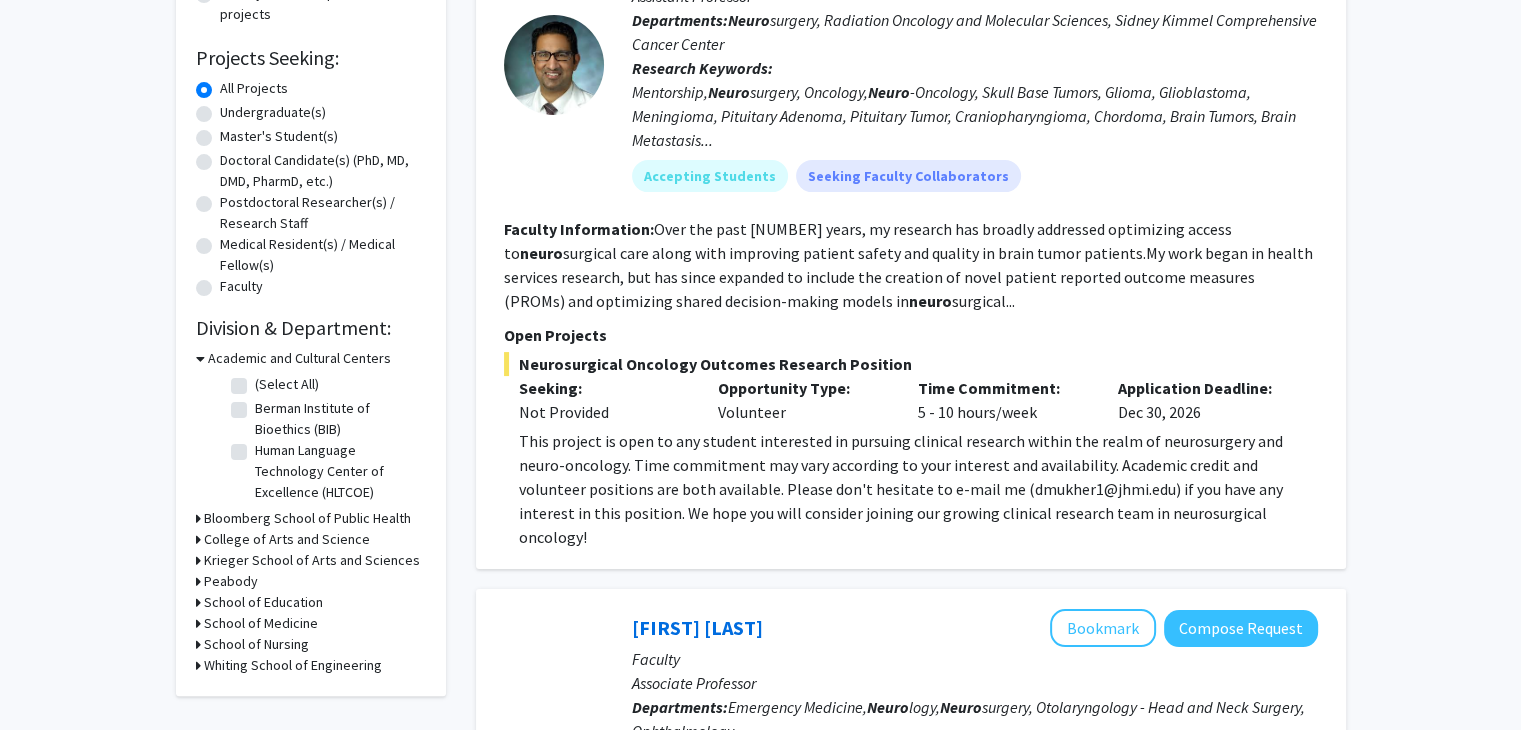 scroll, scrollTop: 300, scrollLeft: 0, axis: vertical 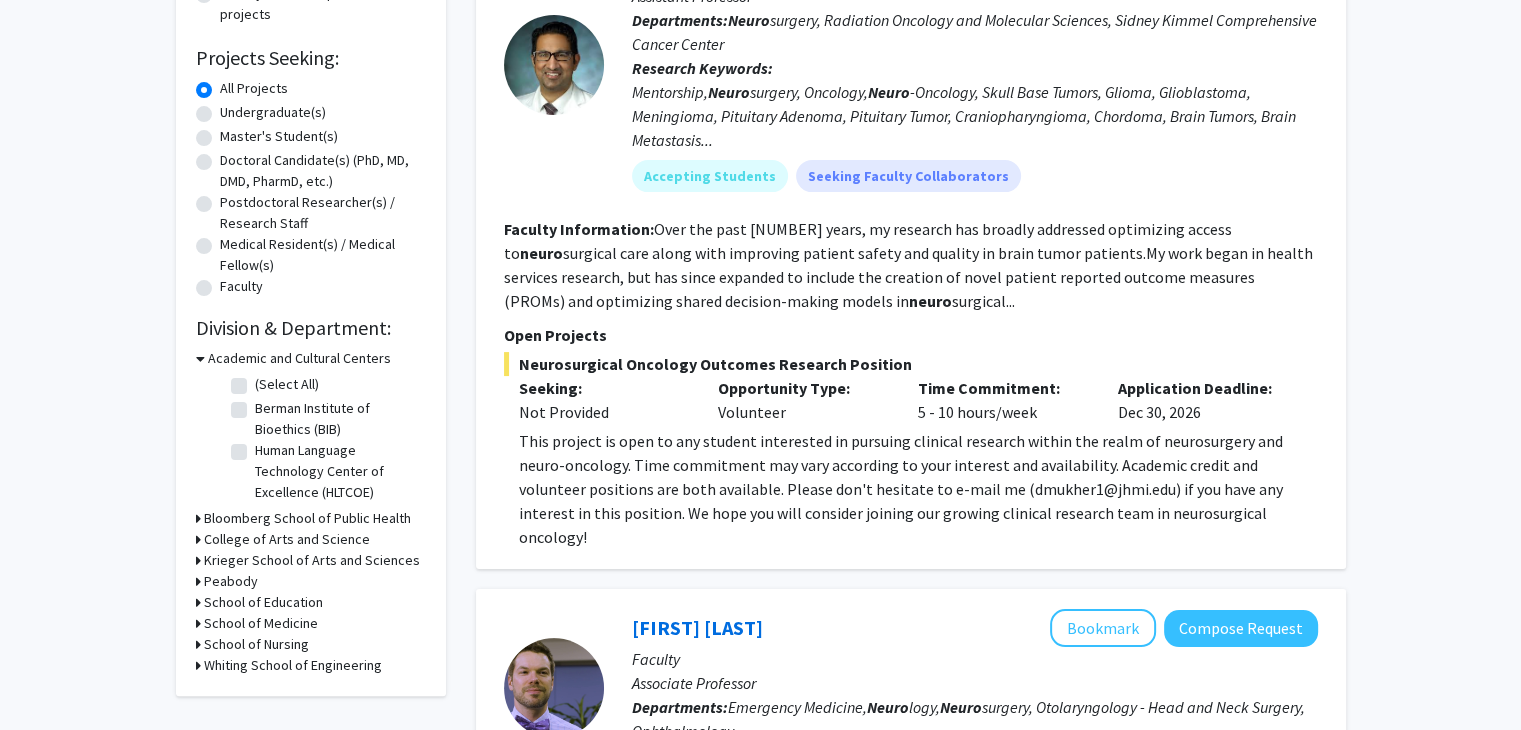click on "Undergraduate(s)" 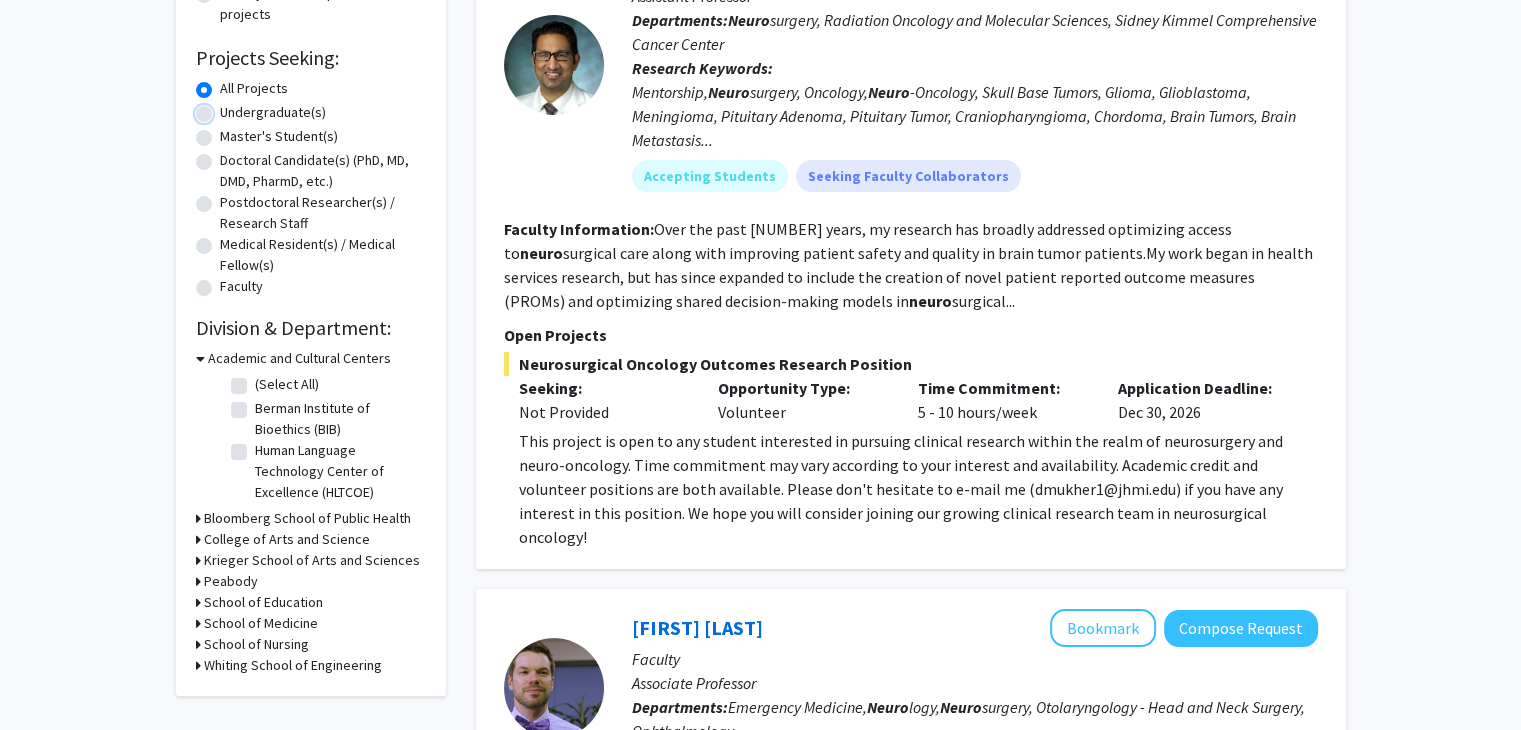 click on "Undergraduate(s)" at bounding box center [226, 108] 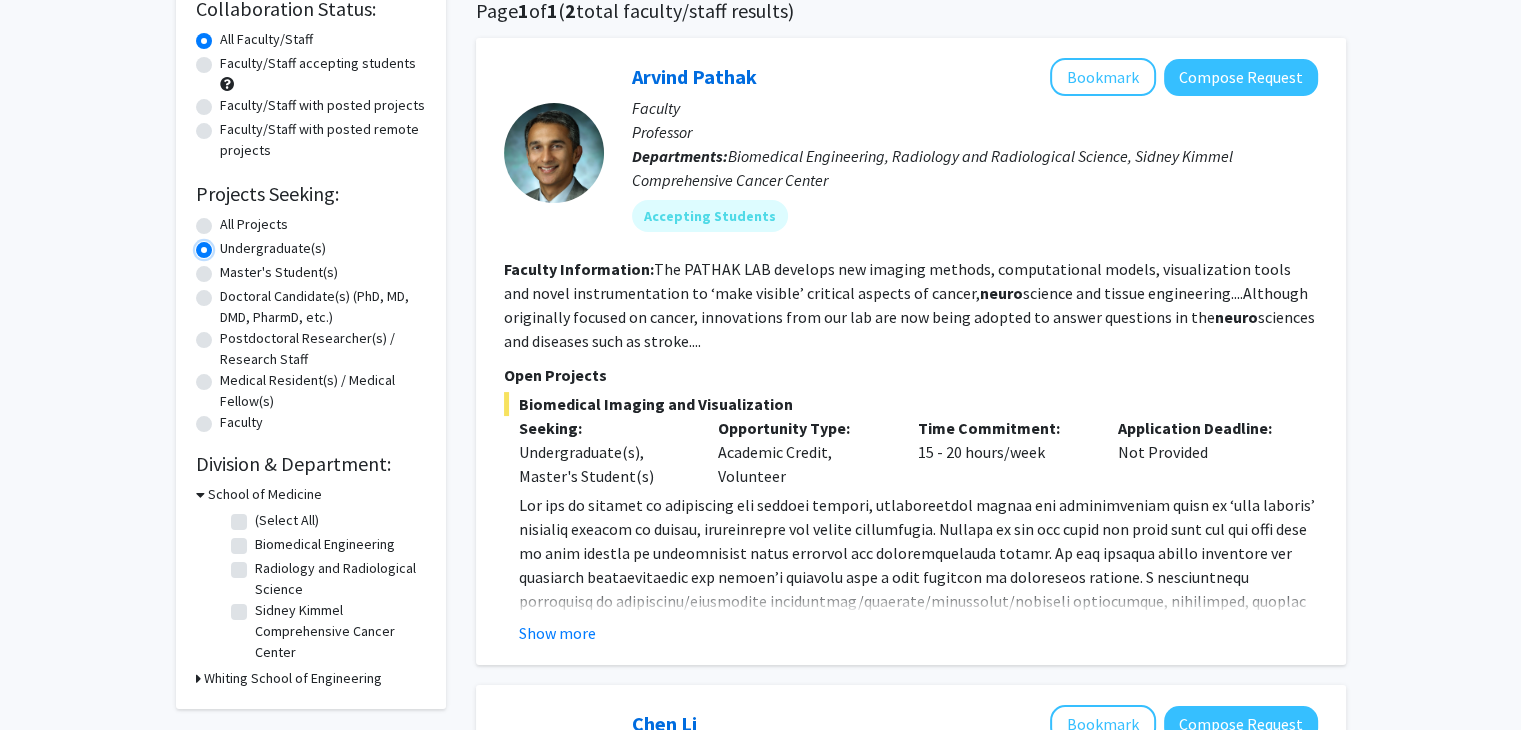 scroll, scrollTop: 100, scrollLeft: 0, axis: vertical 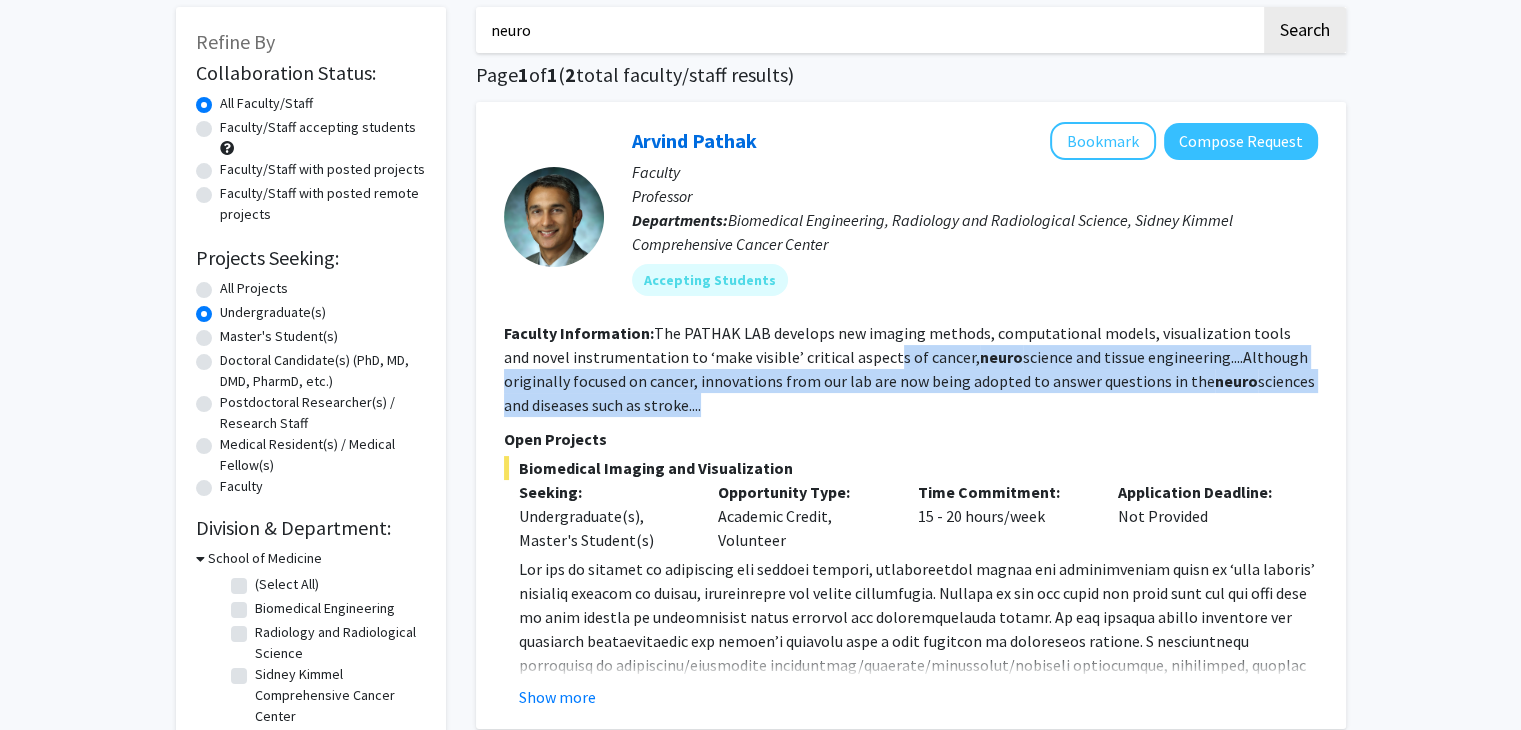 drag, startPoint x: 936, startPoint y: 403, endPoint x: 859, endPoint y: 357, distance: 89.693924 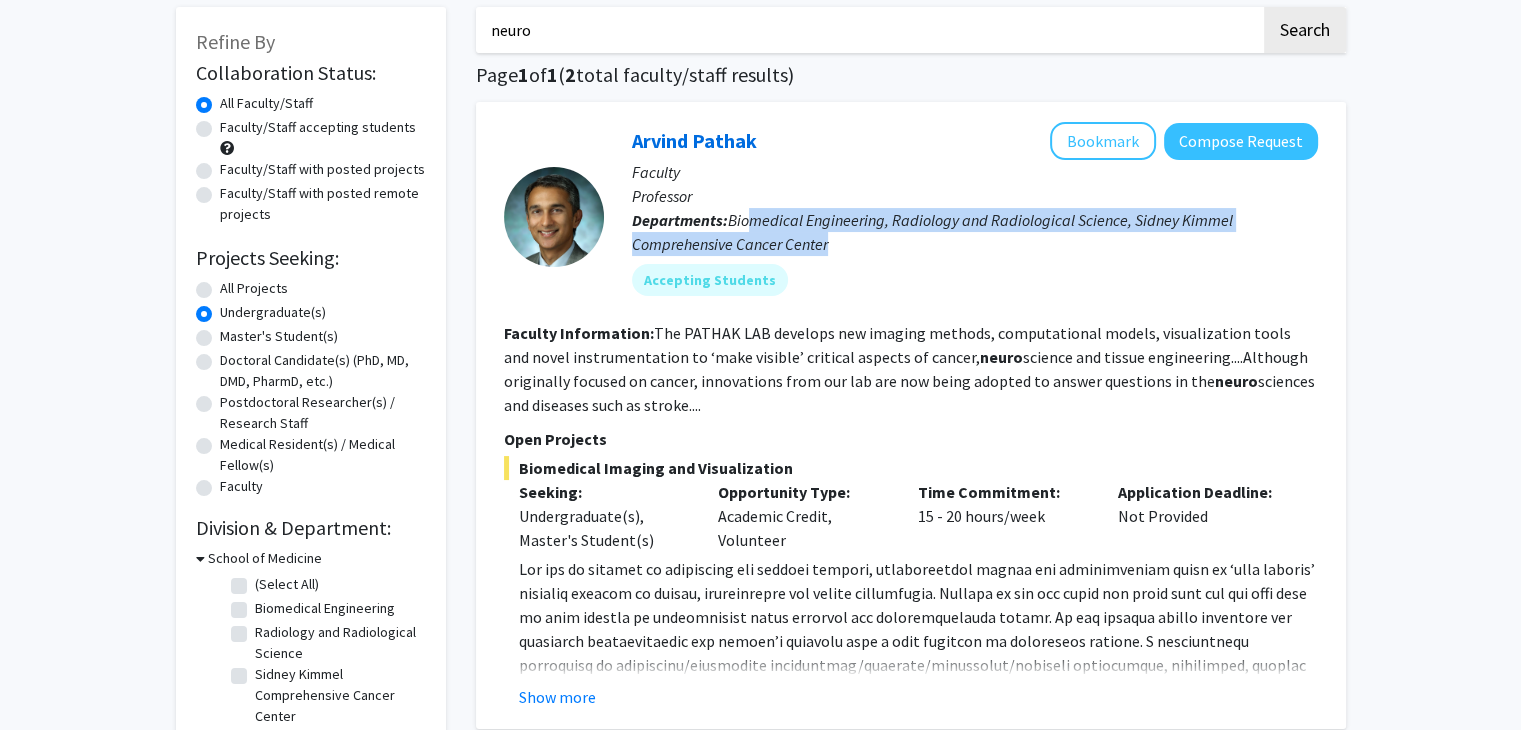drag, startPoint x: 830, startPoint y: 243, endPoint x: 752, endPoint y: 220, distance: 81.32035 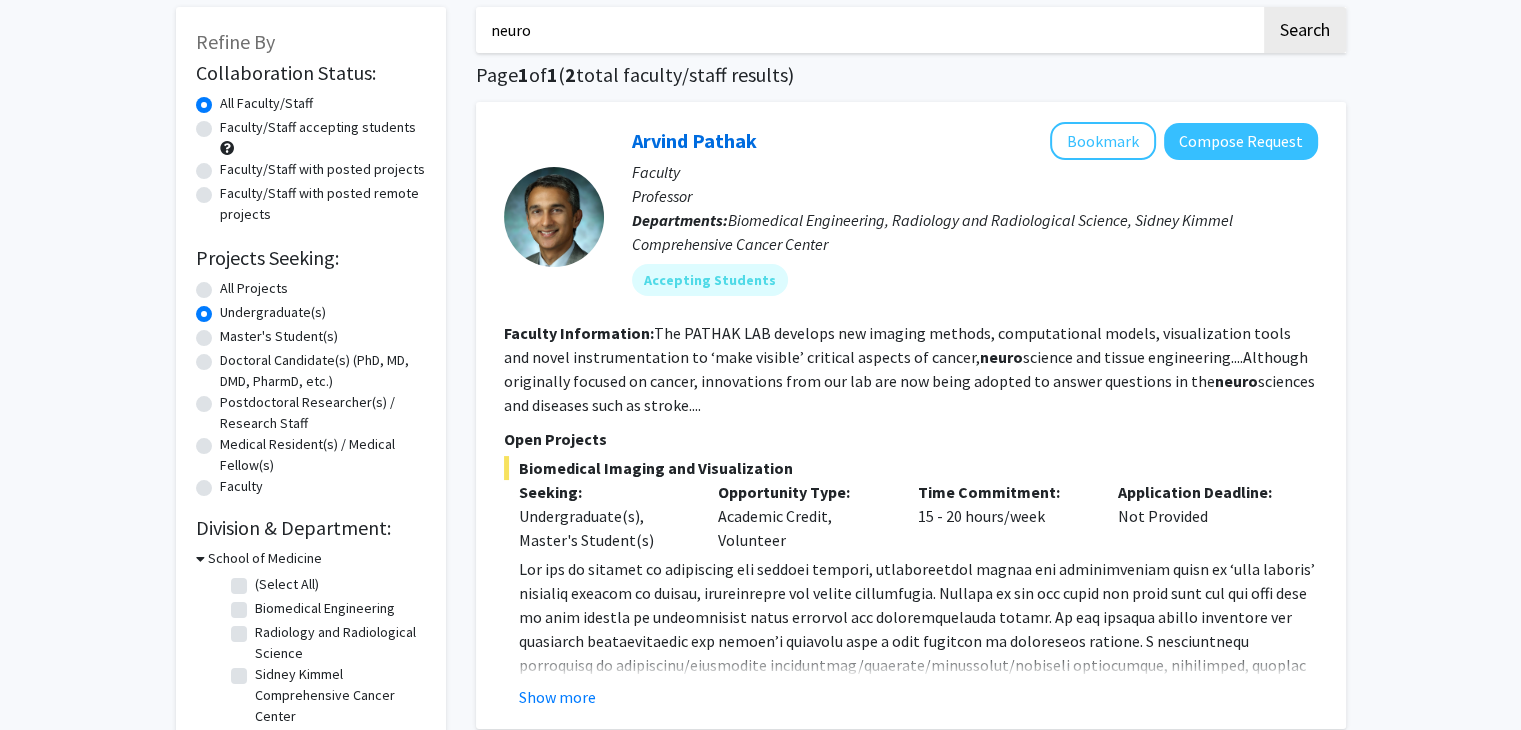 click on "Accepting Students" 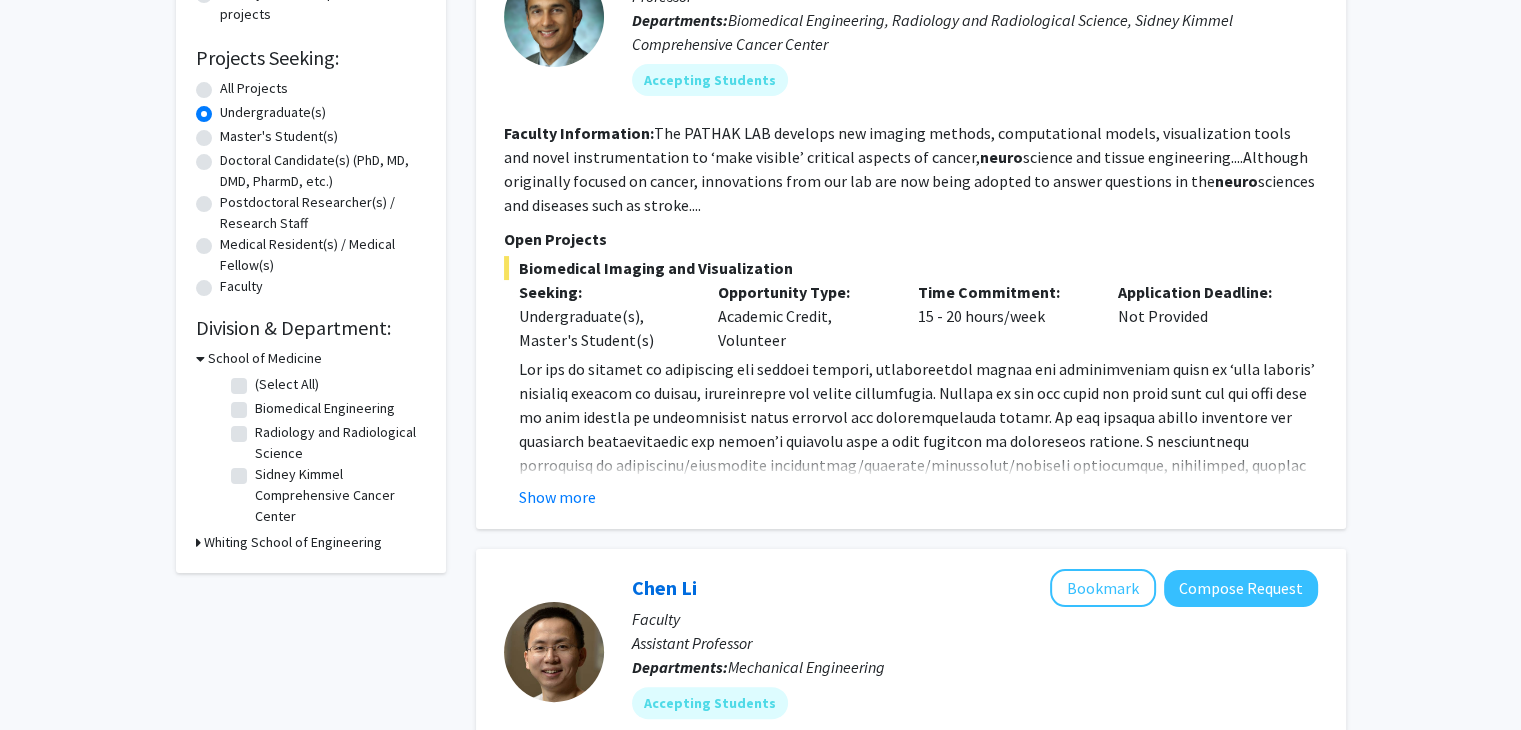 scroll, scrollTop: 400, scrollLeft: 0, axis: vertical 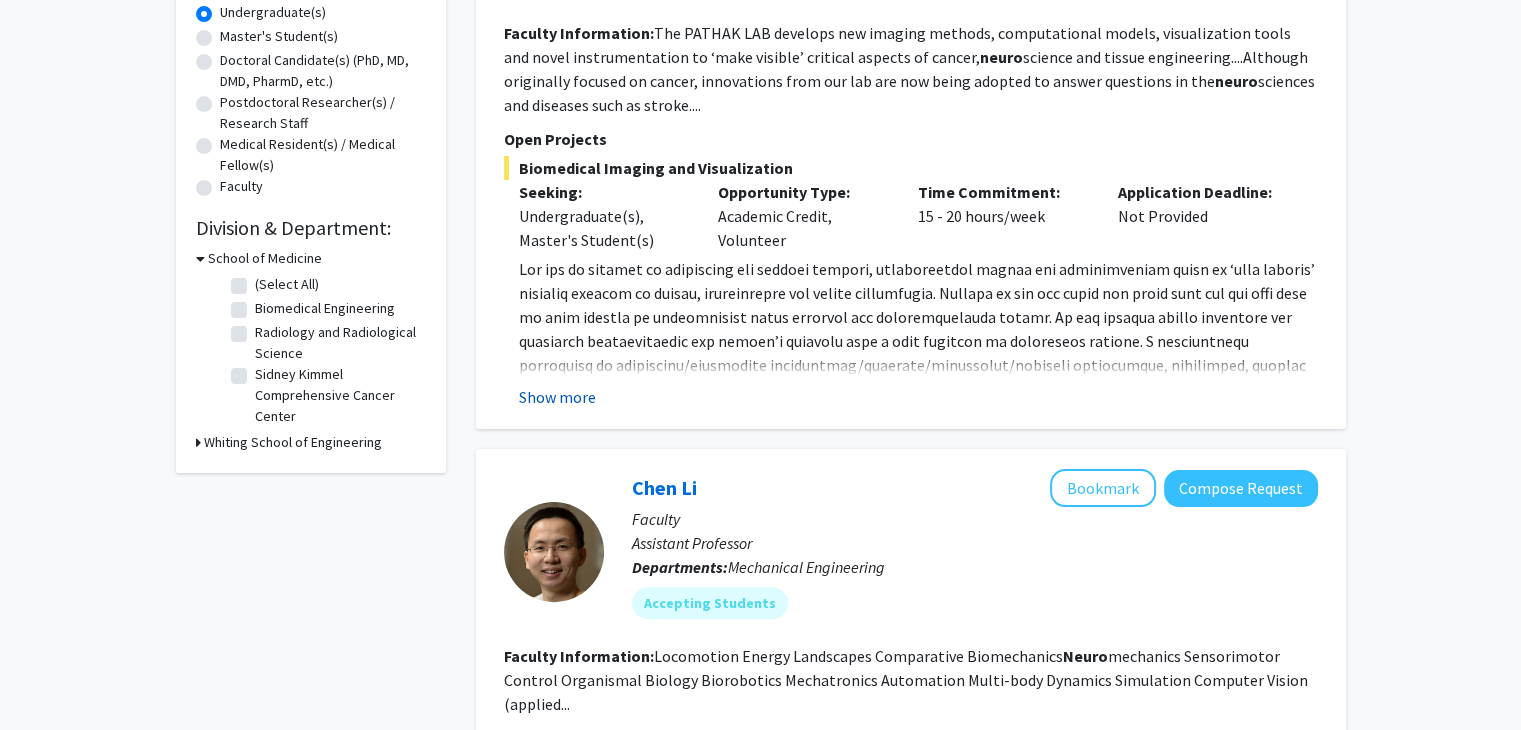click on "Show more" 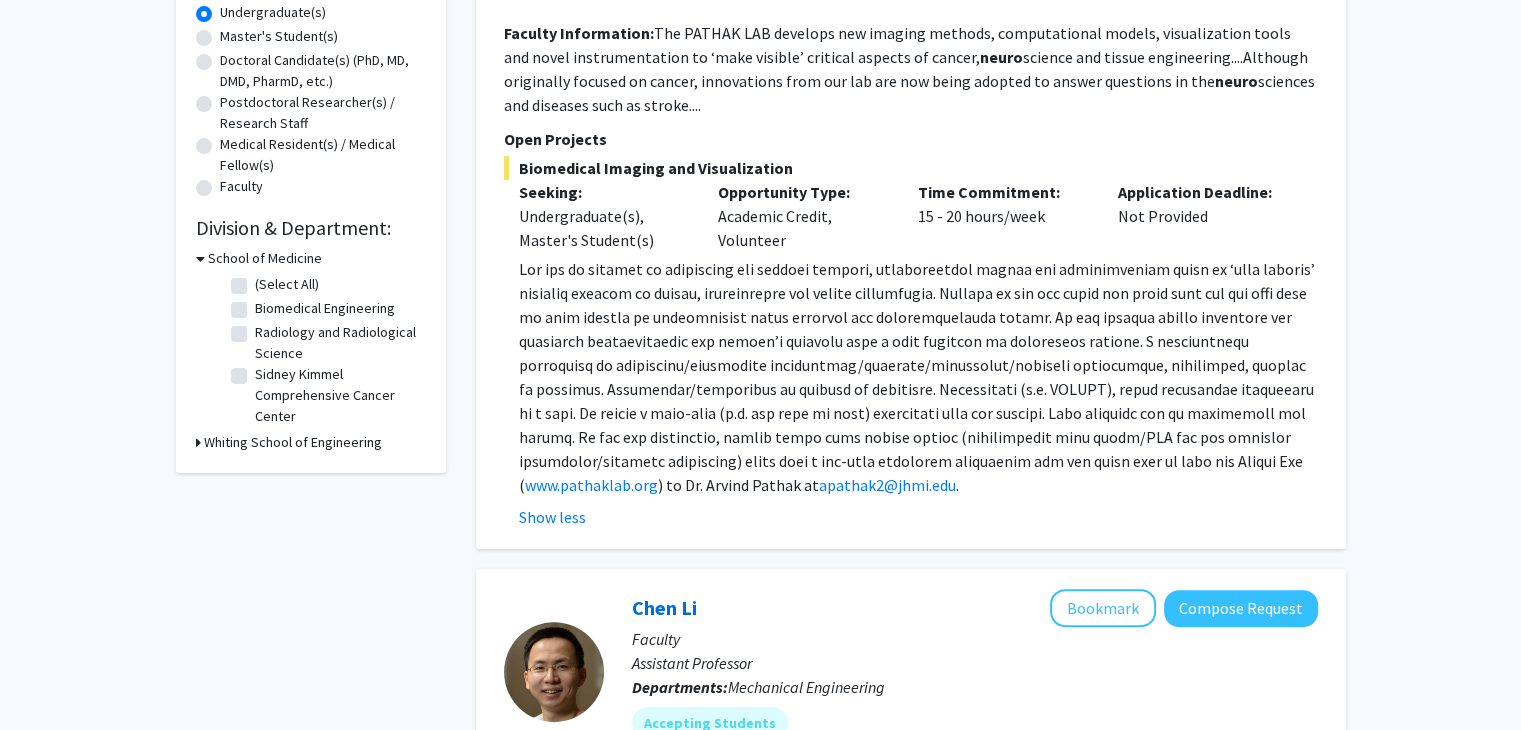 drag, startPoint x: 1180, startPoint y: 486, endPoint x: 703, endPoint y: 304, distance: 510.54187 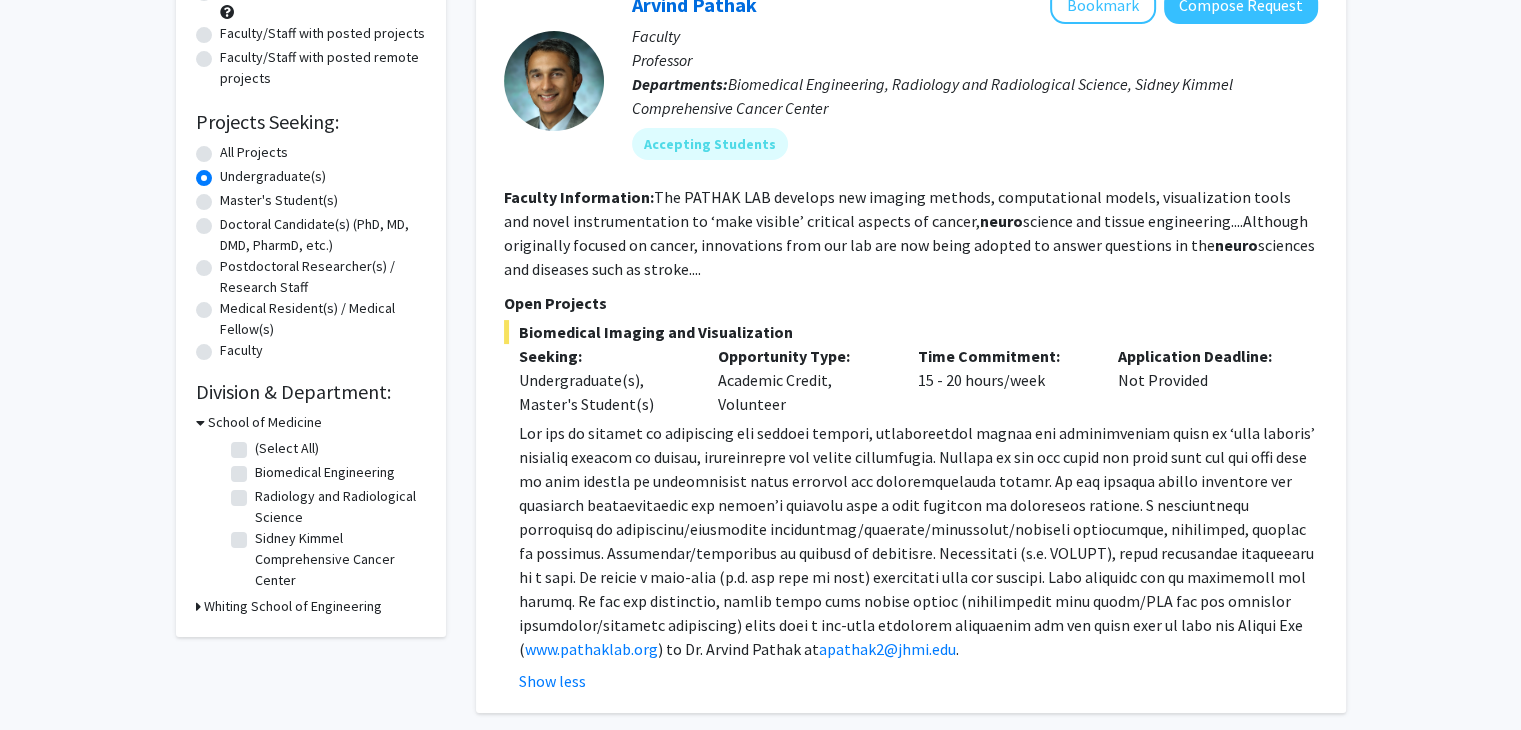 scroll, scrollTop: 300, scrollLeft: 0, axis: vertical 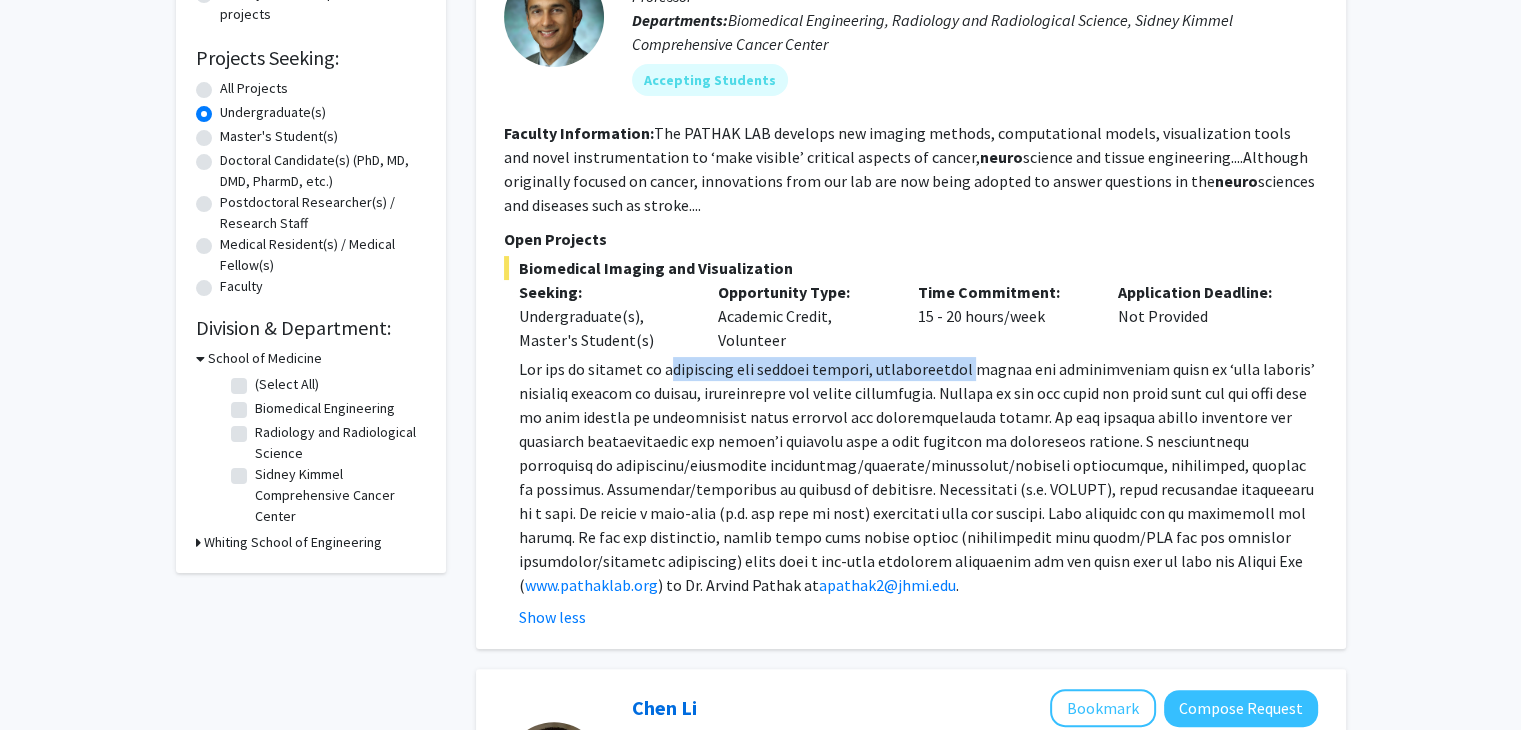 drag, startPoint x: 675, startPoint y: 368, endPoint x: 997, endPoint y: 369, distance: 322.00156 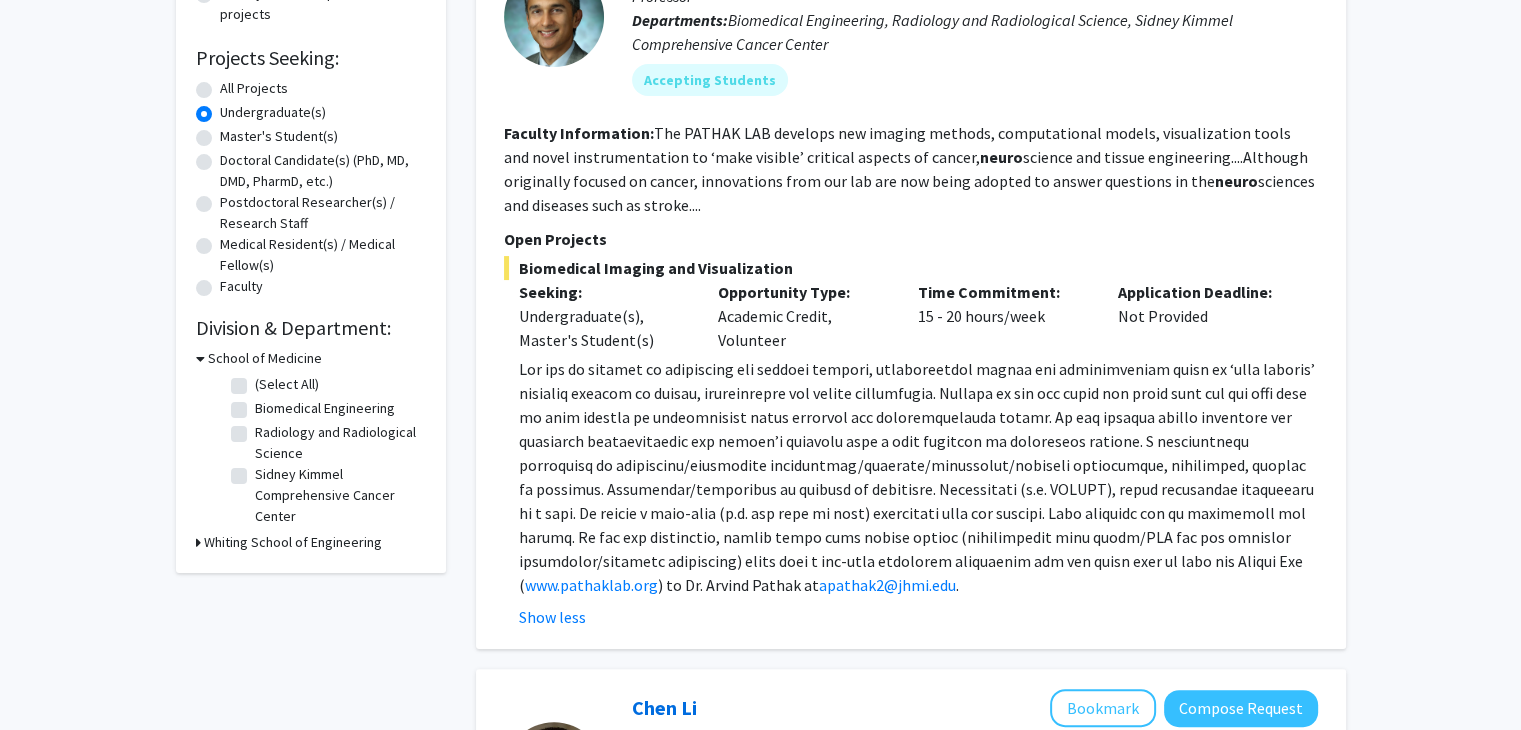 click on "Biomedical Imaging and Visualization  Seeking: Undergraduate(s), Master's Student(s) Opportunity Type:  Academic Credit, Volunteer  Time Commitment:  [NUMBER] - [NUMBER] hours/week  Application Deadline:  Not Provided  www.pathaklab.org ) to Dr. [FIRST] [LAST] at  [EMAIL] .  Show less" 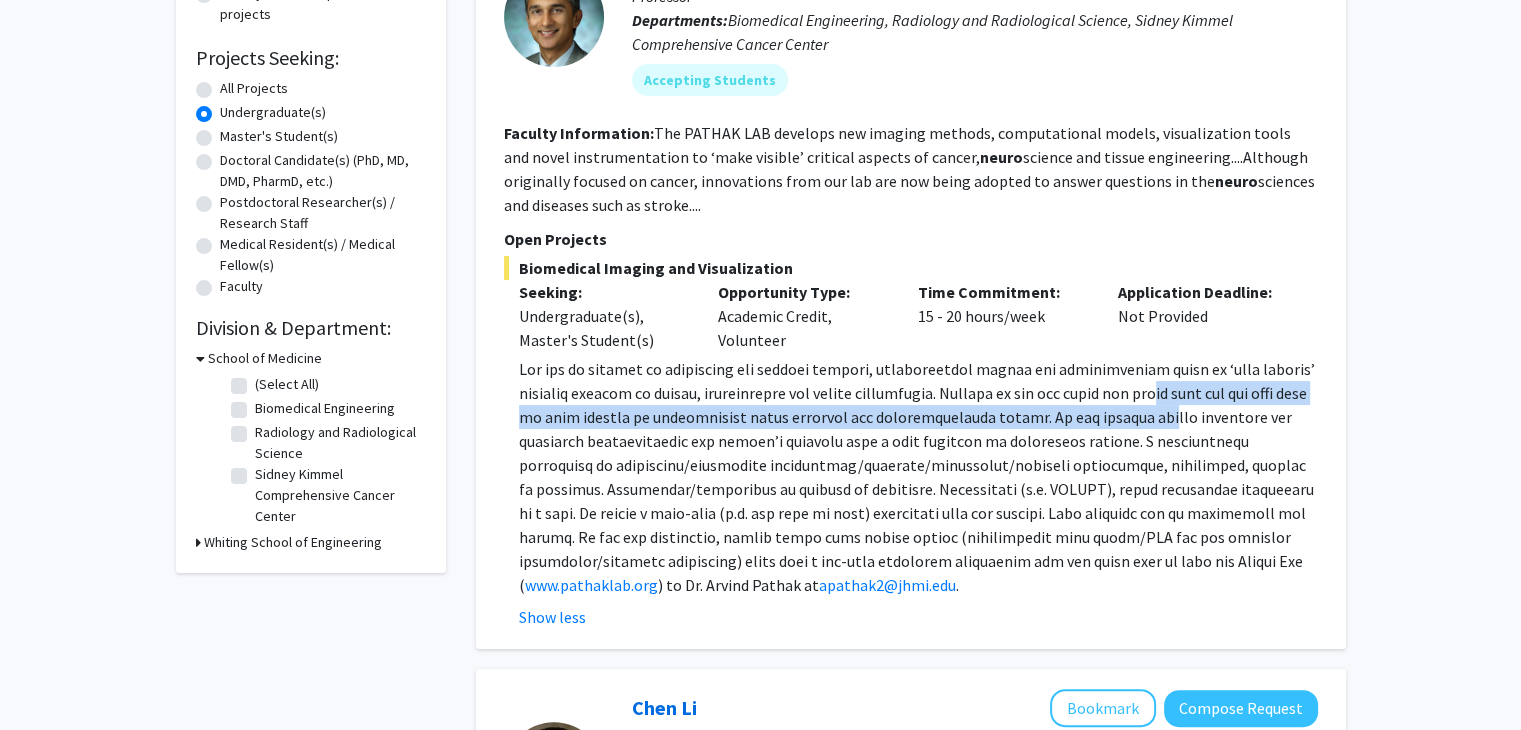drag, startPoint x: 1153, startPoint y: 395, endPoint x: 1169, endPoint y: 411, distance: 22.627417 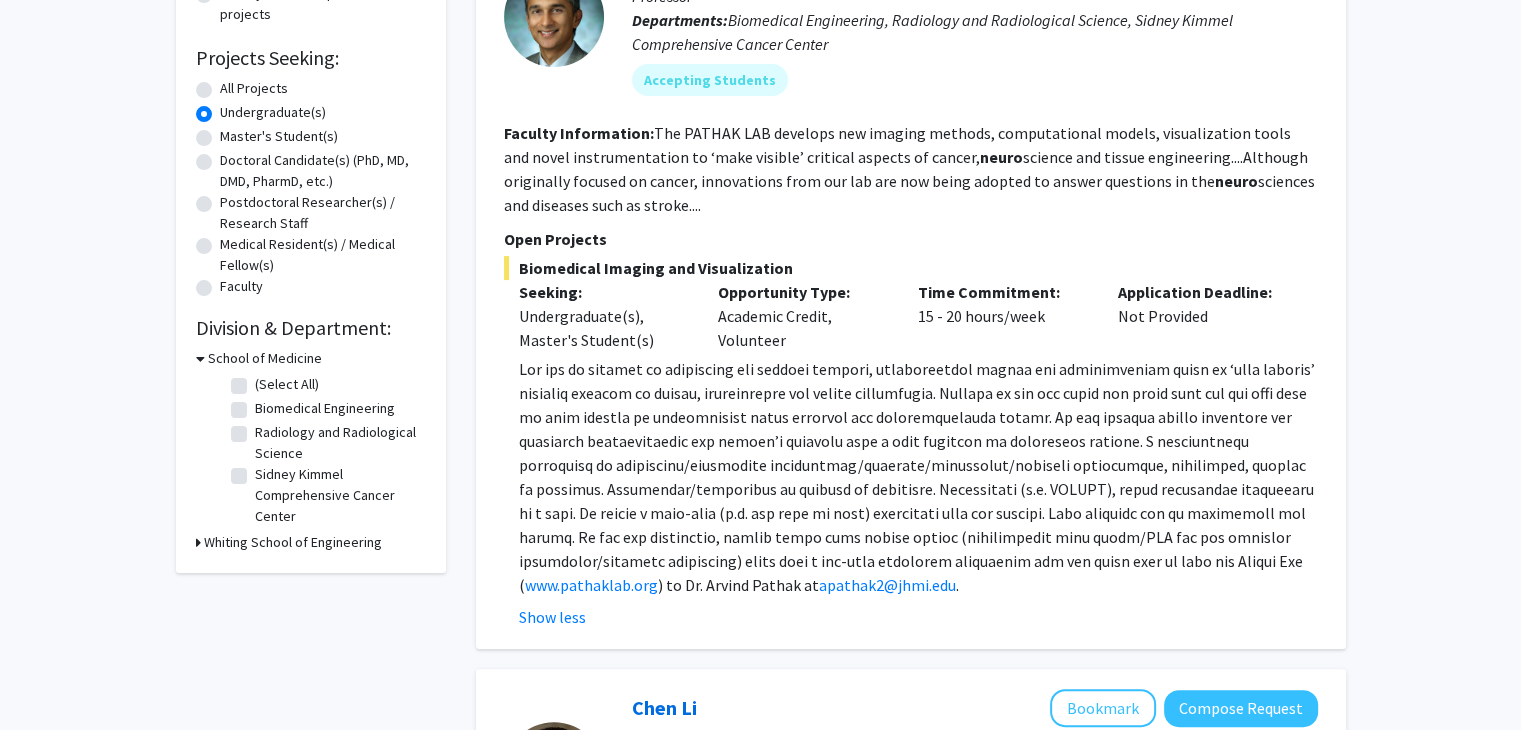 click 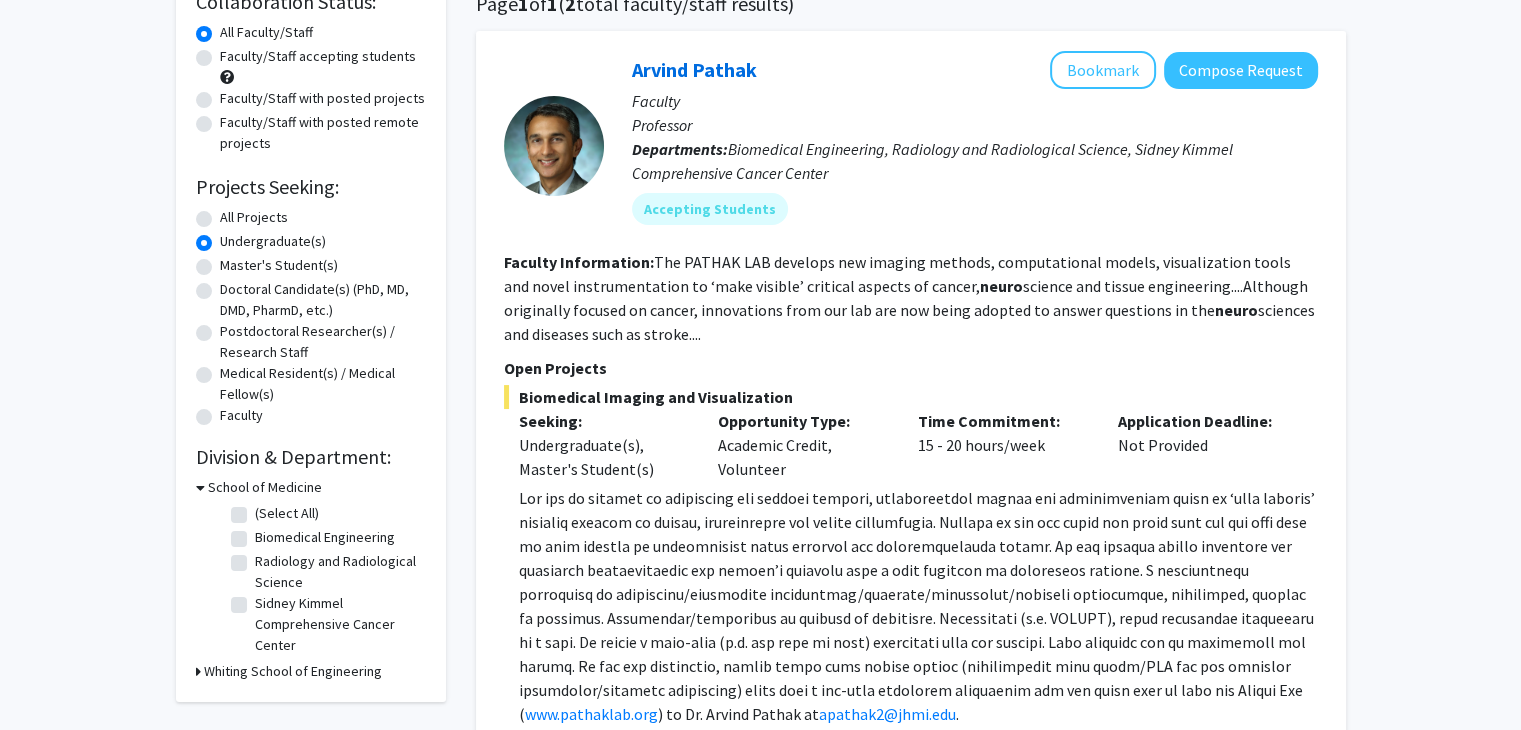 scroll, scrollTop: 0, scrollLeft: 0, axis: both 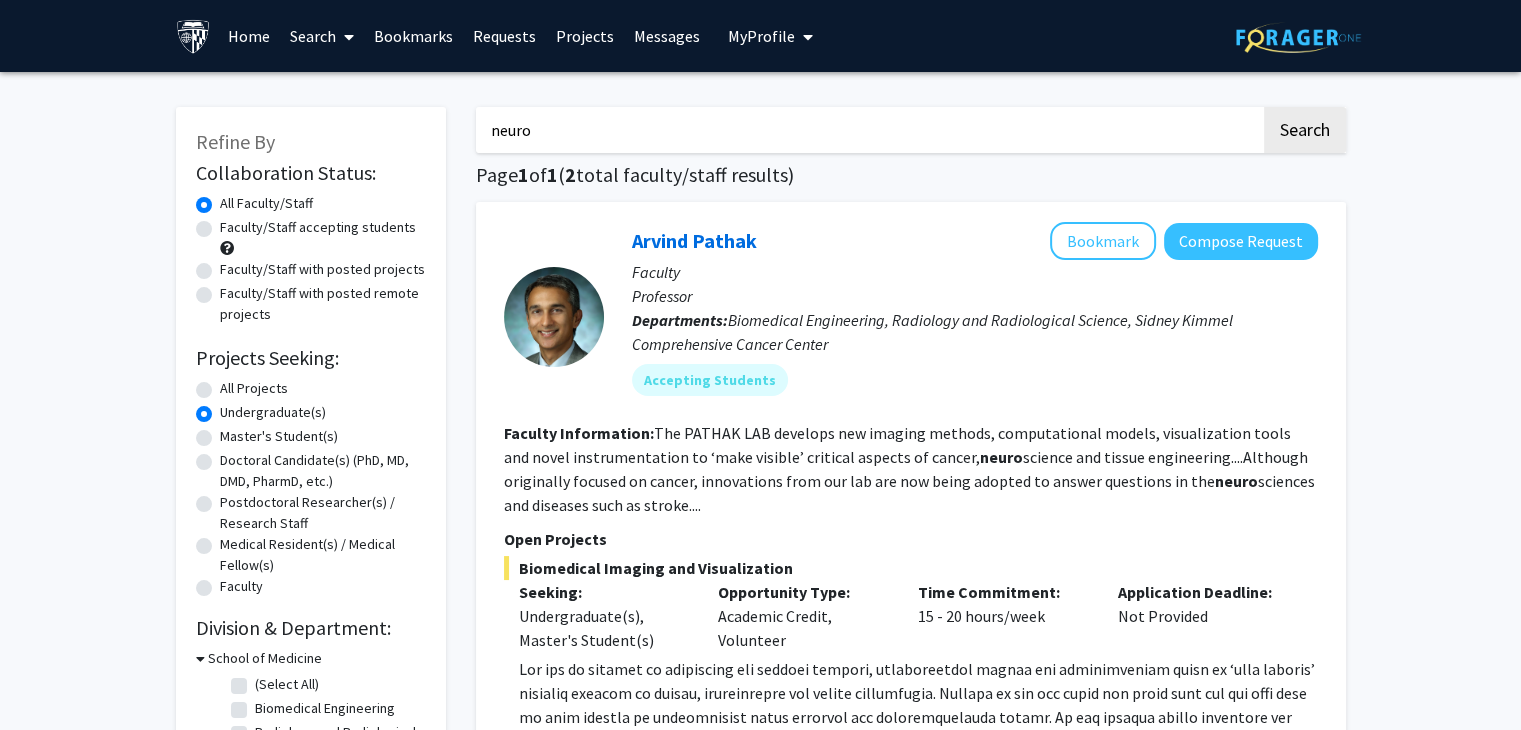 drag, startPoint x: 611, startPoint y: 133, endPoint x: 272, endPoint y: 133, distance: 339 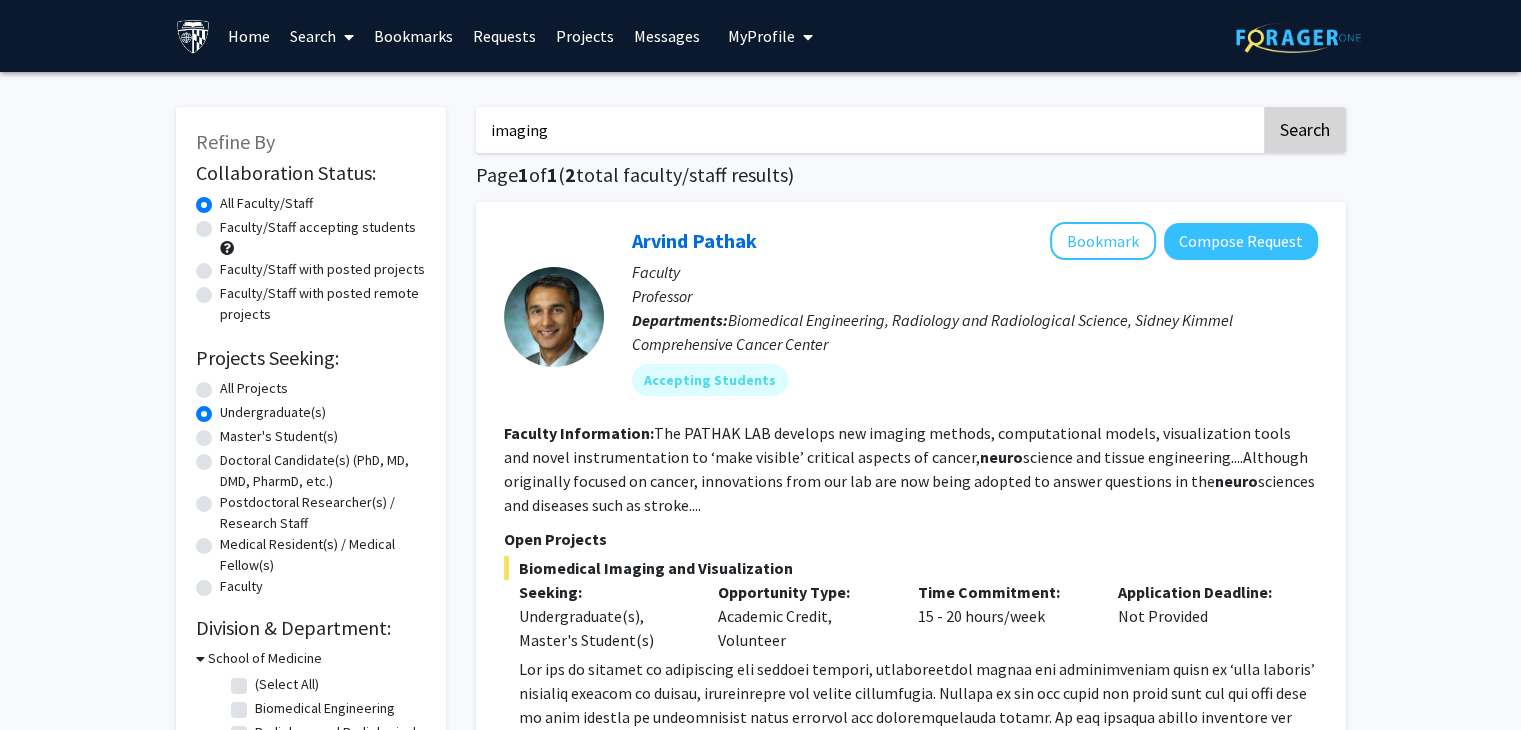 type on "imaging" 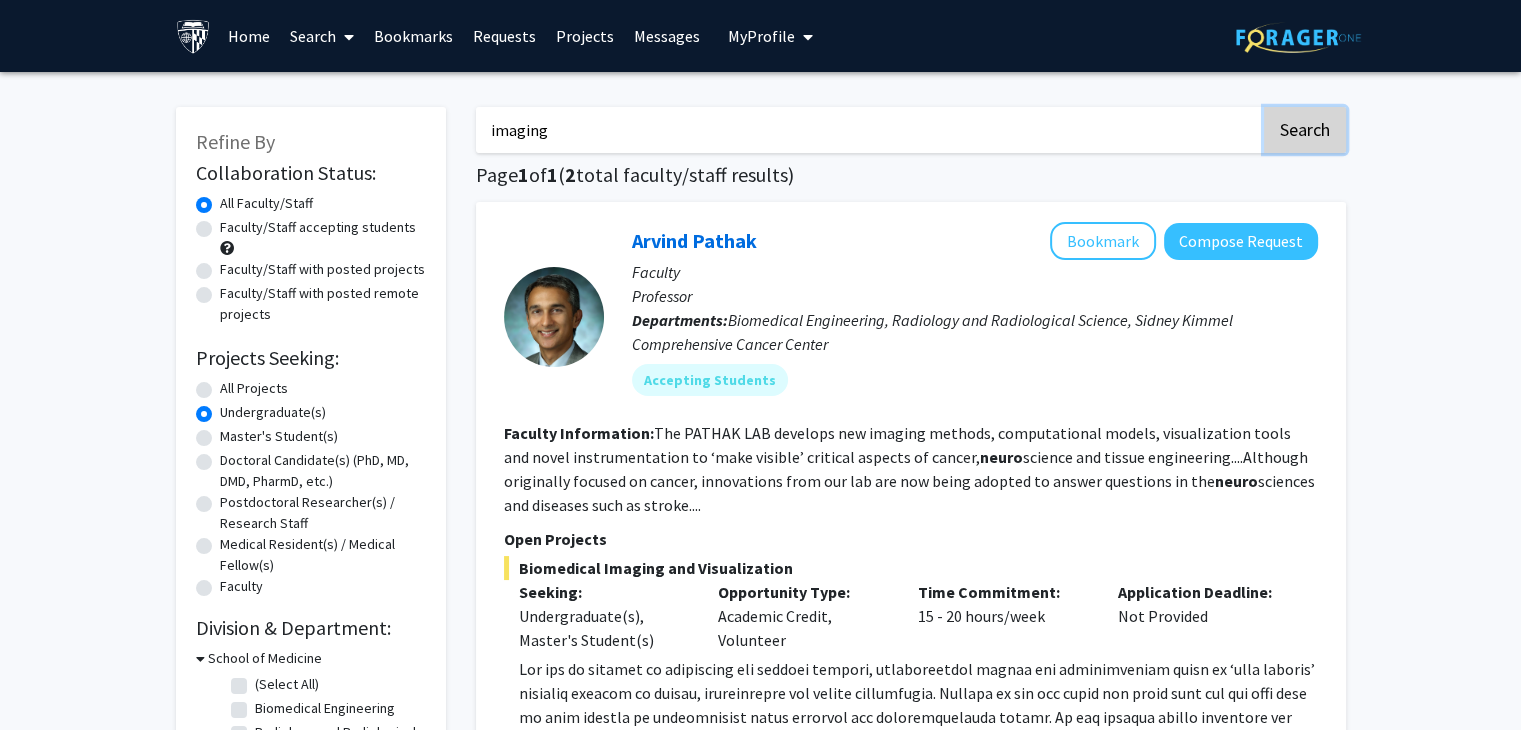 click on "Search" 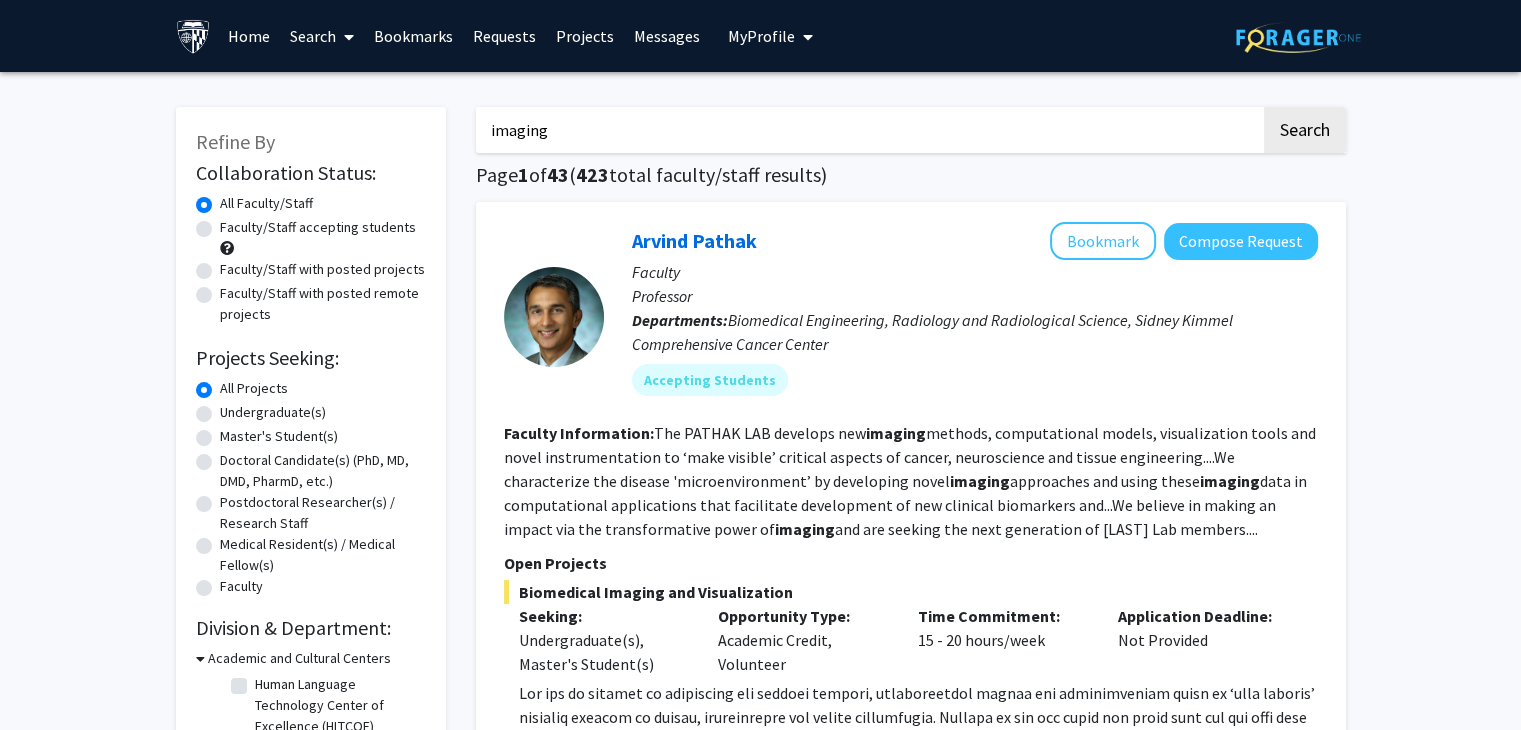 click on "Undergraduate(s)" 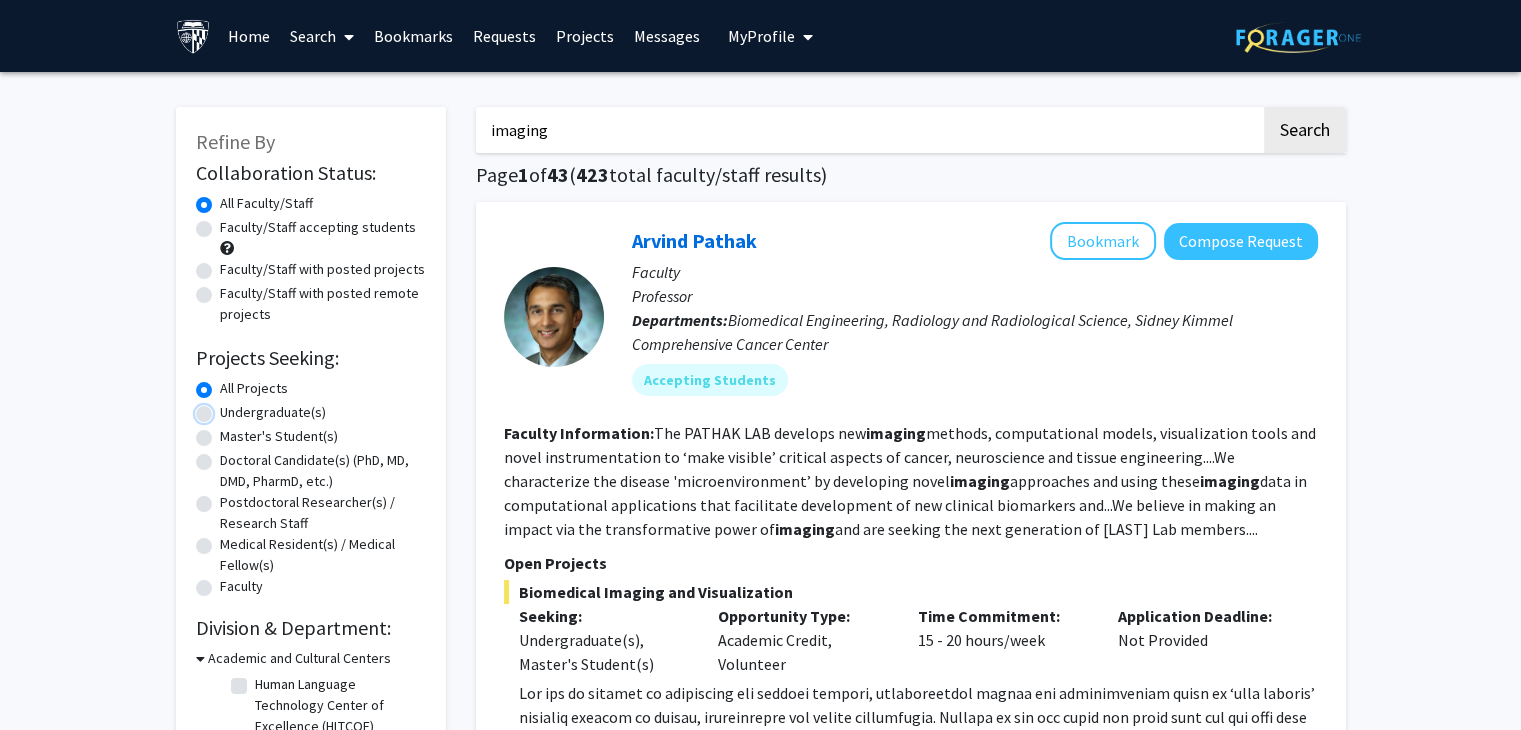 click on "Undergraduate(s)" at bounding box center (226, 408) 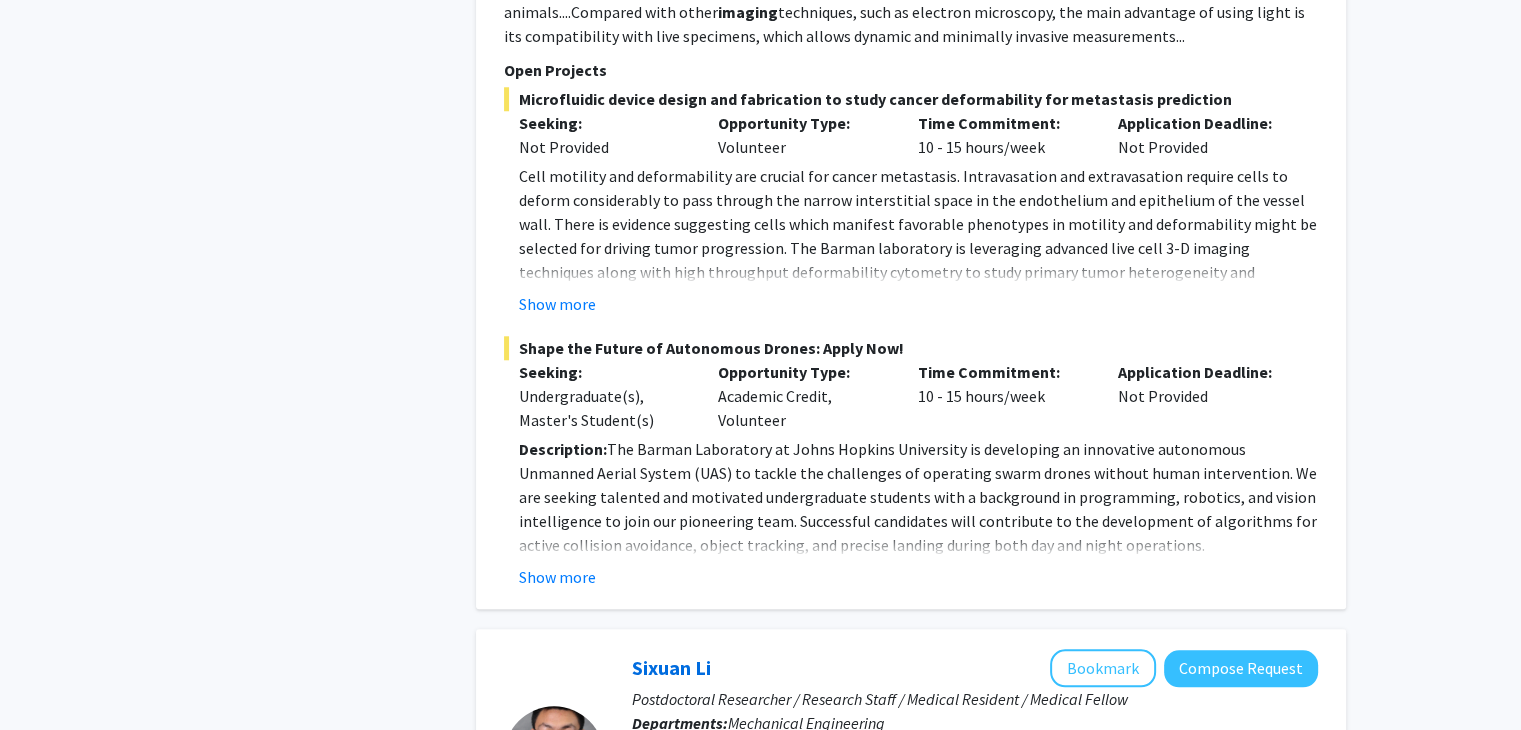 scroll, scrollTop: 1900, scrollLeft: 0, axis: vertical 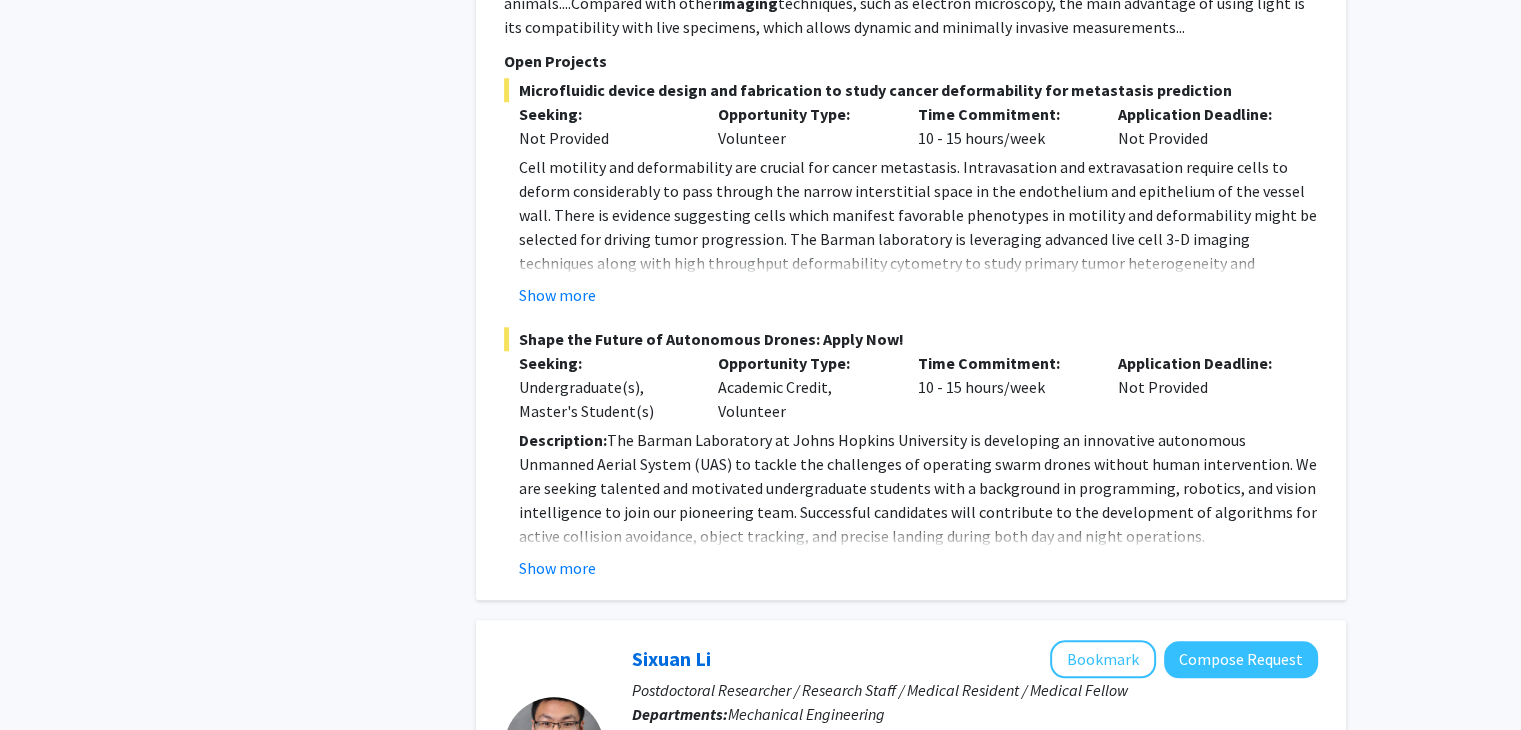 click on "Description:  The Barman Laboratory at Johns Hopkins University is developing an innovative autonomous Unmanned Aerial System (UAS) to tackle the challenges of operating swarm drones without human intervention. We are seeking talented and motivated undergraduate students with a background in programming, robotics, and vision intelligence to join our pioneering team. Successful candidates will contribute to the development of algorithms for active collision avoidance, object tracking, and precise landing during both day and night operations." 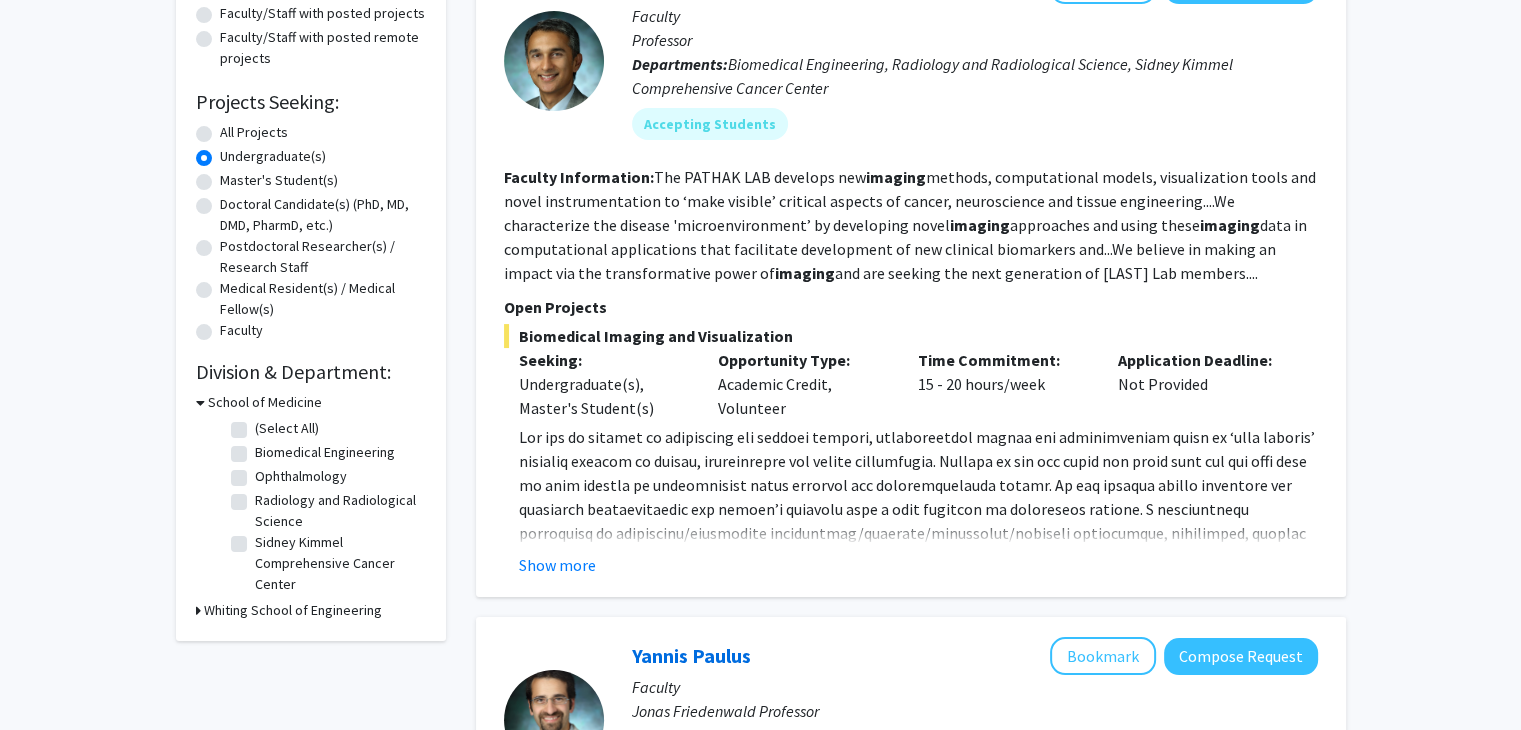 scroll, scrollTop: 0, scrollLeft: 0, axis: both 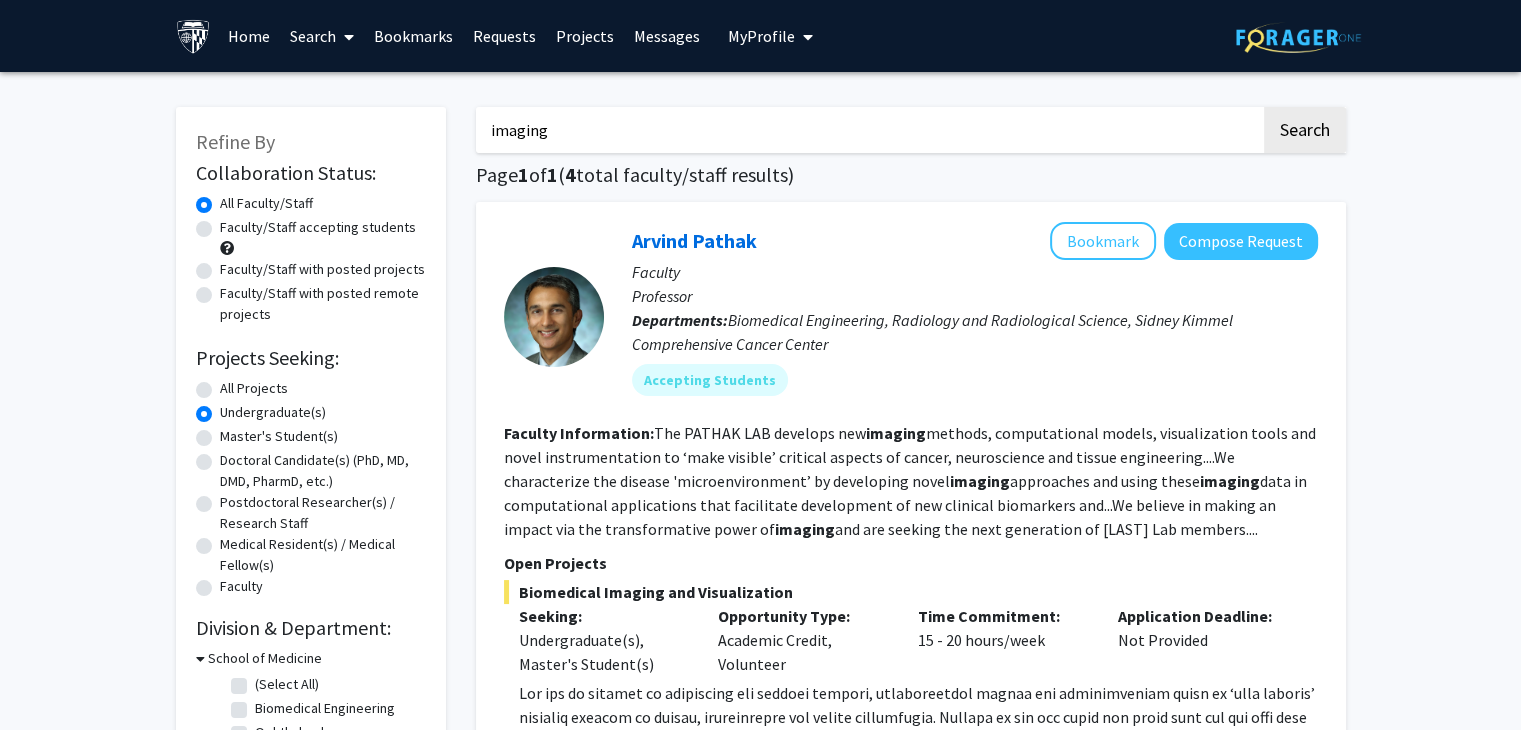 drag, startPoint x: 648, startPoint y: 135, endPoint x: 364, endPoint y: 113, distance: 284.85083 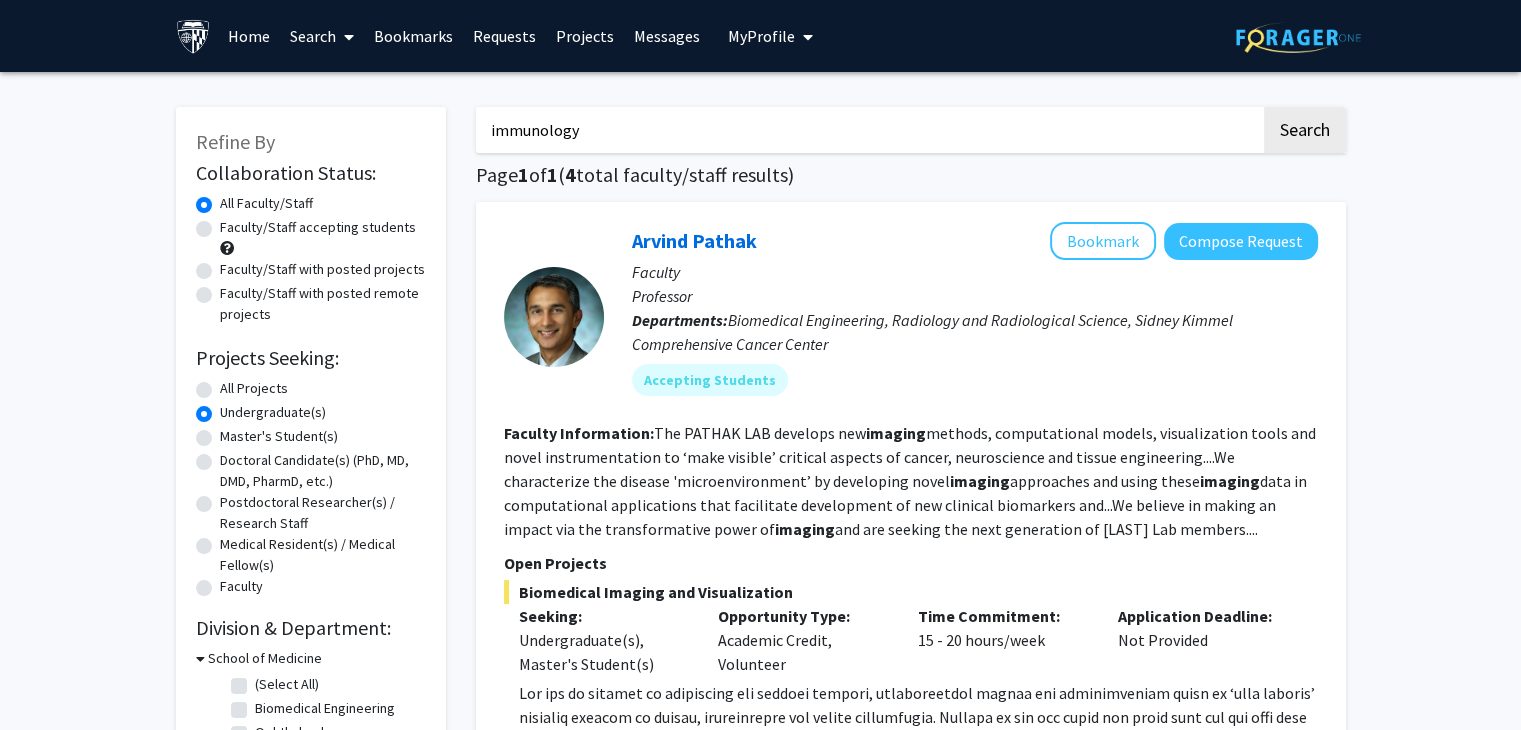type on "immunology" 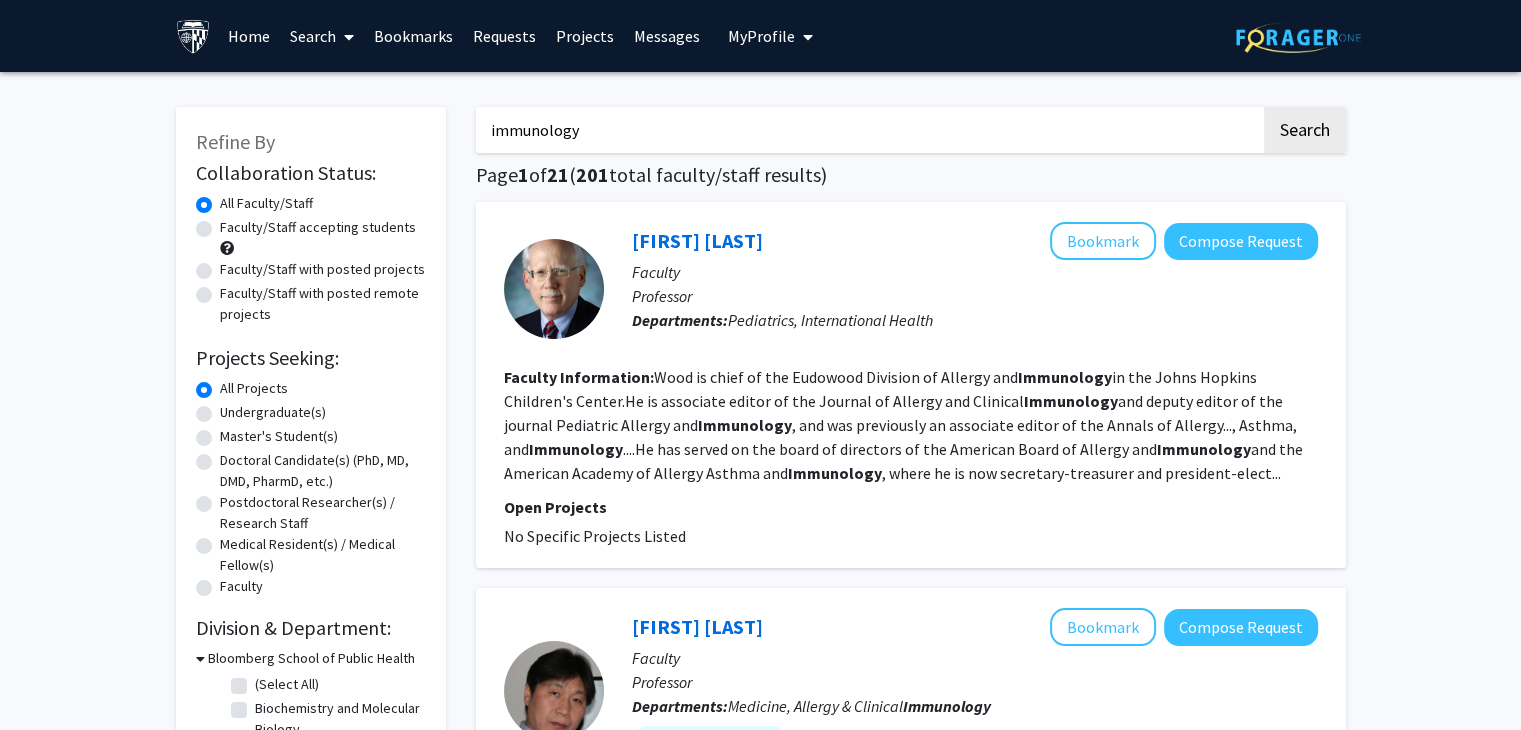 click on "Undergraduate(s)" 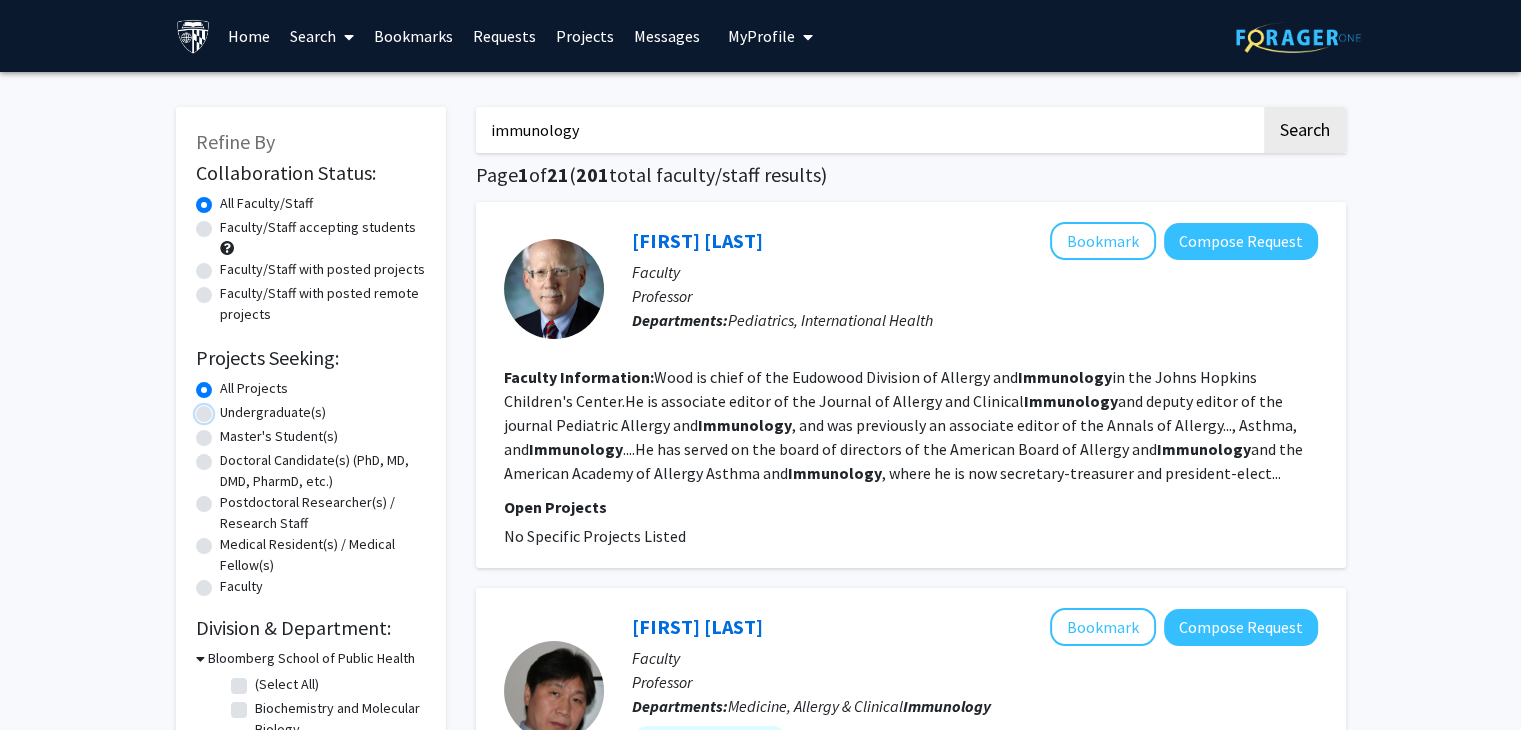radio on "true" 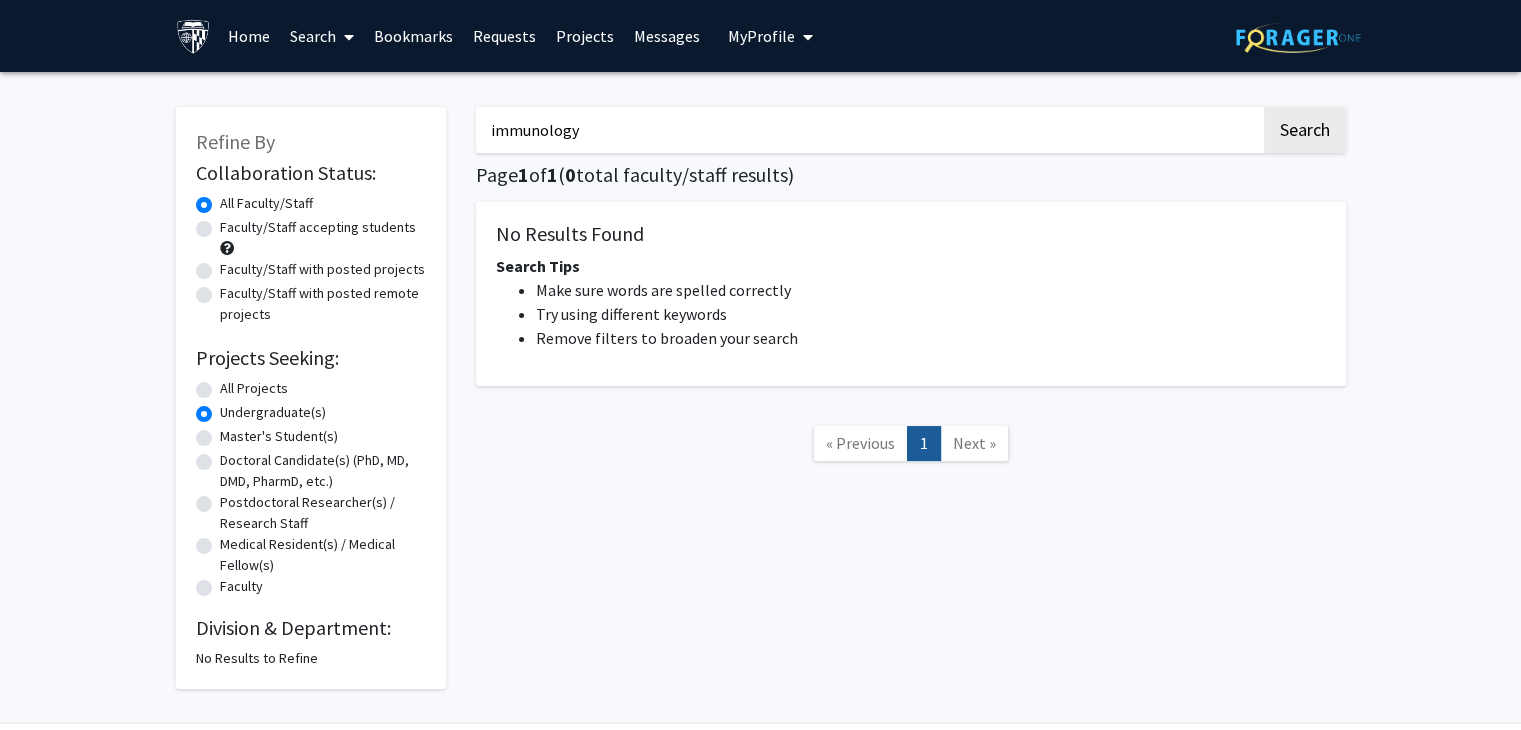 drag, startPoint x: 599, startPoint y: 126, endPoint x: 537, endPoint y: 137, distance: 62.968246 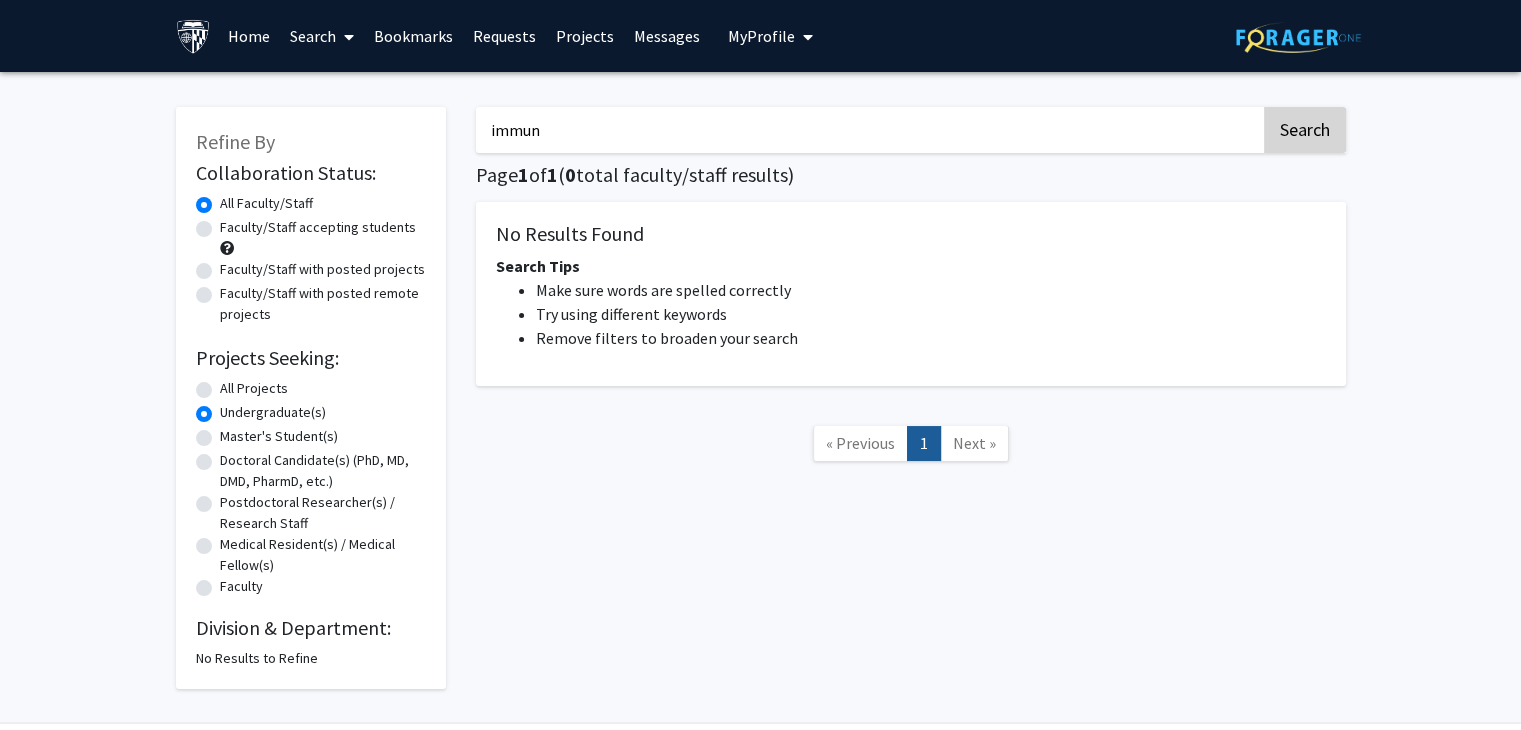 type on "immun" 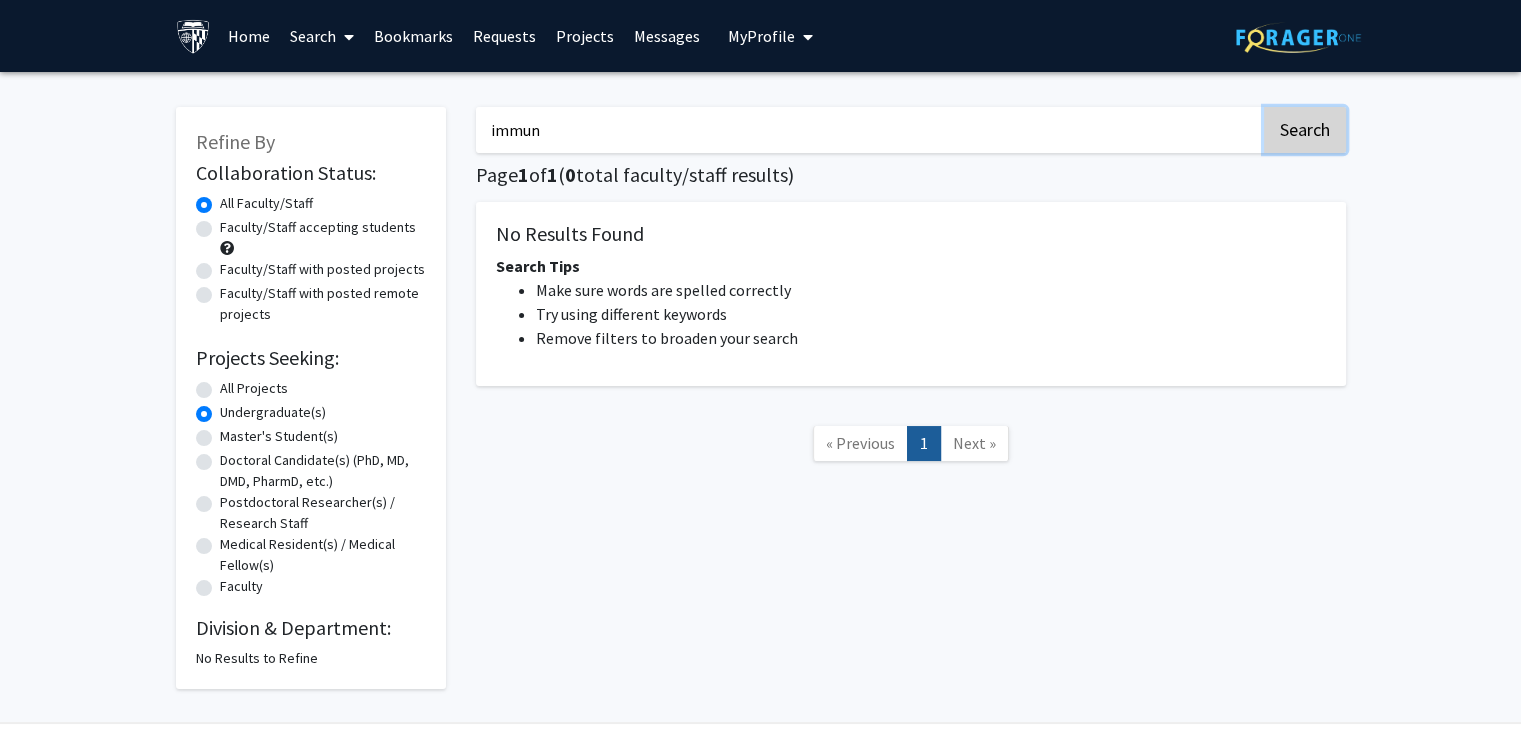 click on "Search" 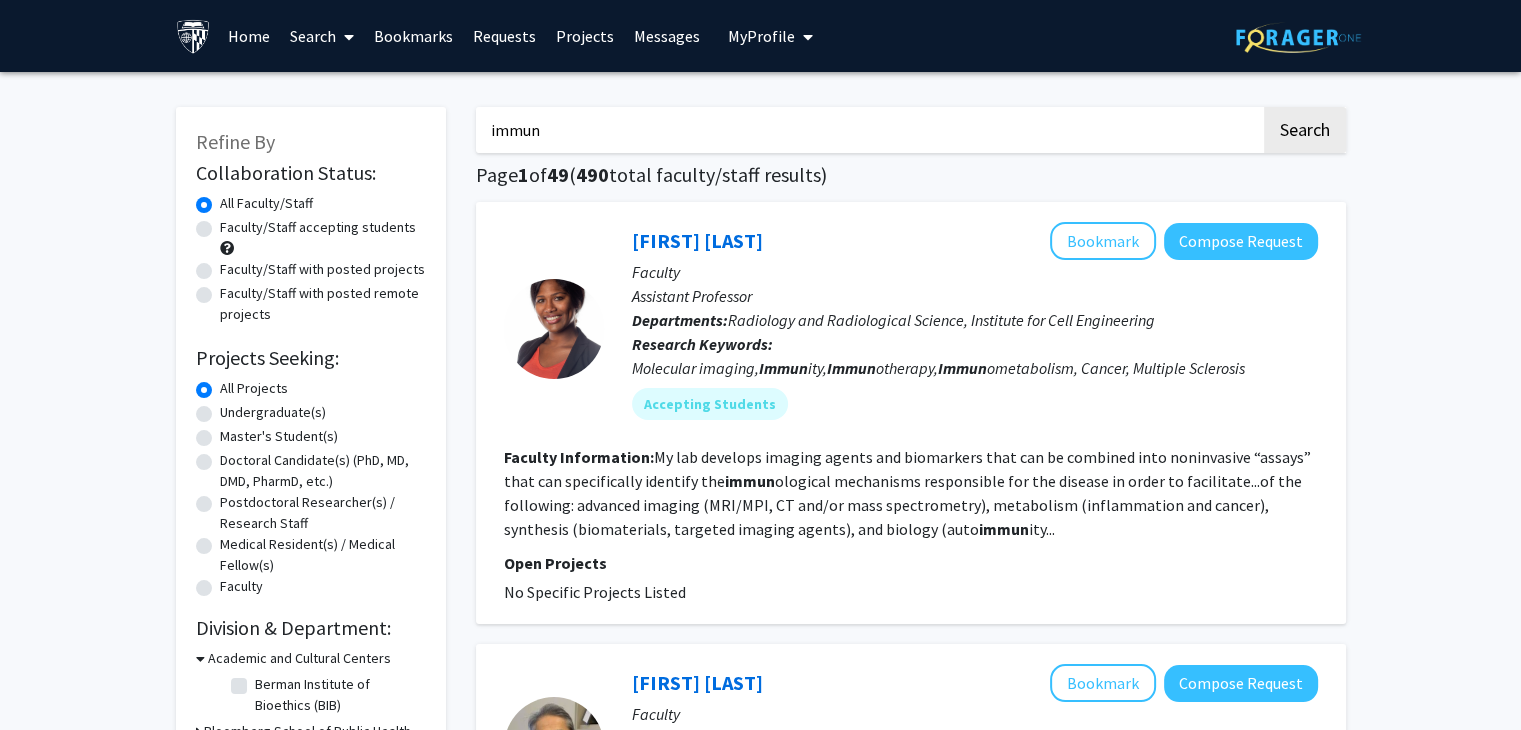 click on "Undergraduate(s)" 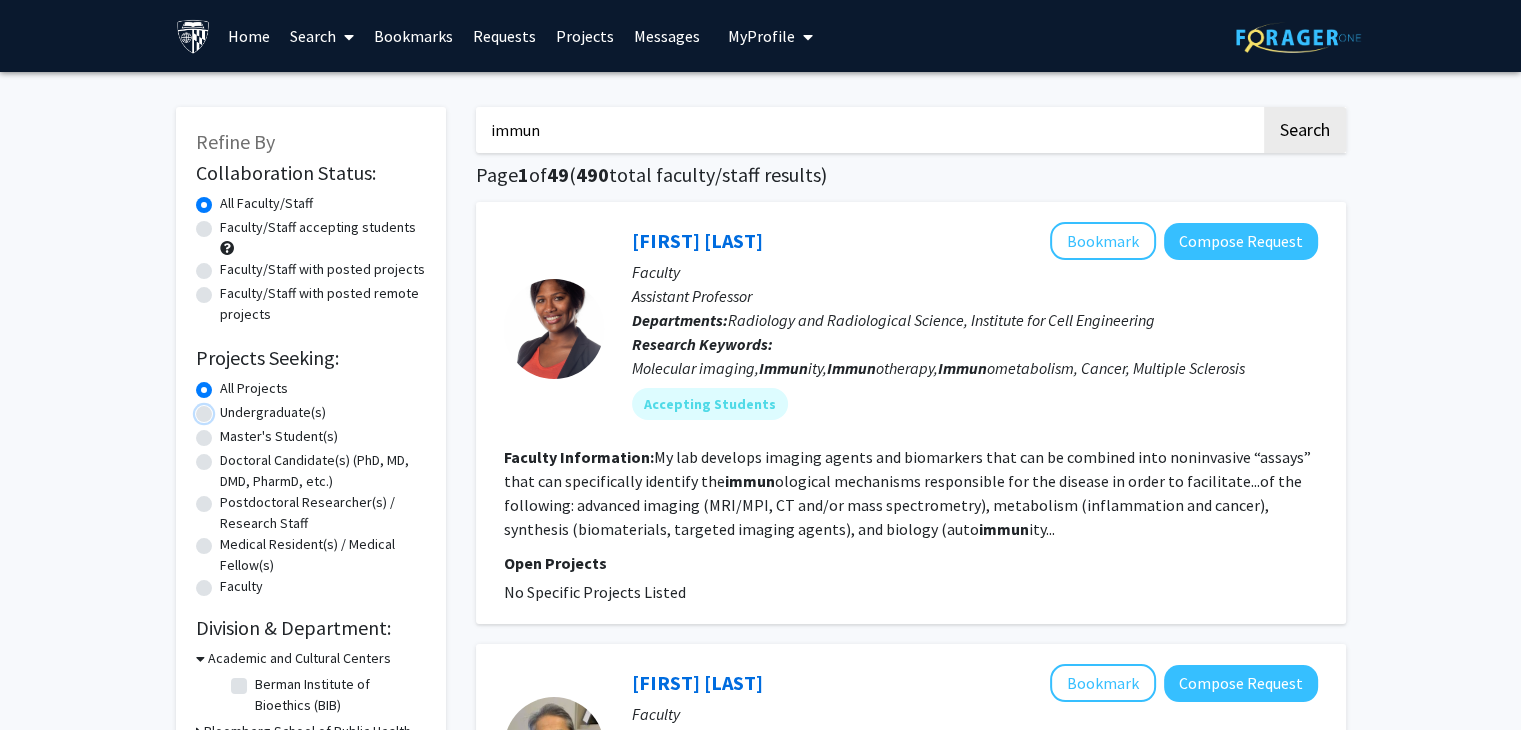 radio on "true" 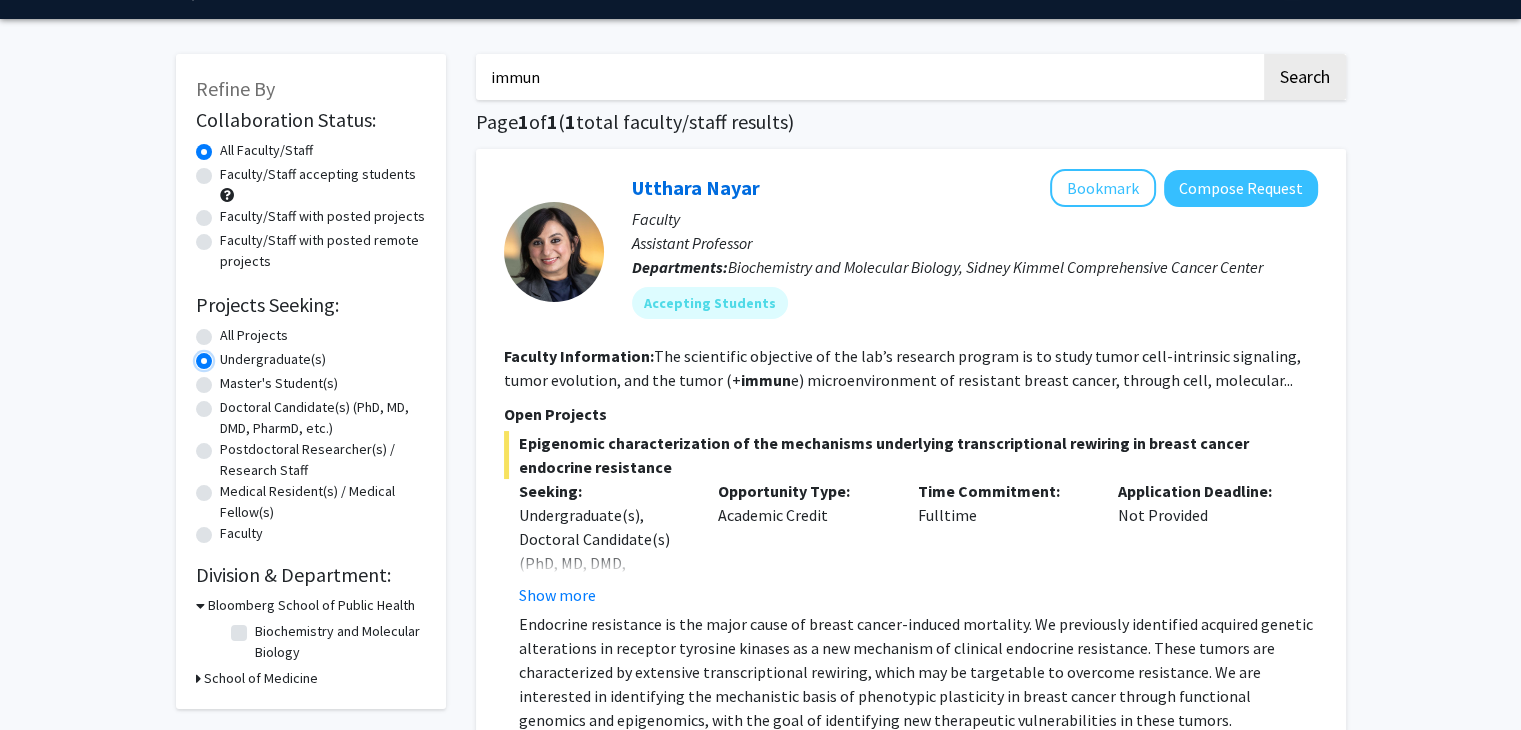 scroll, scrollTop: 0, scrollLeft: 0, axis: both 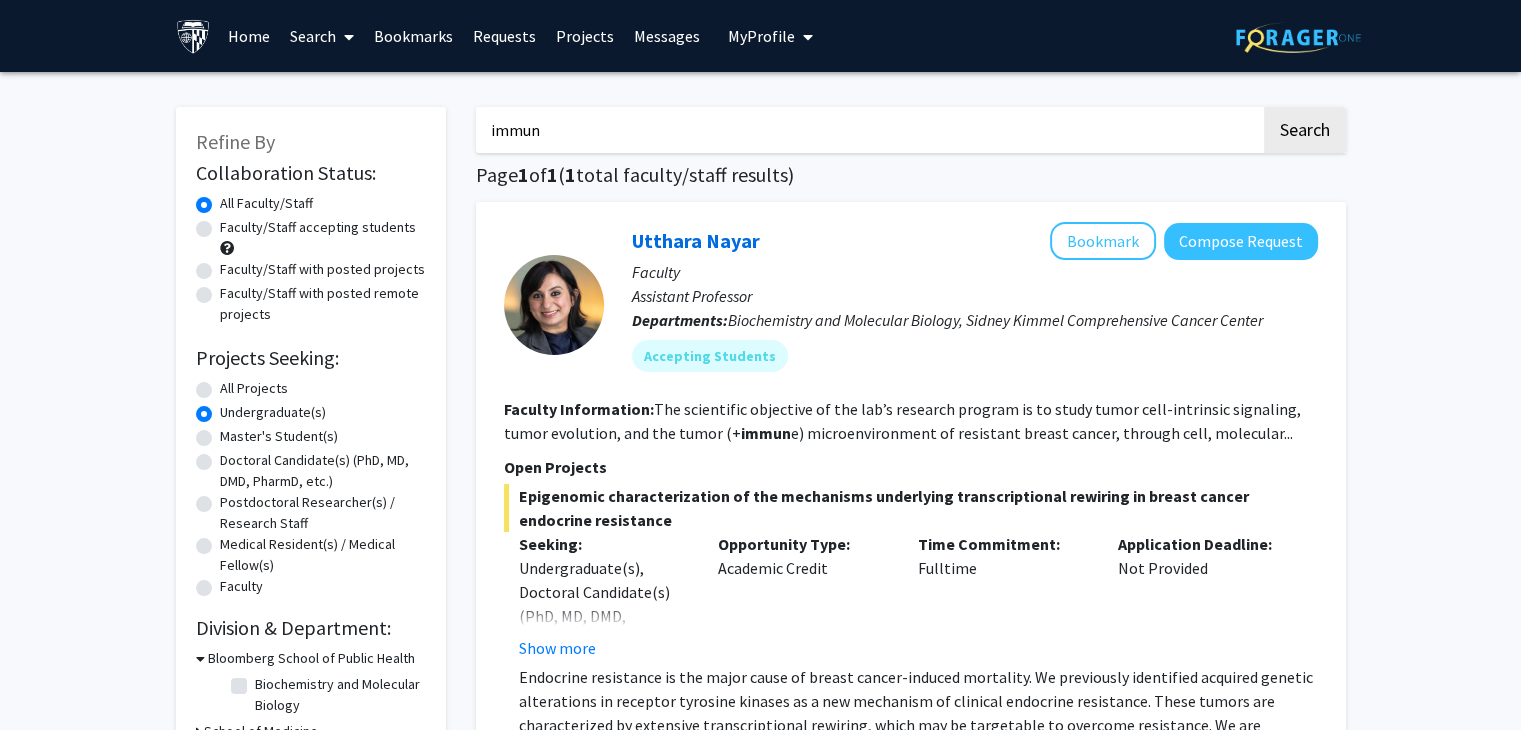 drag, startPoint x: 573, startPoint y: 132, endPoint x: 486, endPoint y: 132, distance: 87 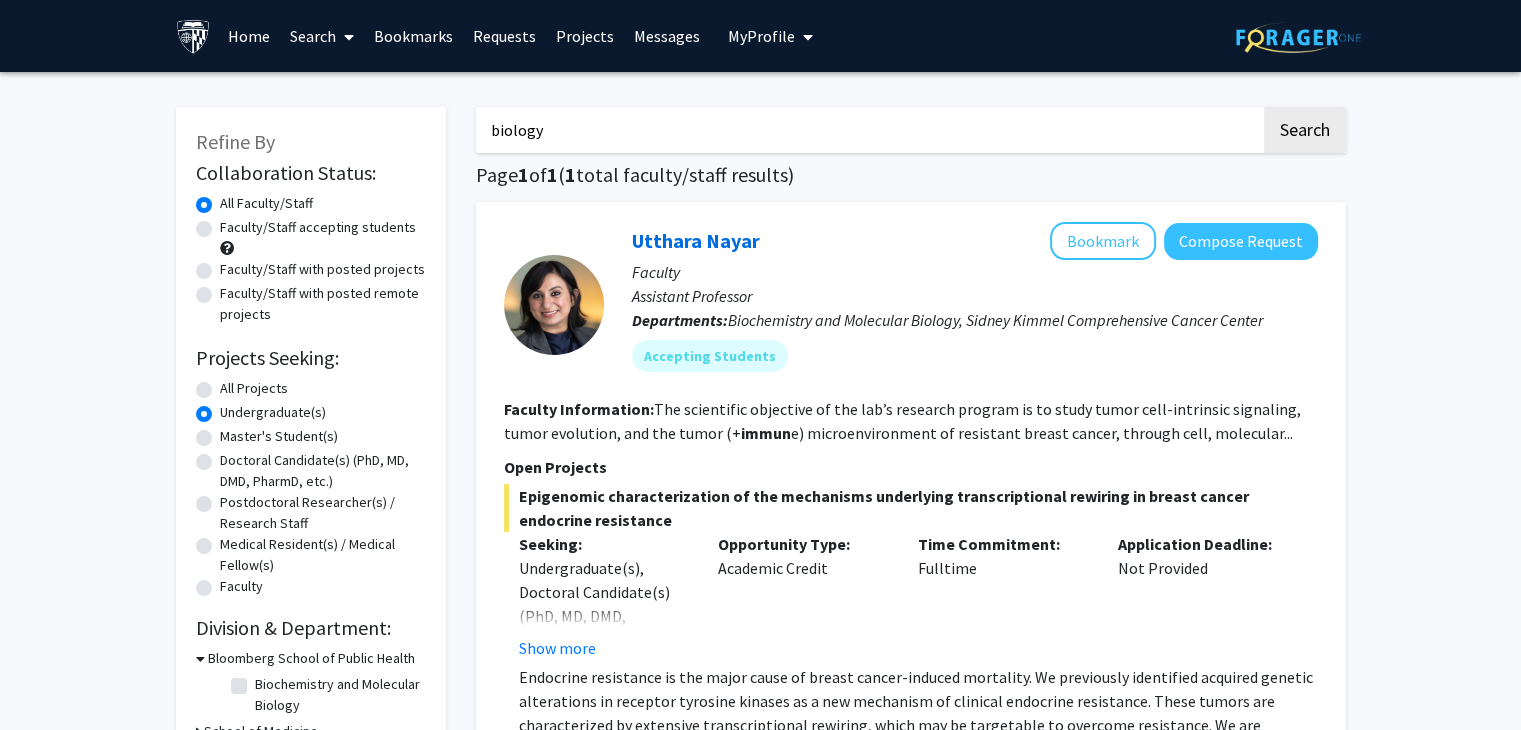 type on "biology" 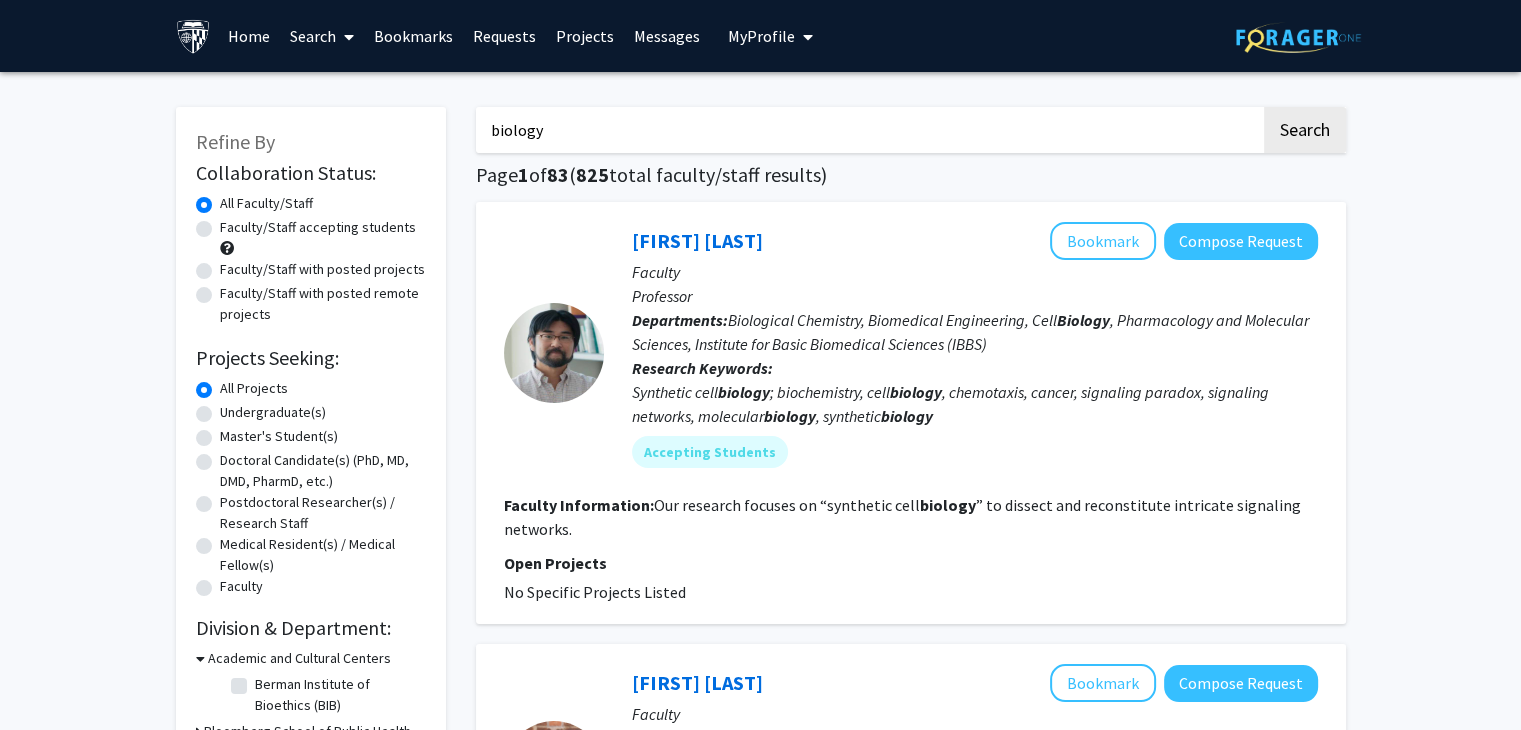 click on "Undergraduate(s)" 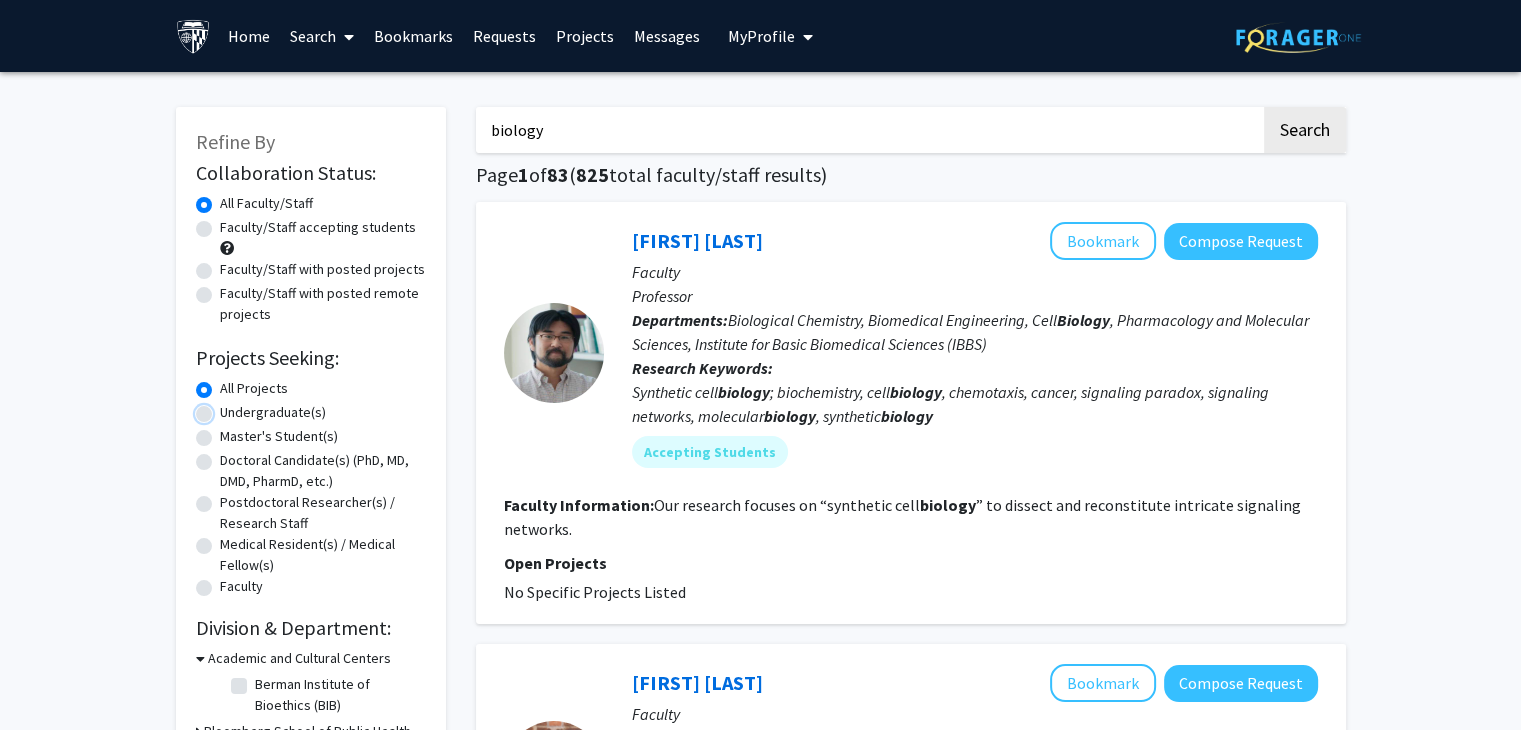 click on "Undergraduate(s)" at bounding box center (226, 408) 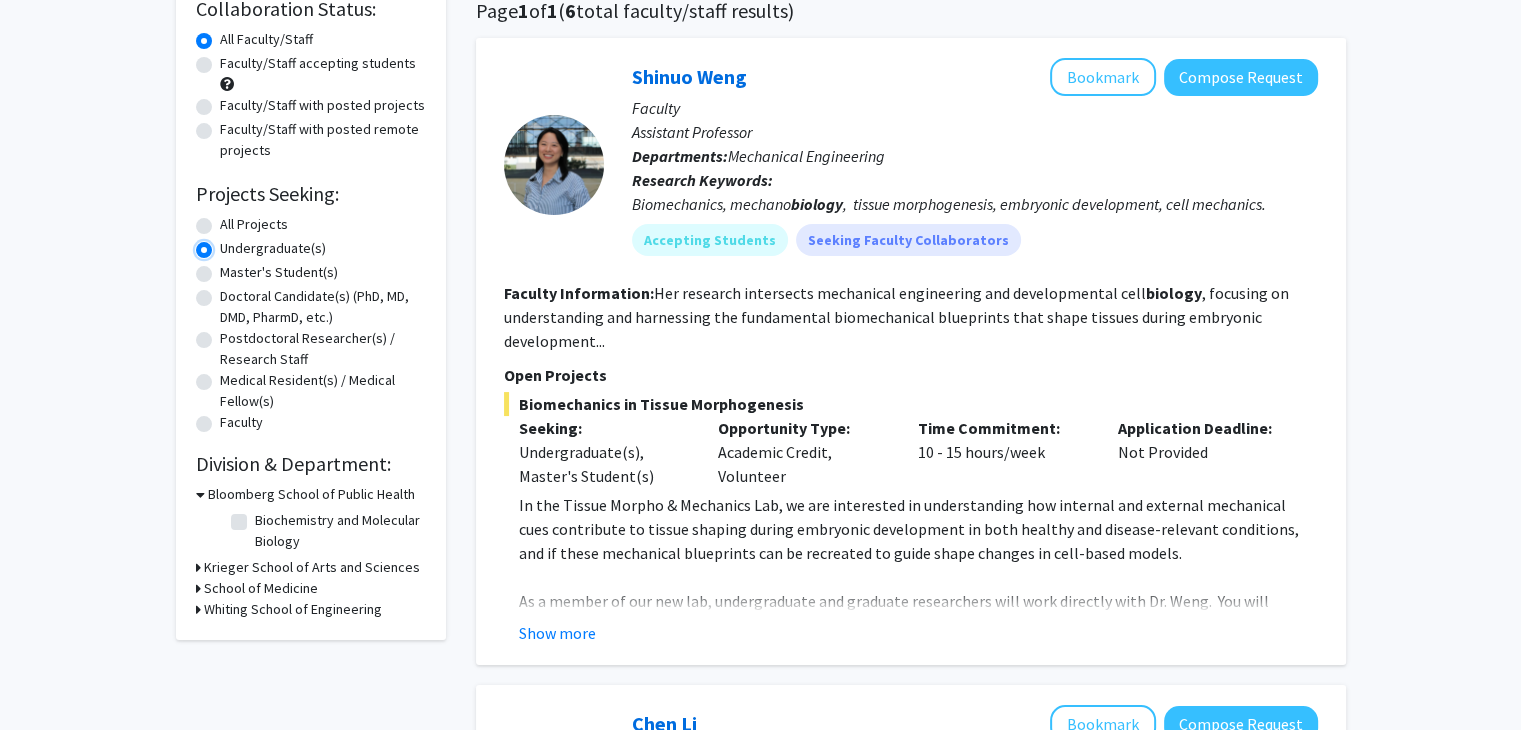 scroll, scrollTop: 200, scrollLeft: 0, axis: vertical 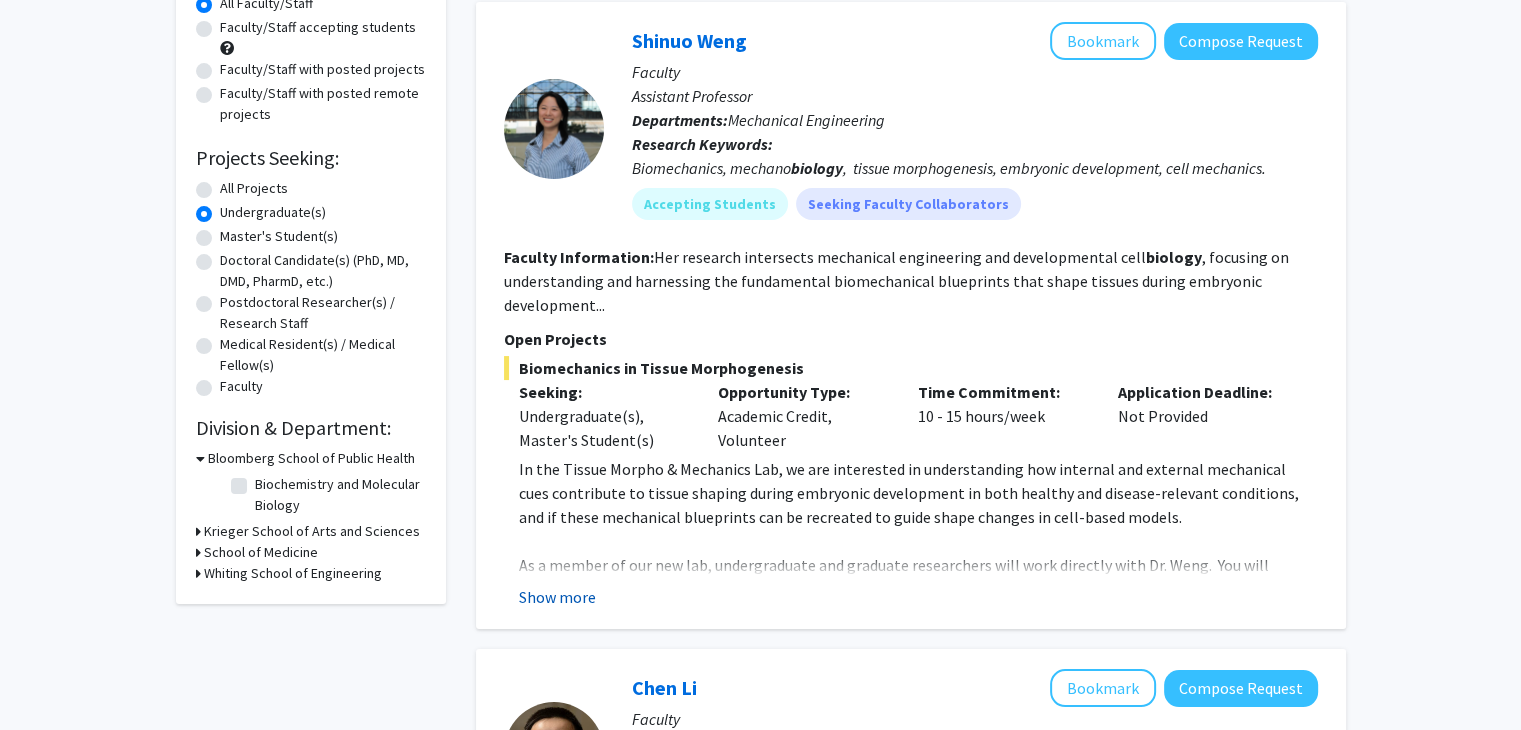 click on "Show more" 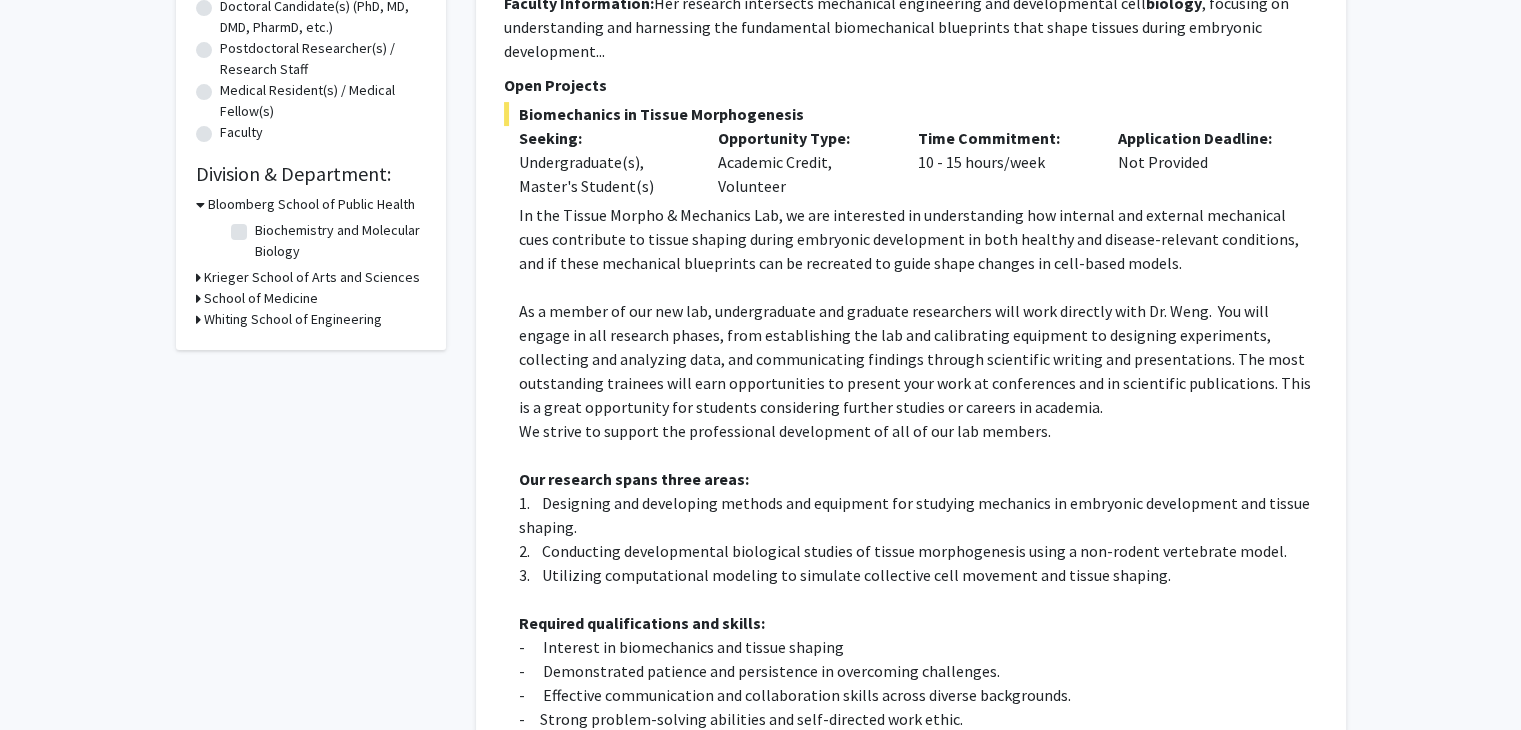 scroll, scrollTop: 500, scrollLeft: 0, axis: vertical 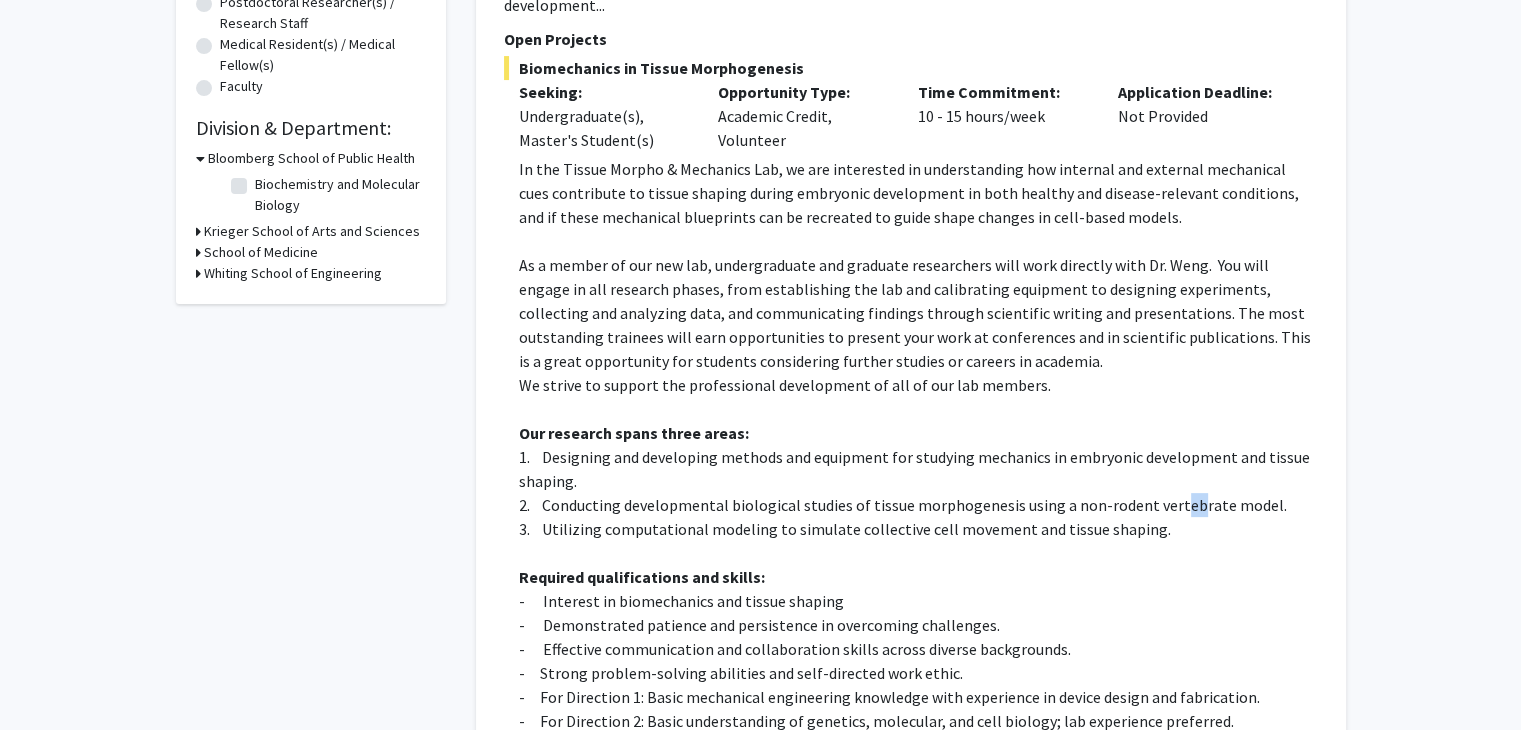drag, startPoint x: 1186, startPoint y: 504, endPoint x: 1168, endPoint y: 505, distance: 18.027756 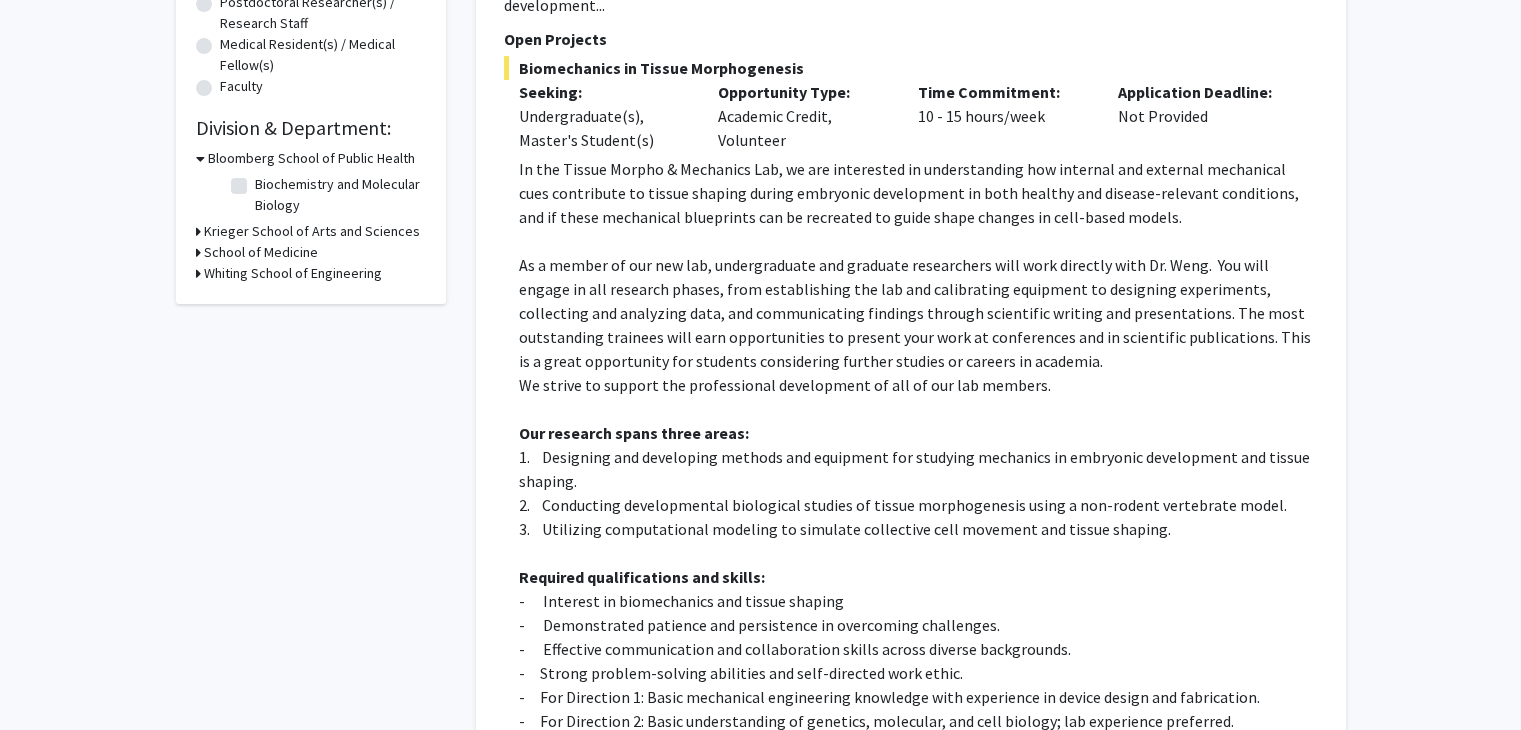 click on "3.    Utilizing computational modeling to simulate collective cell movement and tissue shaping." 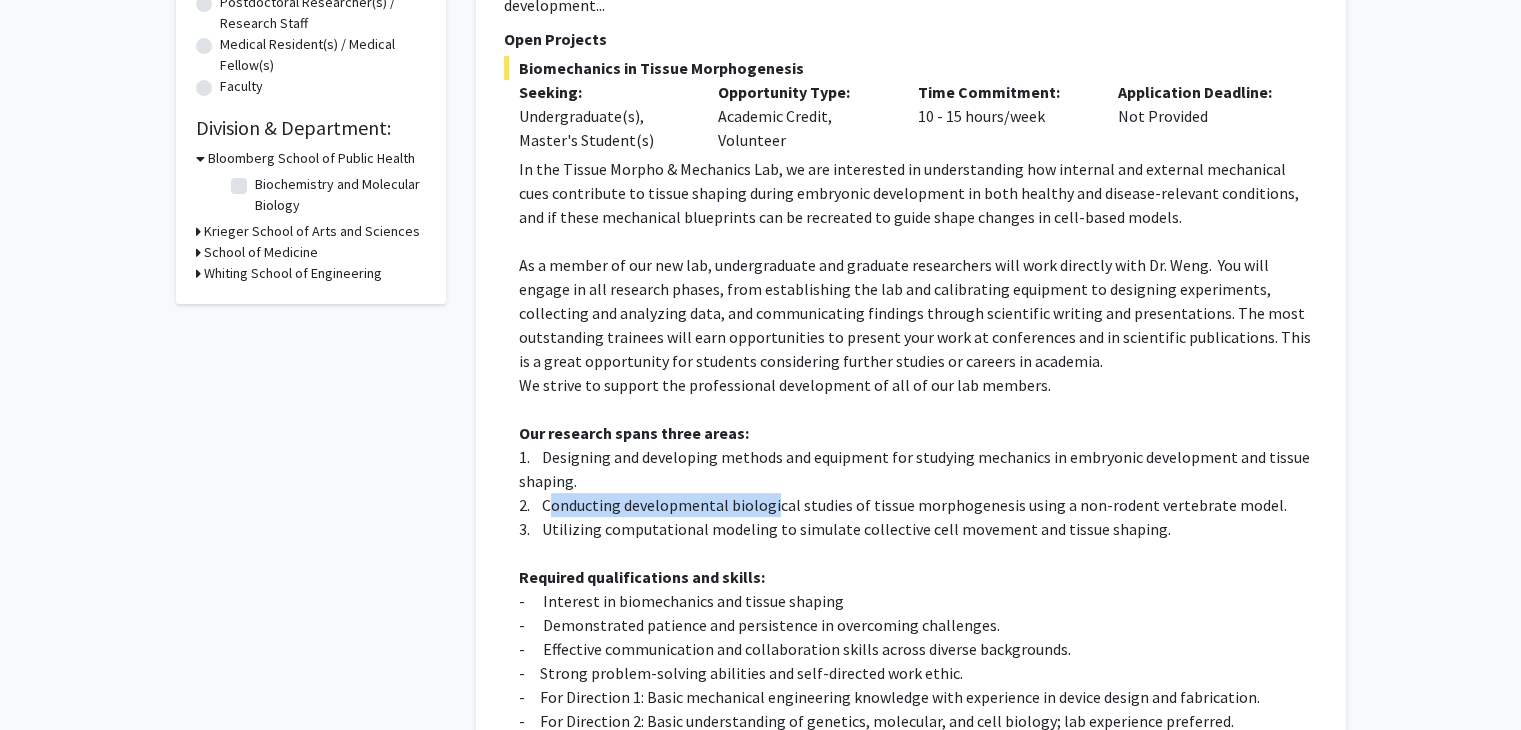 drag, startPoint x: 548, startPoint y: 508, endPoint x: 792, endPoint y: 497, distance: 244.24782 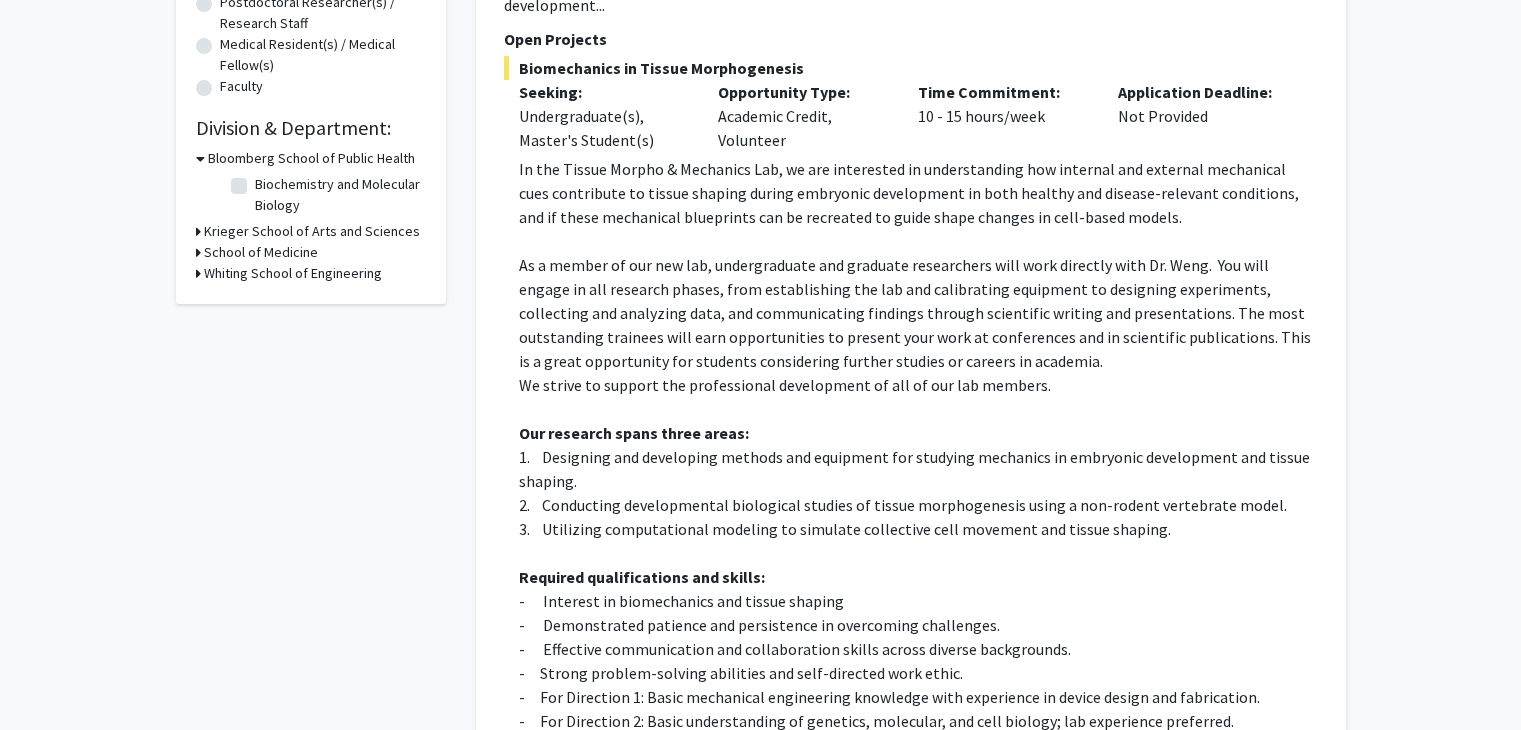 click on "2.    Conducting developmental biological studies of tissue morphogenesis using a non-rodent vertebrate model." 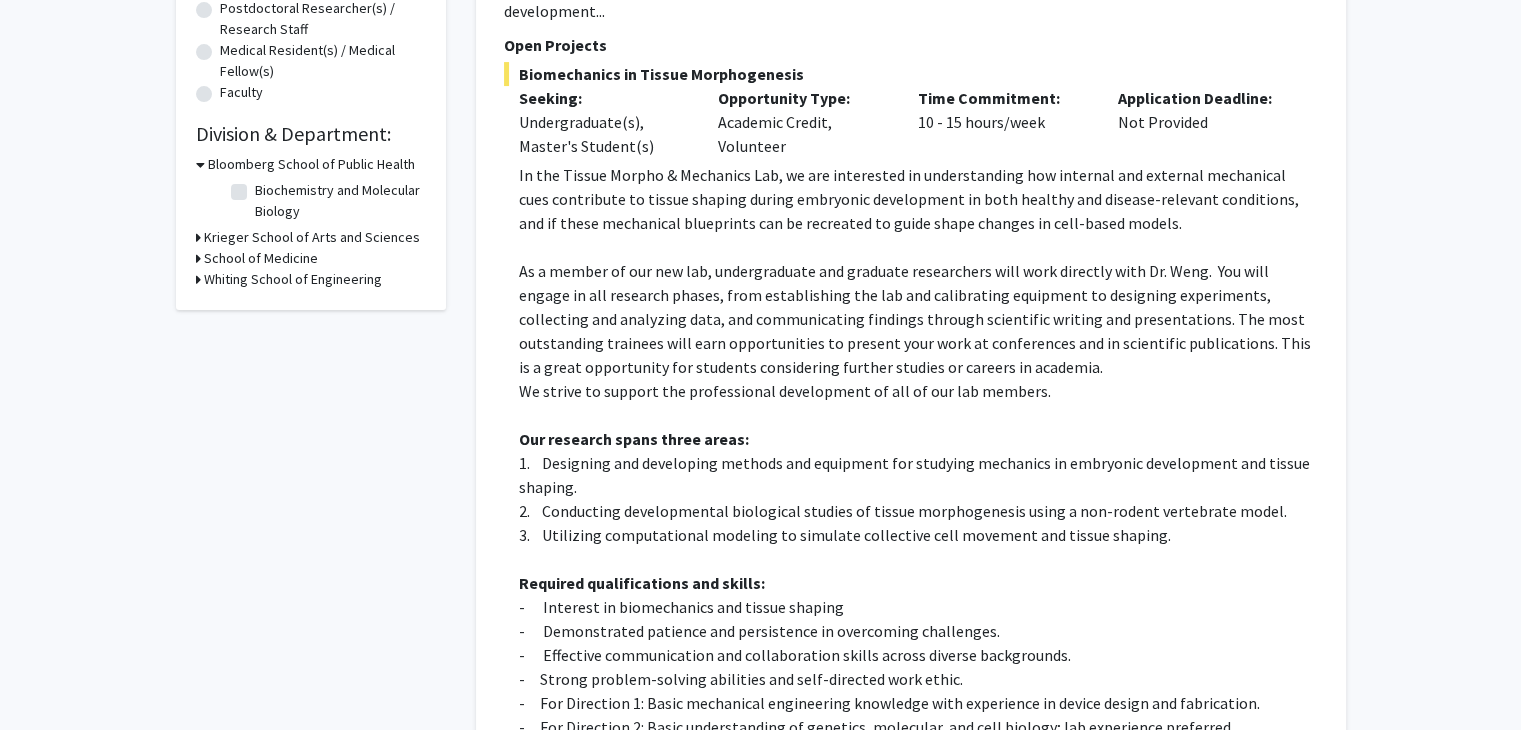 scroll, scrollTop: 100, scrollLeft: 0, axis: vertical 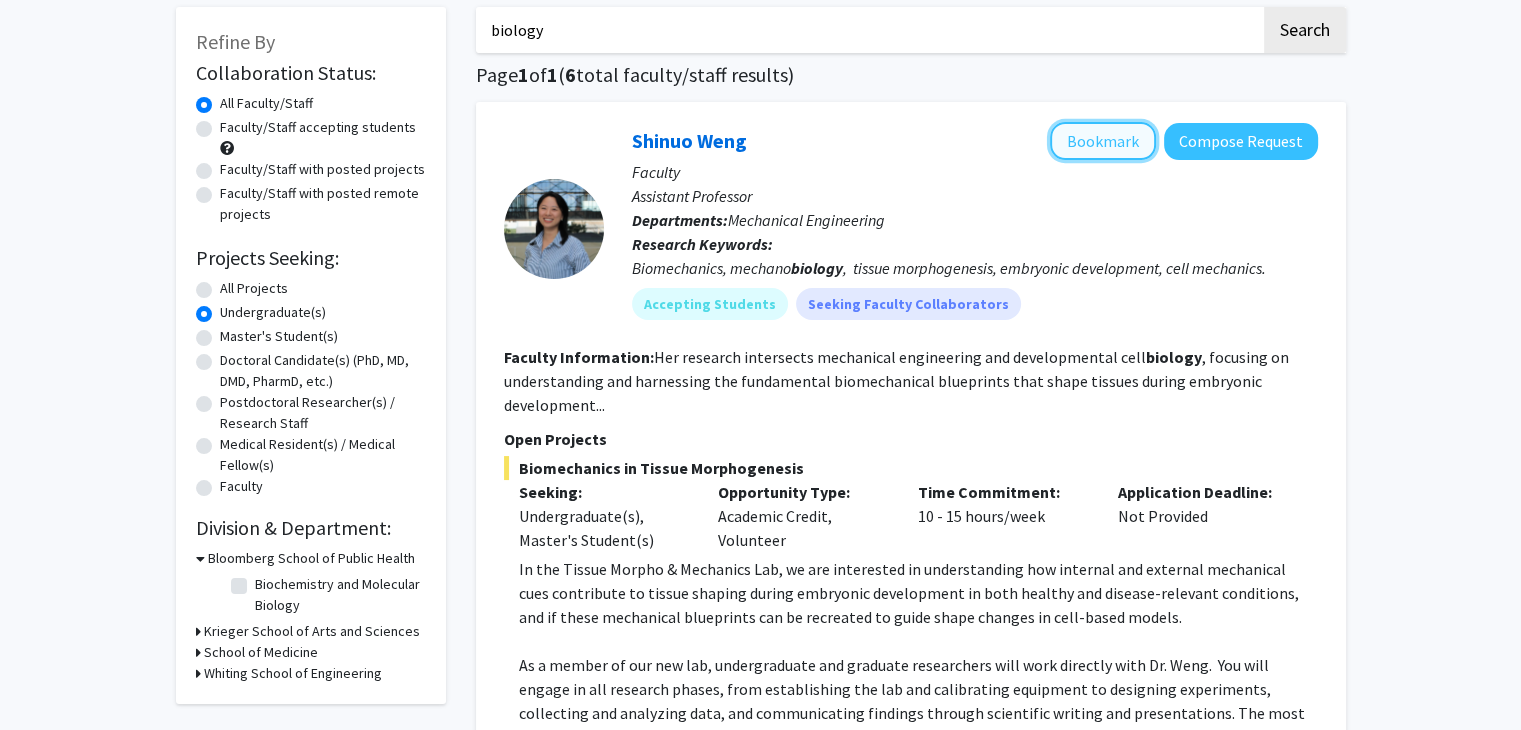 click on "Bookmark" 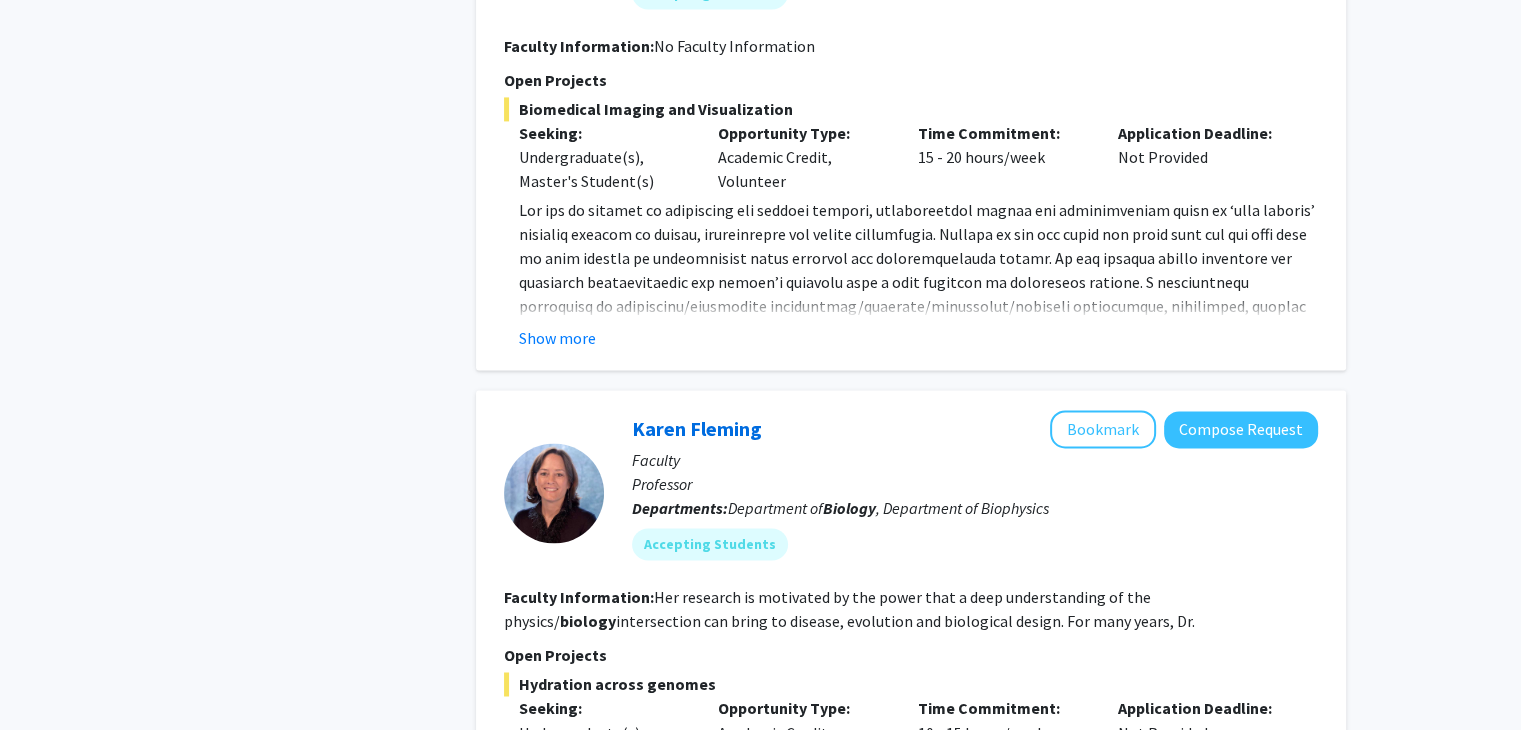 scroll, scrollTop: 3100, scrollLeft: 0, axis: vertical 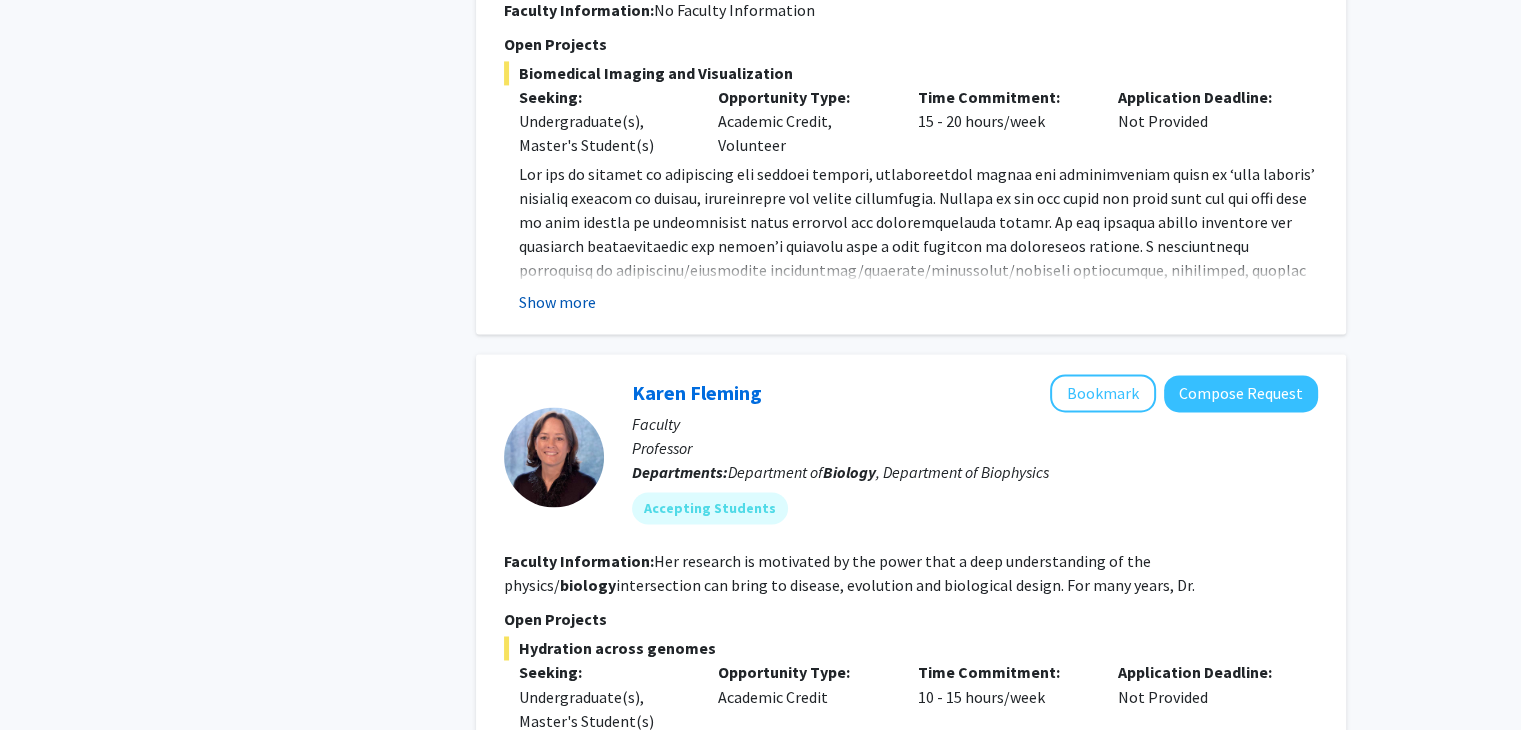 click on "Show more" 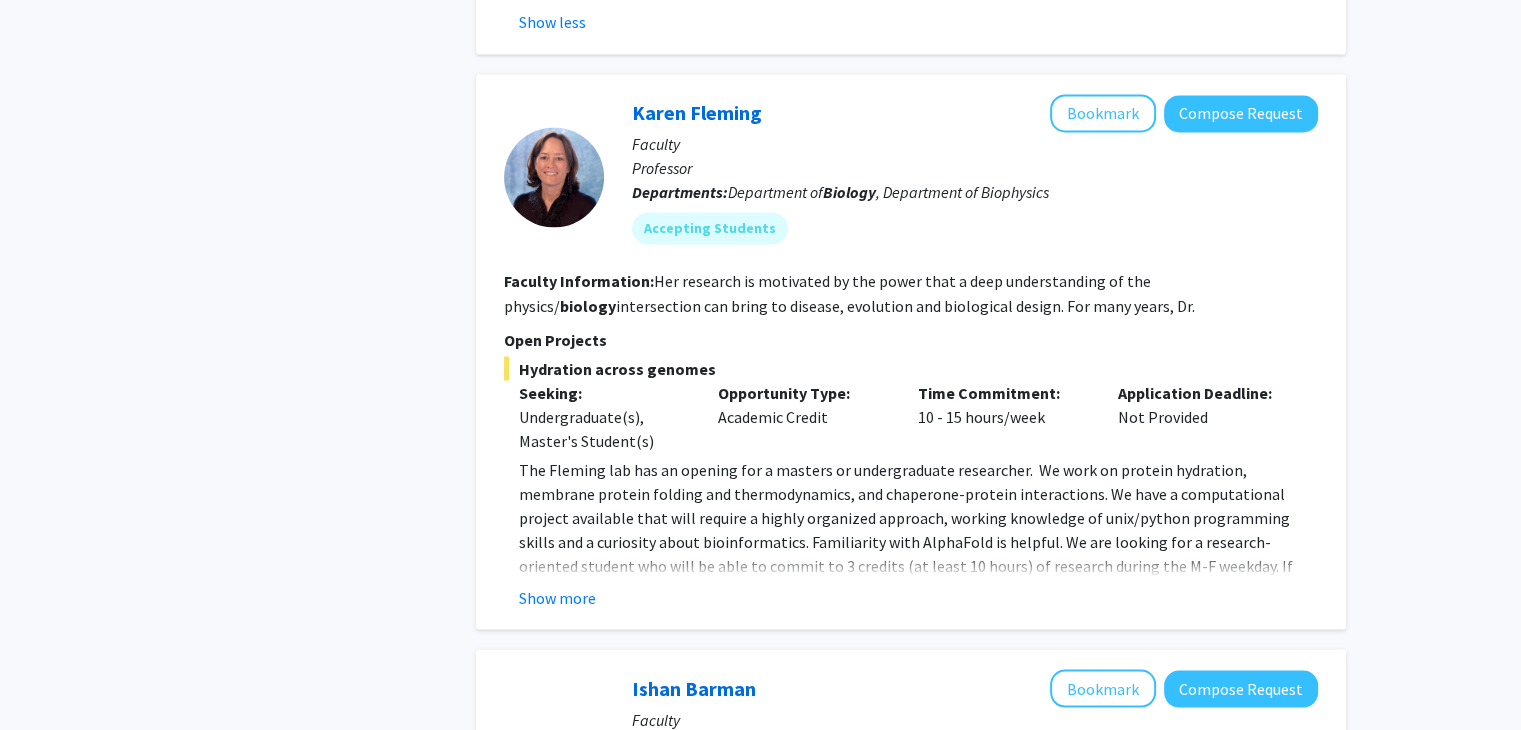 scroll, scrollTop: 3600, scrollLeft: 0, axis: vertical 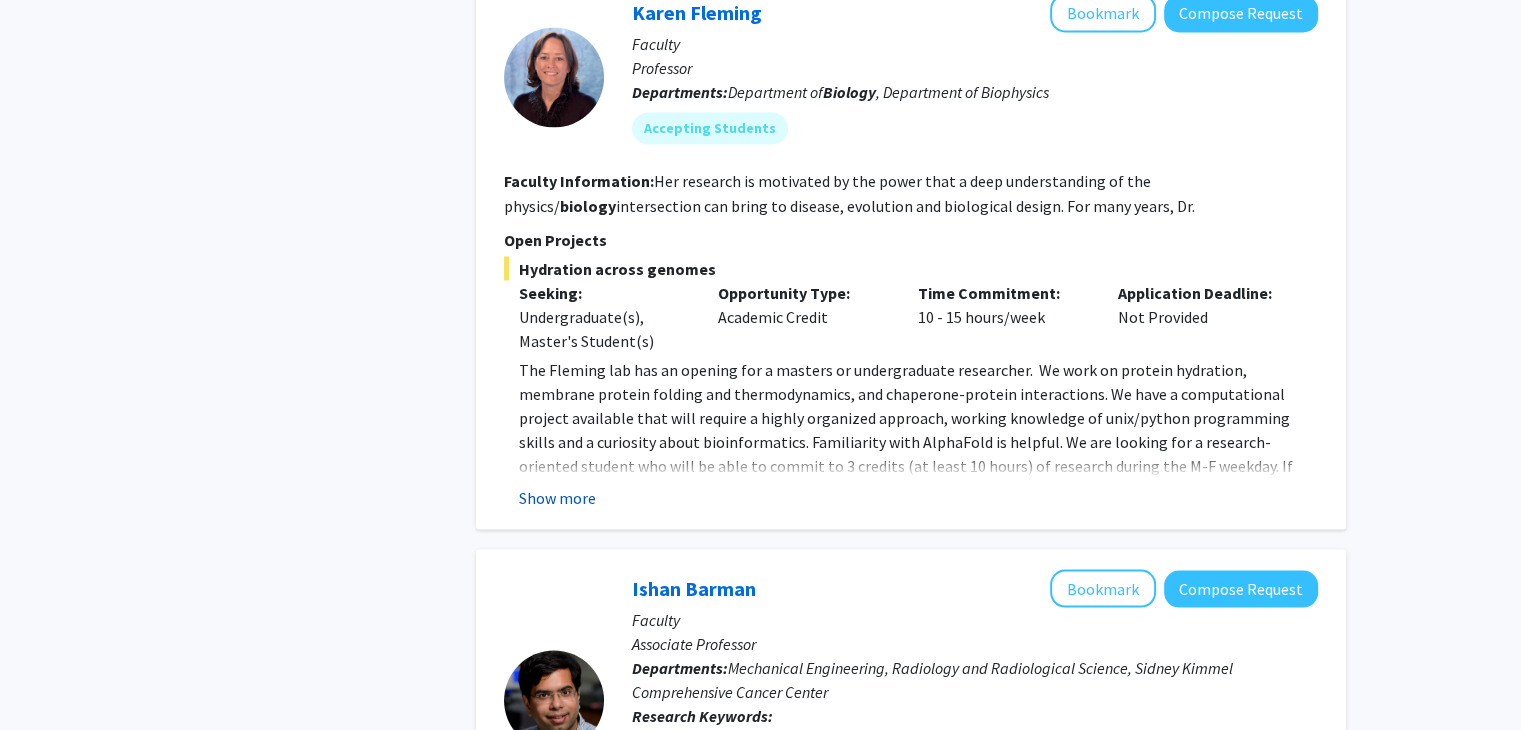 click on "Show more" 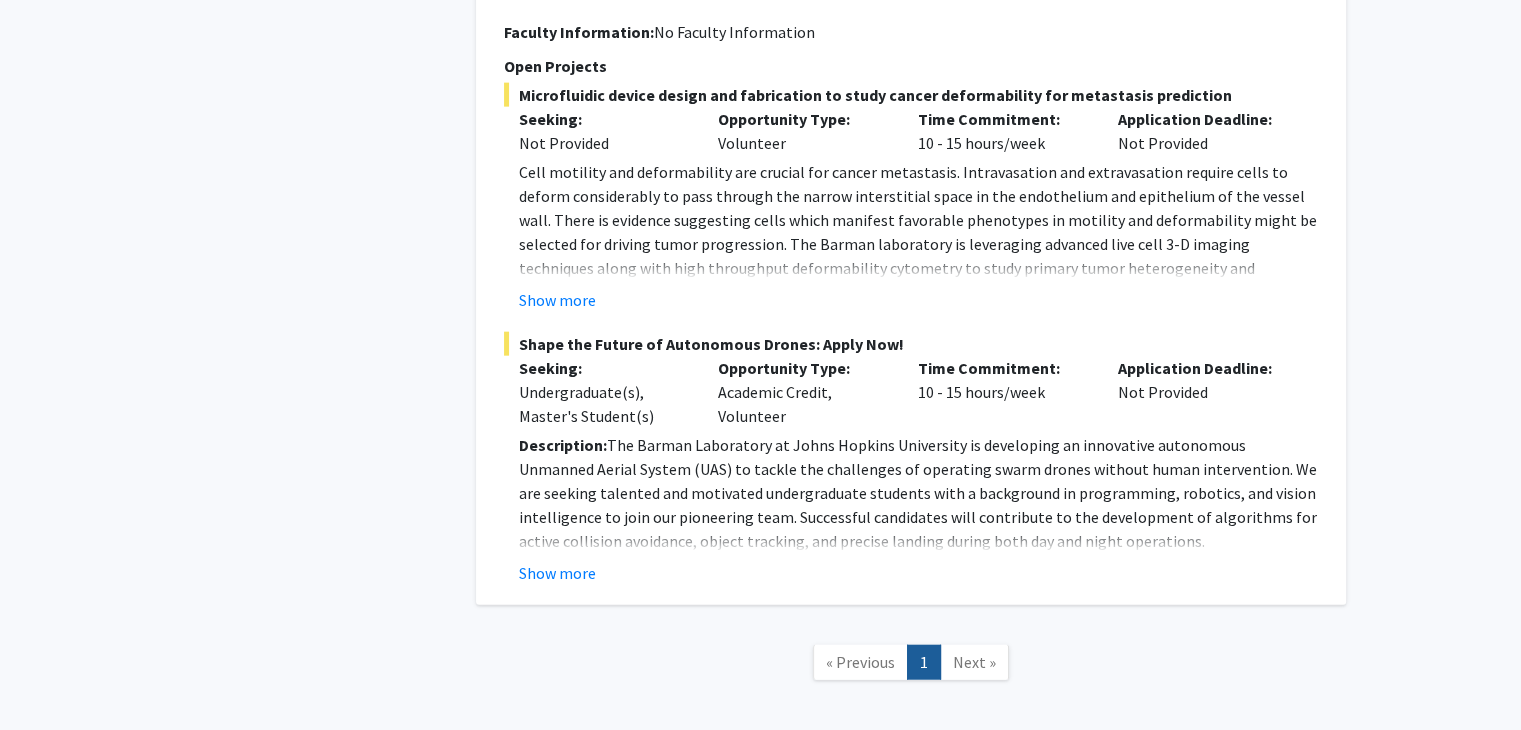 scroll, scrollTop: 4752, scrollLeft: 0, axis: vertical 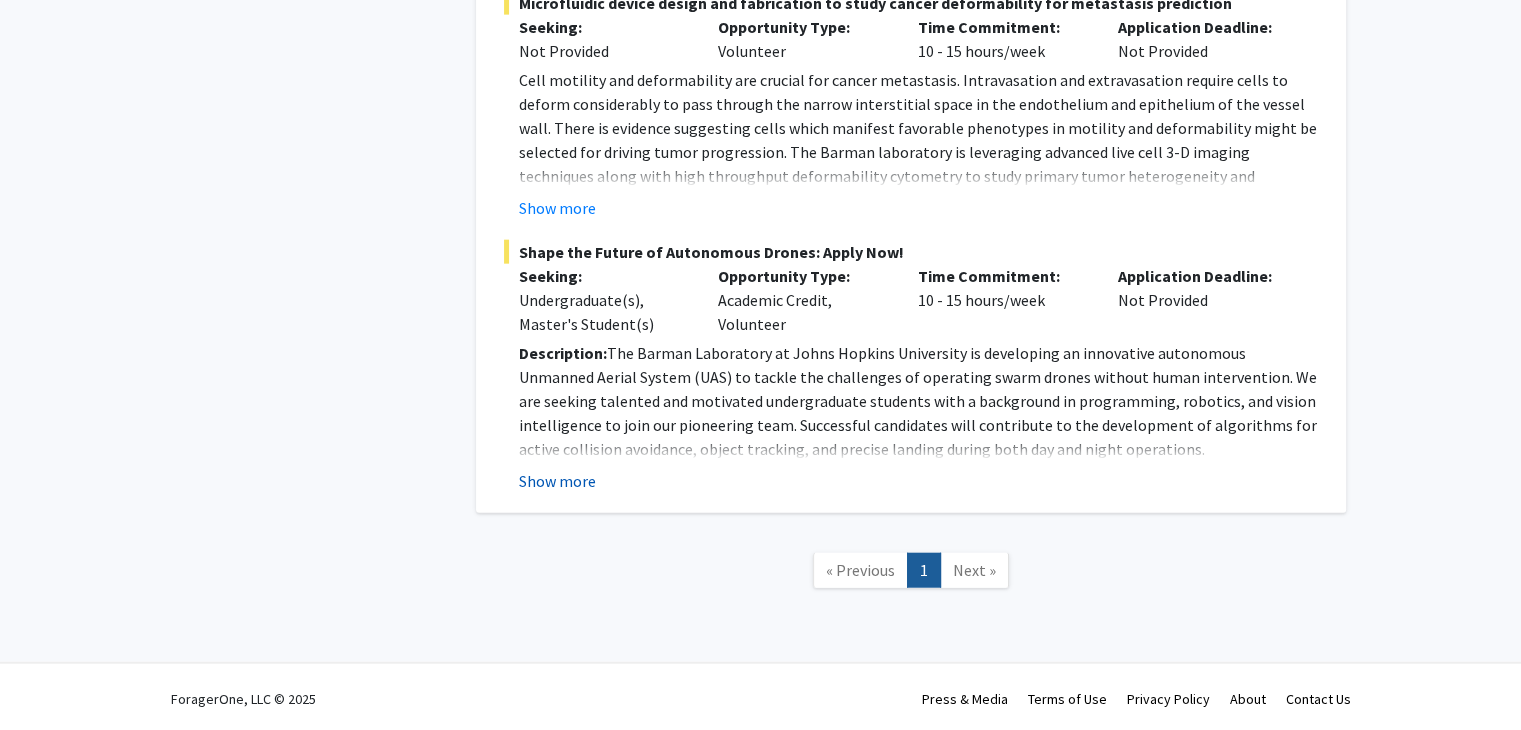 click on "Show more" 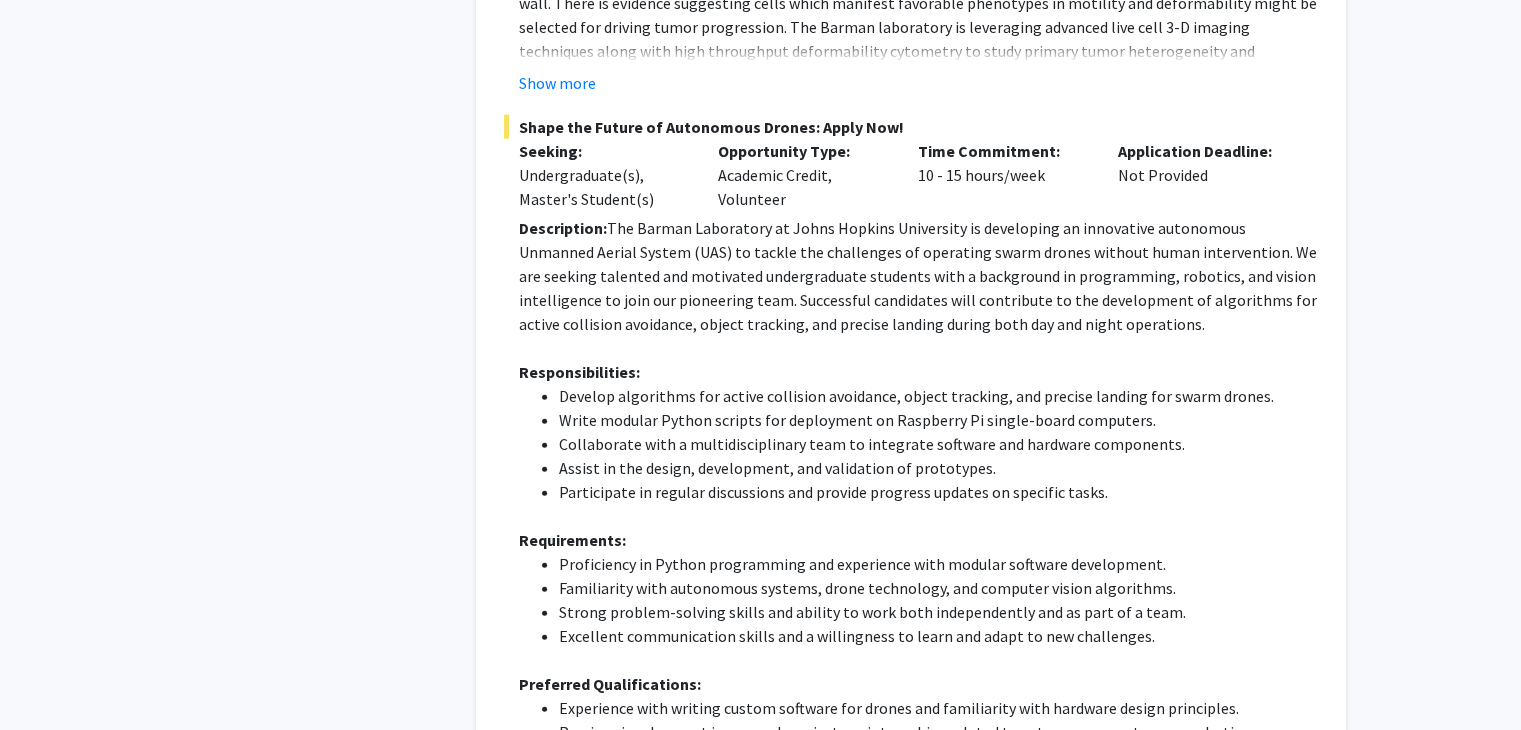 scroll, scrollTop: 4952, scrollLeft: 0, axis: vertical 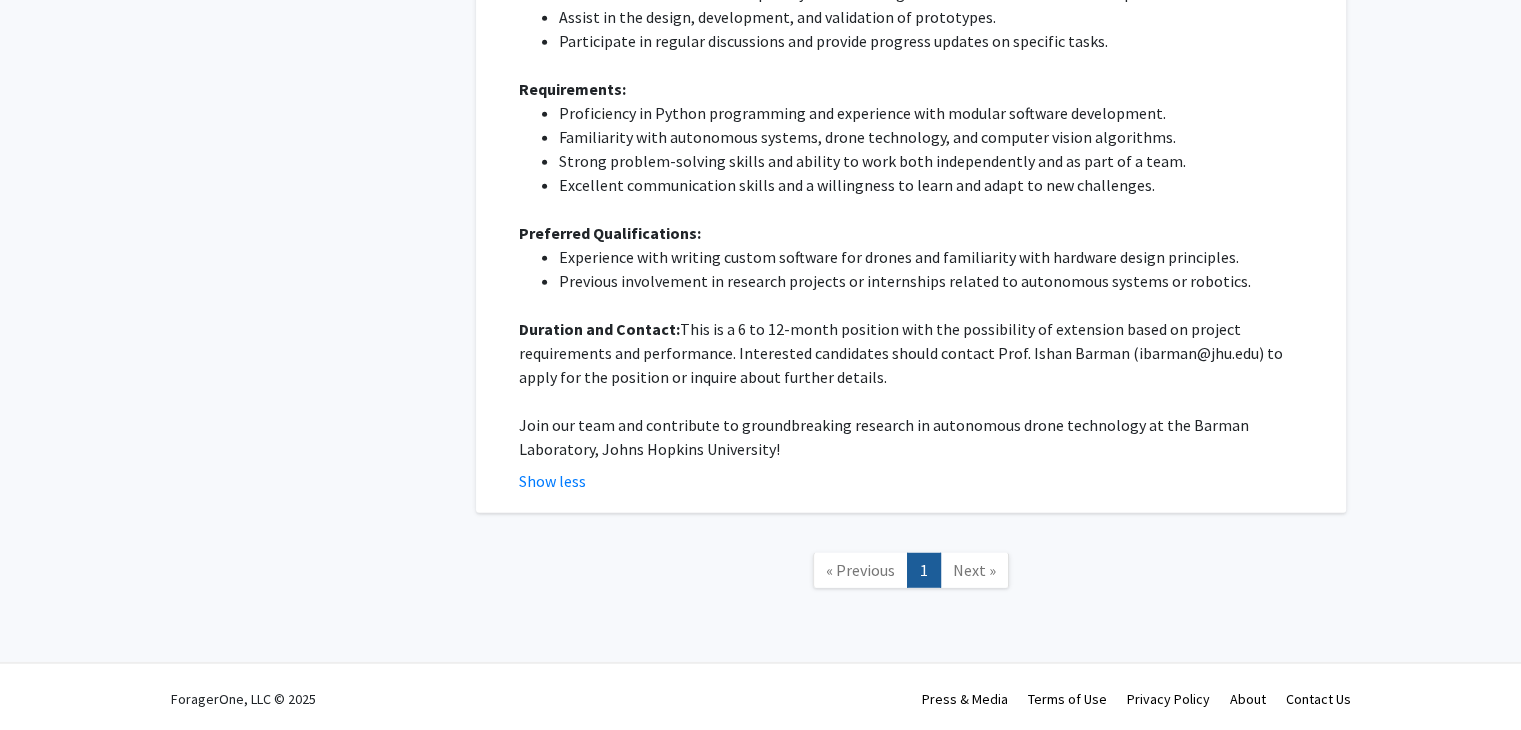 click on "Next »" 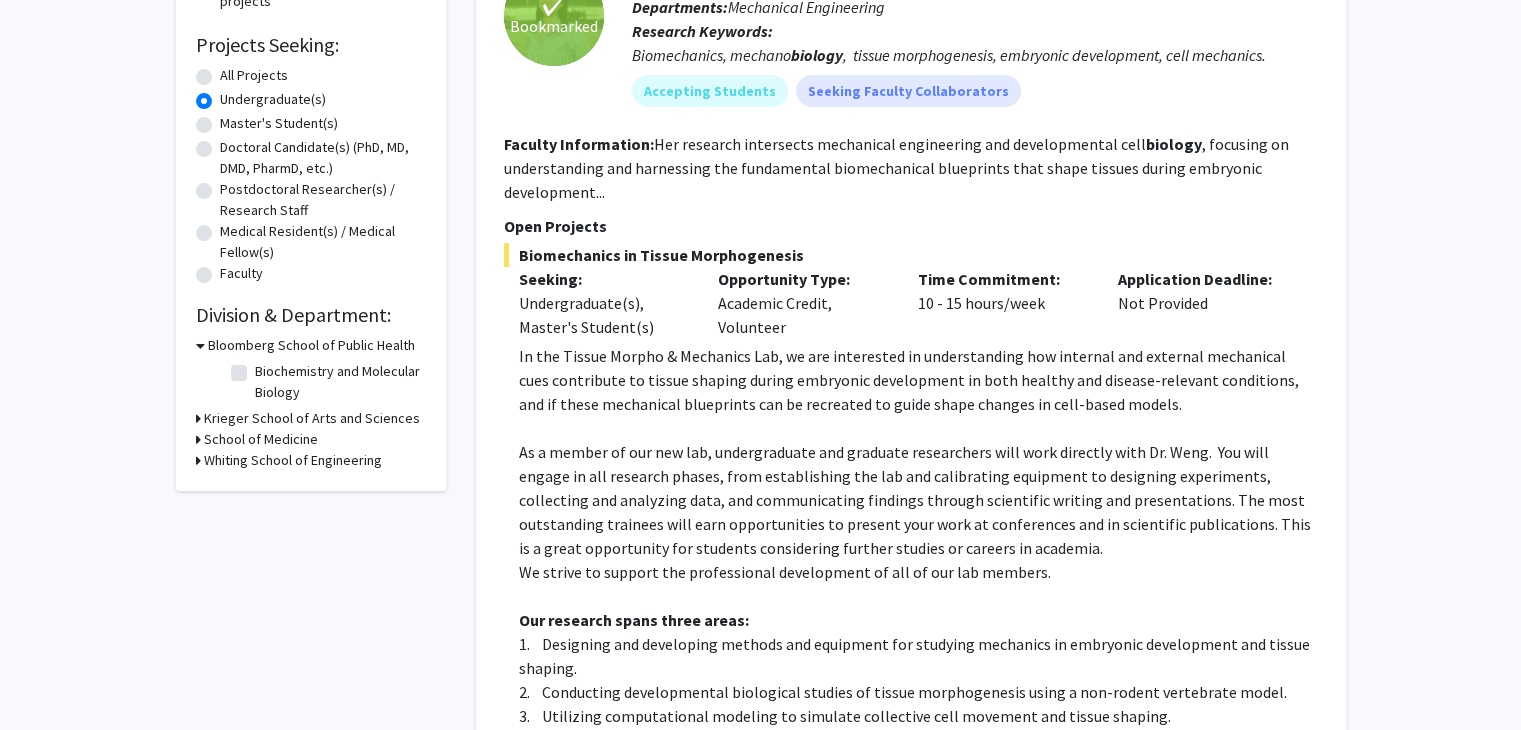 scroll, scrollTop: 28, scrollLeft: 0, axis: vertical 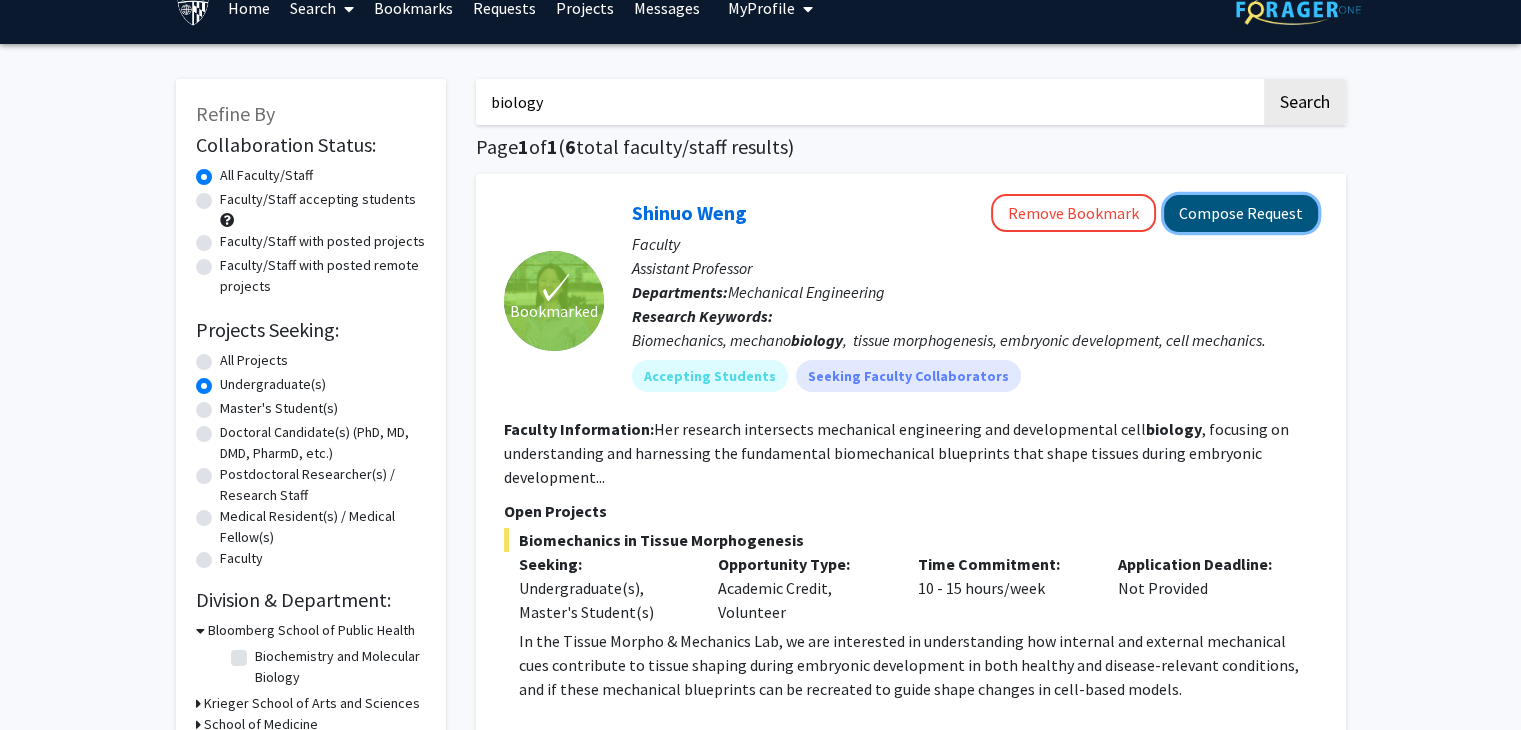 click on "Compose Request" 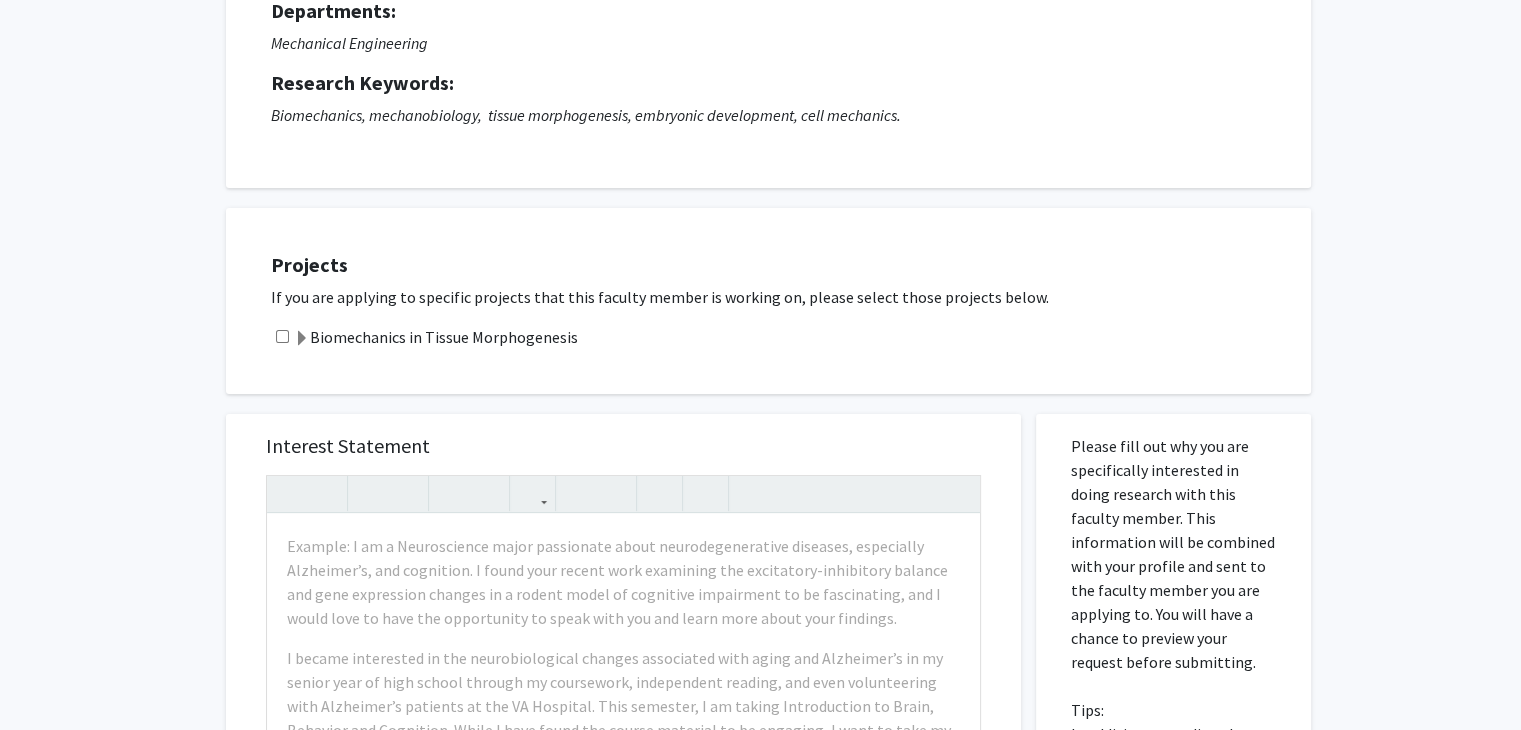 scroll, scrollTop: 200, scrollLeft: 0, axis: vertical 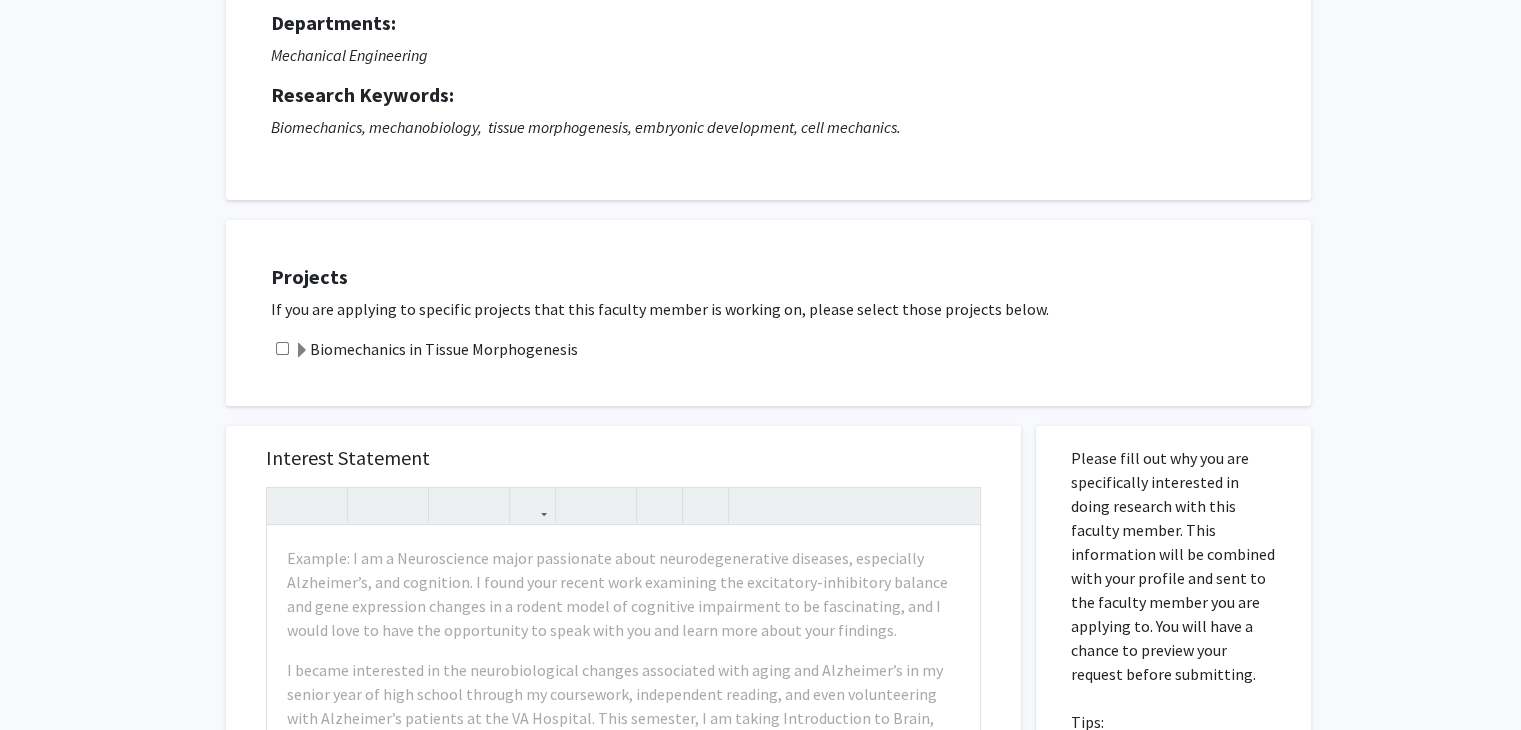 click on "Biomechanics in Tissue Morphogenesis" 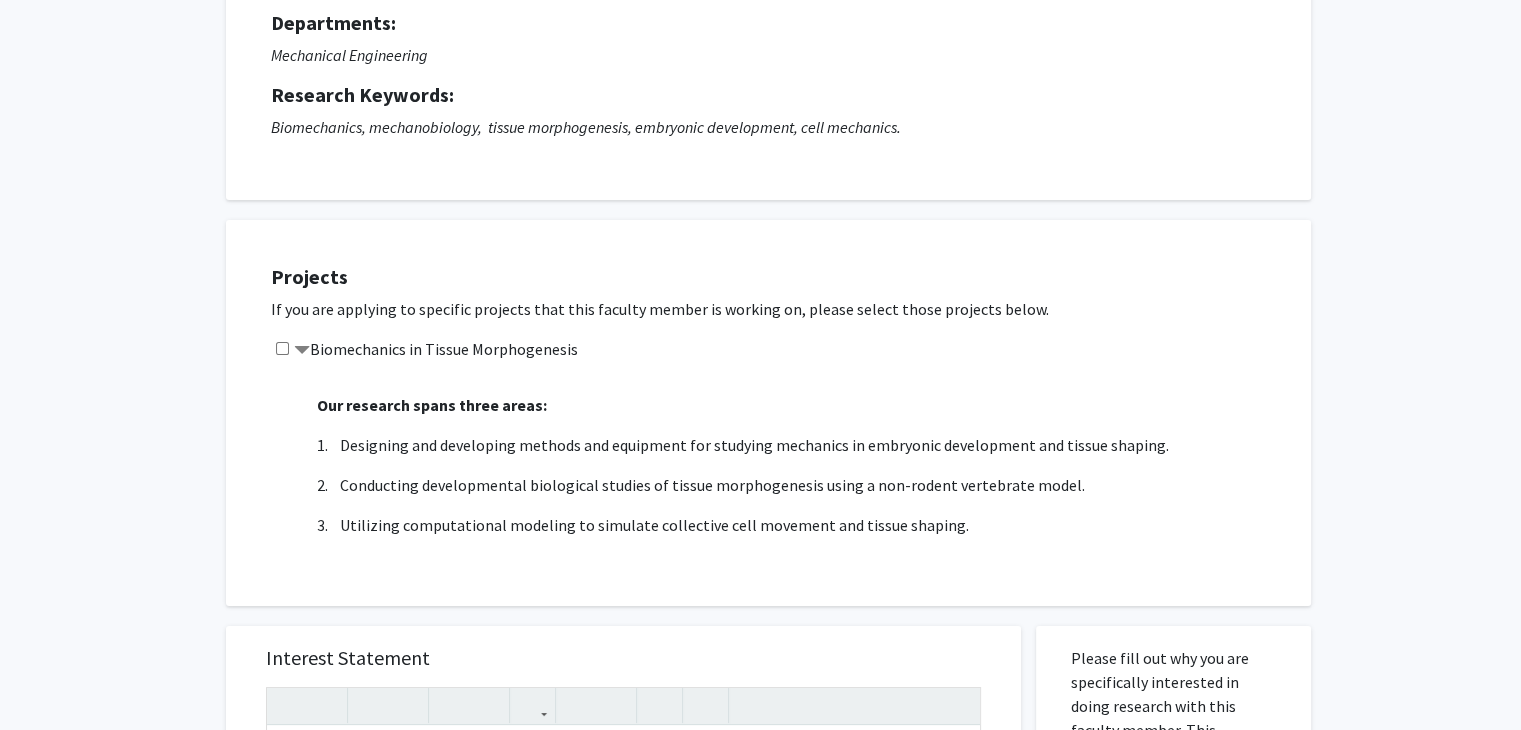 scroll, scrollTop: 300, scrollLeft: 0, axis: vertical 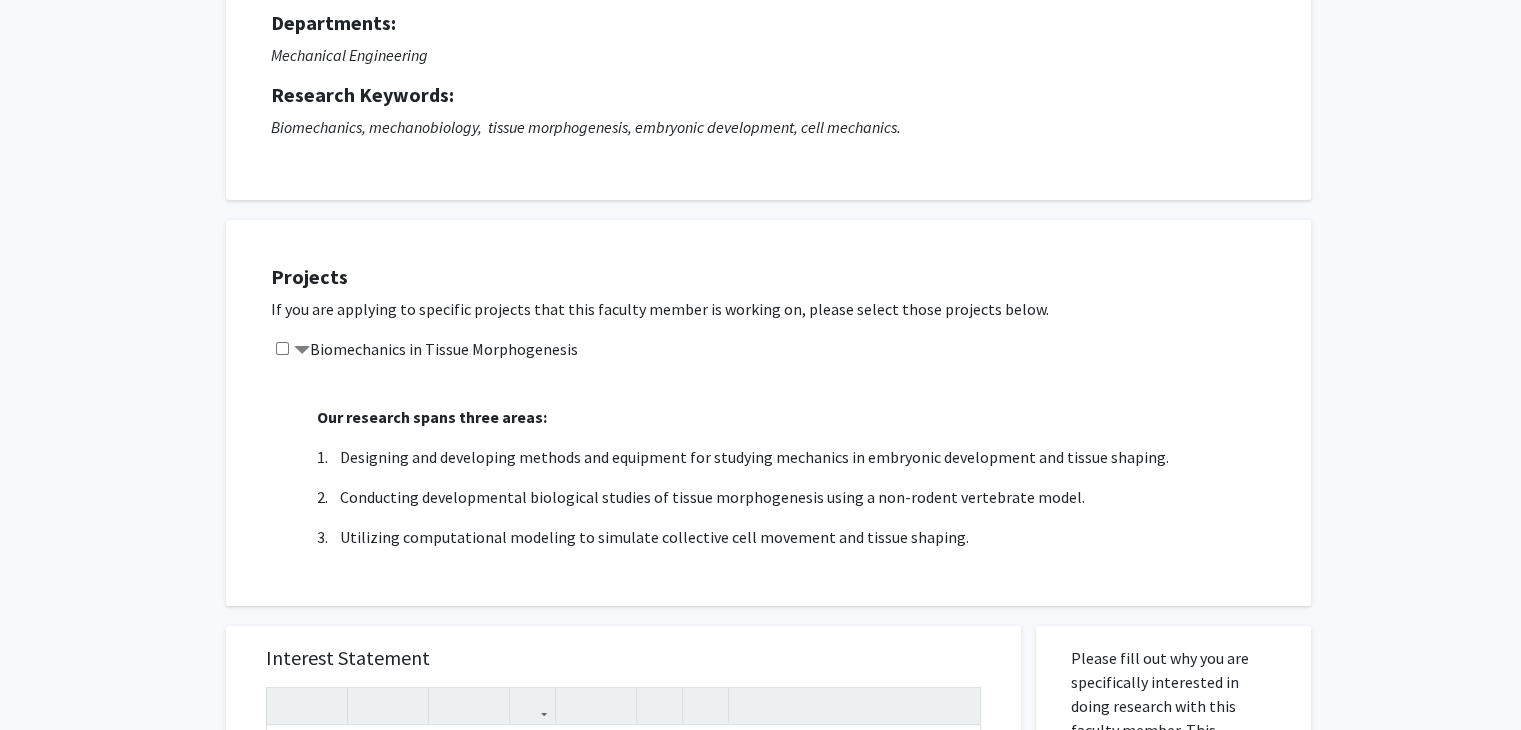 click 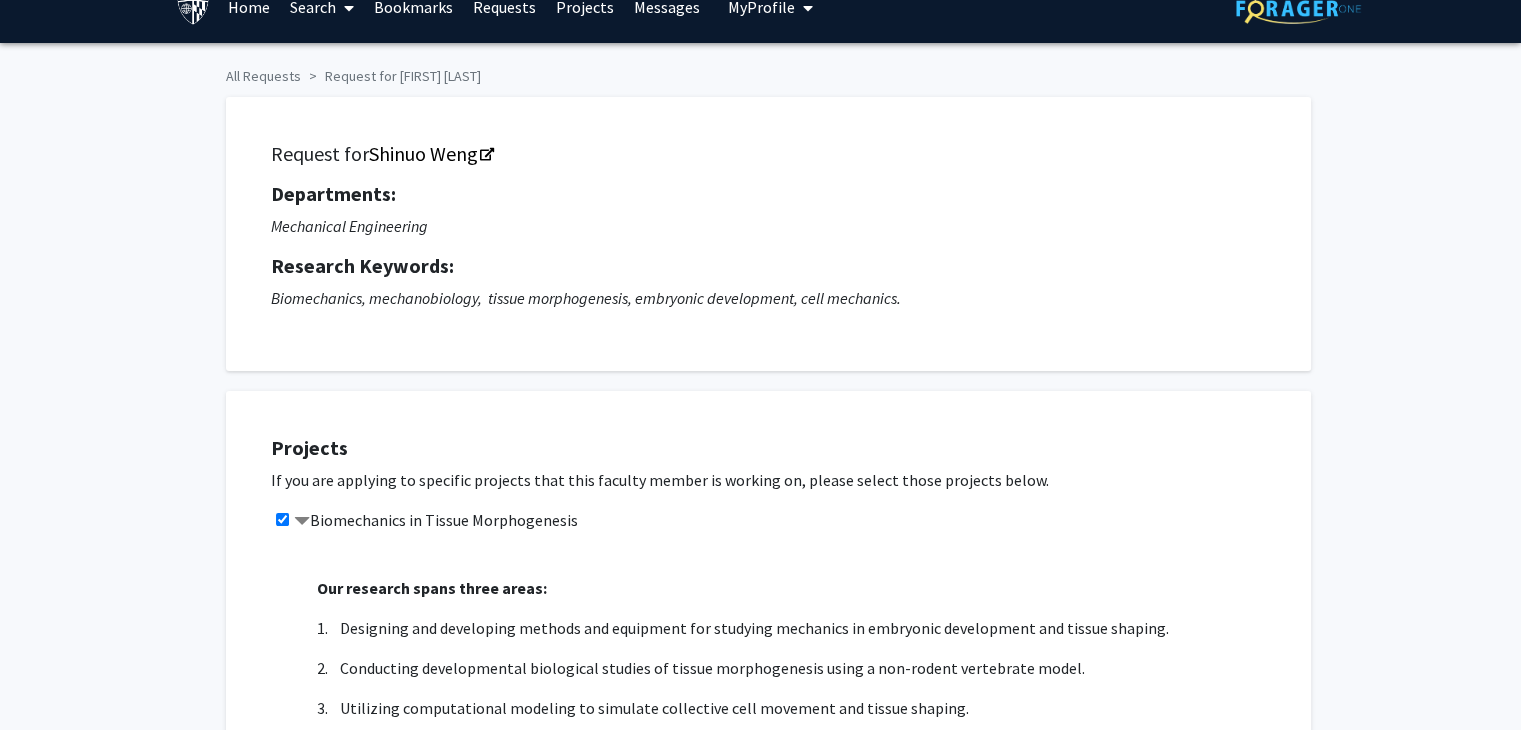 scroll, scrollTop: 0, scrollLeft: 0, axis: both 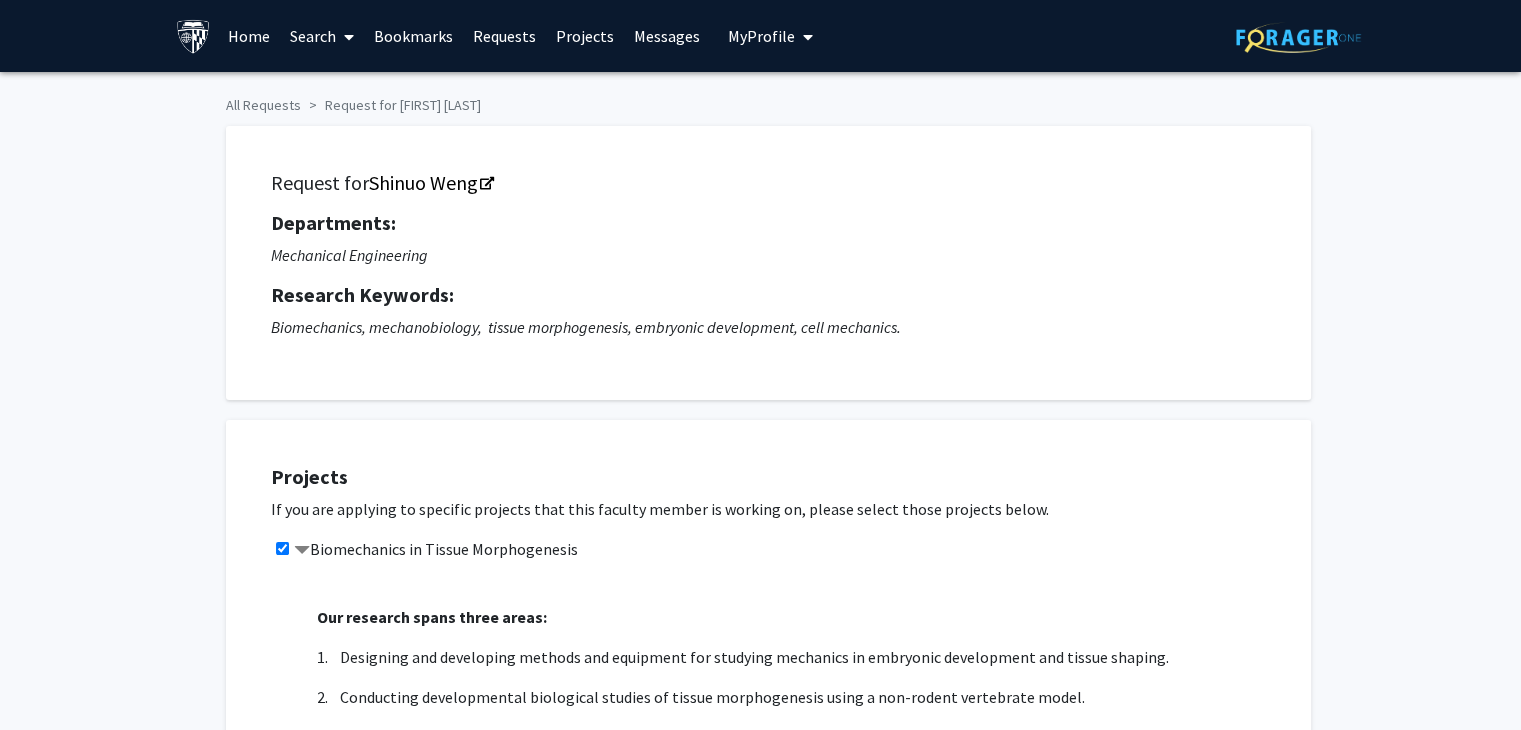click 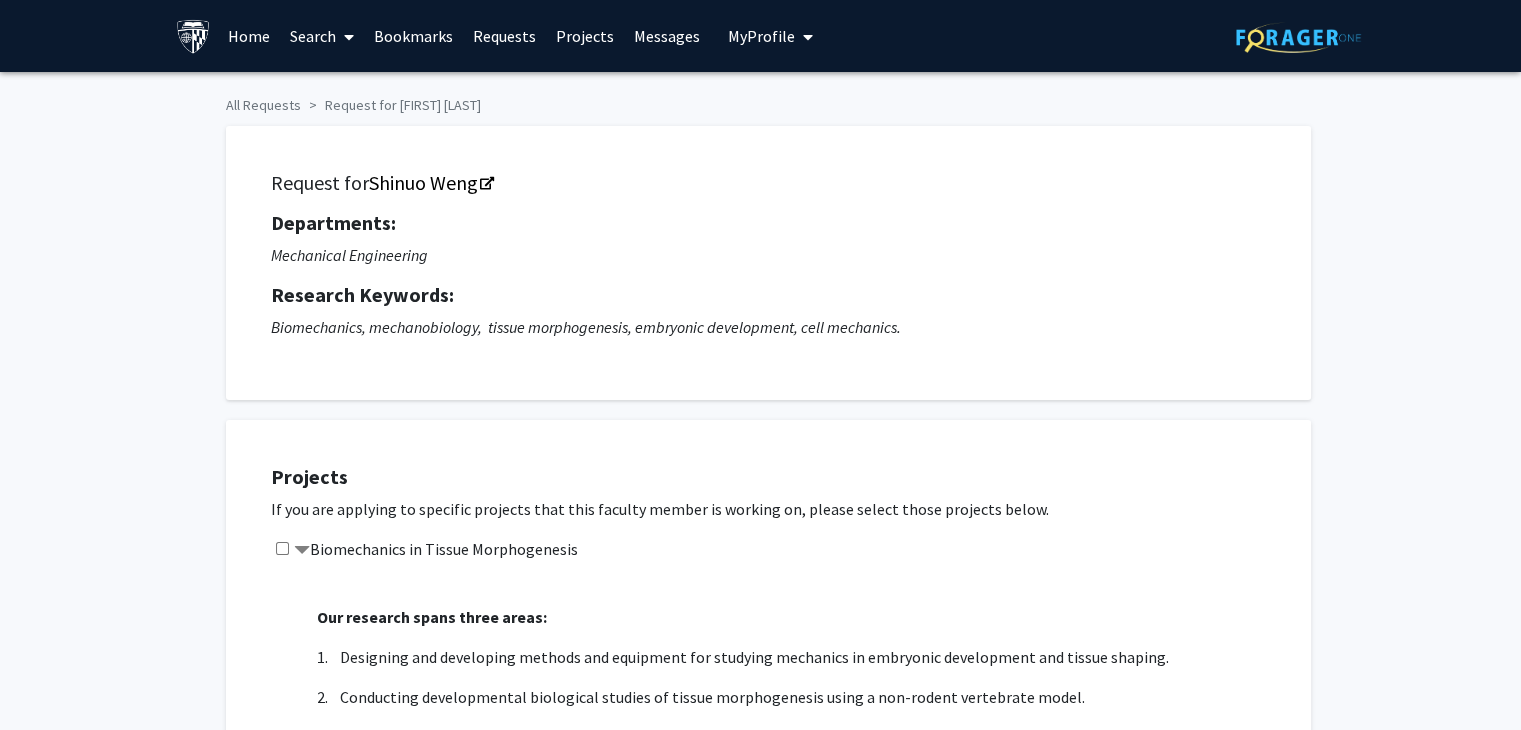 click 